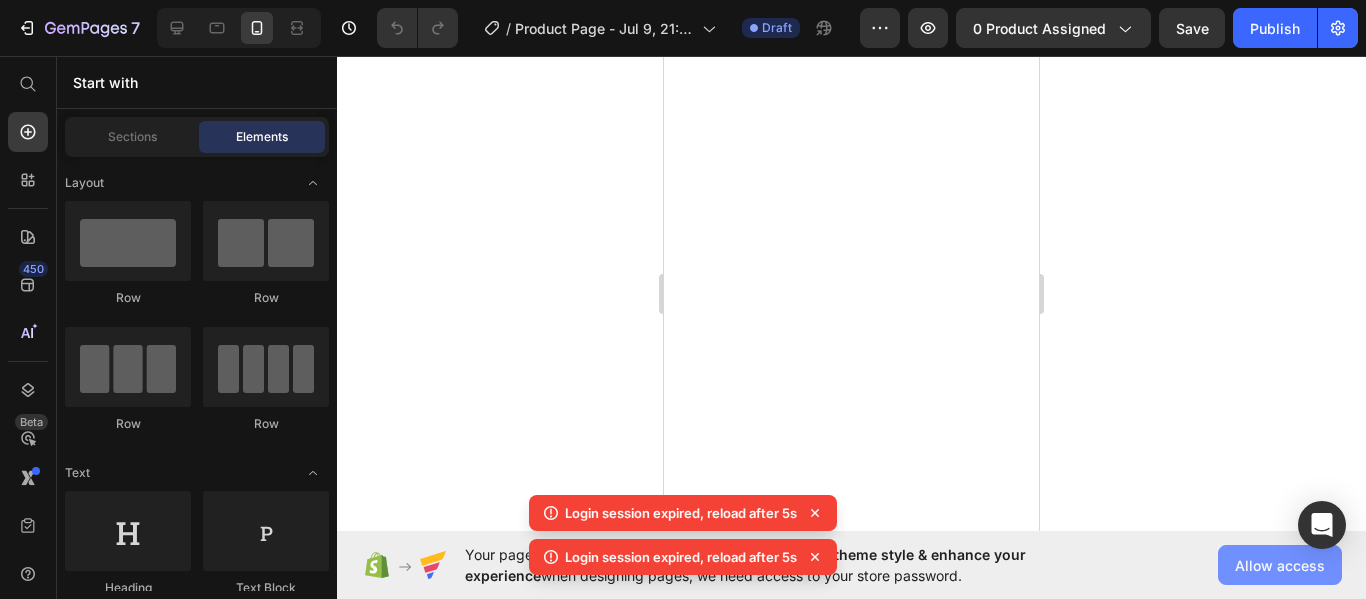 scroll, scrollTop: 0, scrollLeft: 0, axis: both 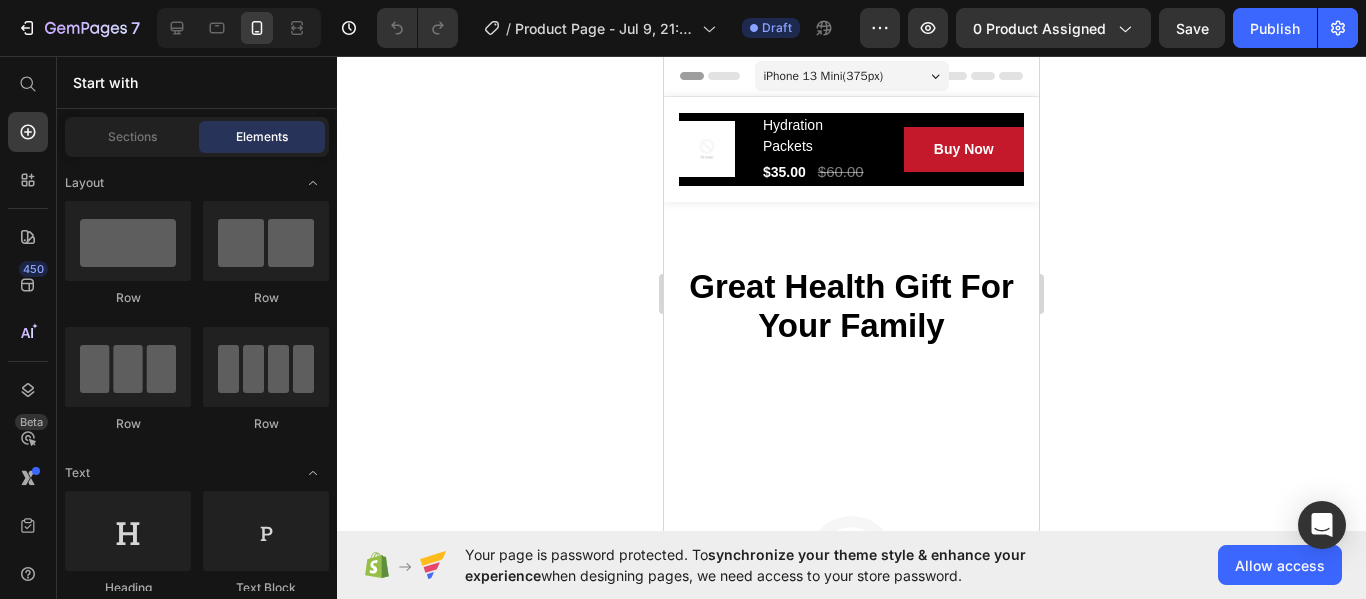 drag, startPoint x: 1030, startPoint y: 86, endPoint x: 1692, endPoint y: 110, distance: 662.4349 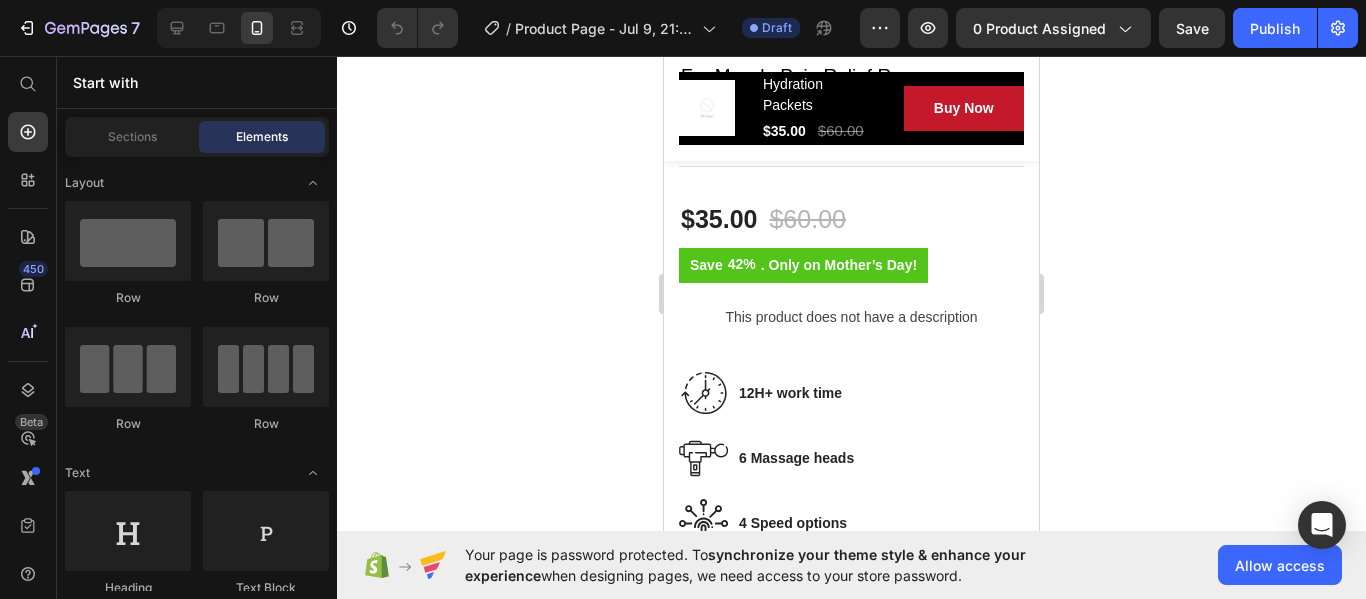scroll, scrollTop: 0, scrollLeft: 0, axis: both 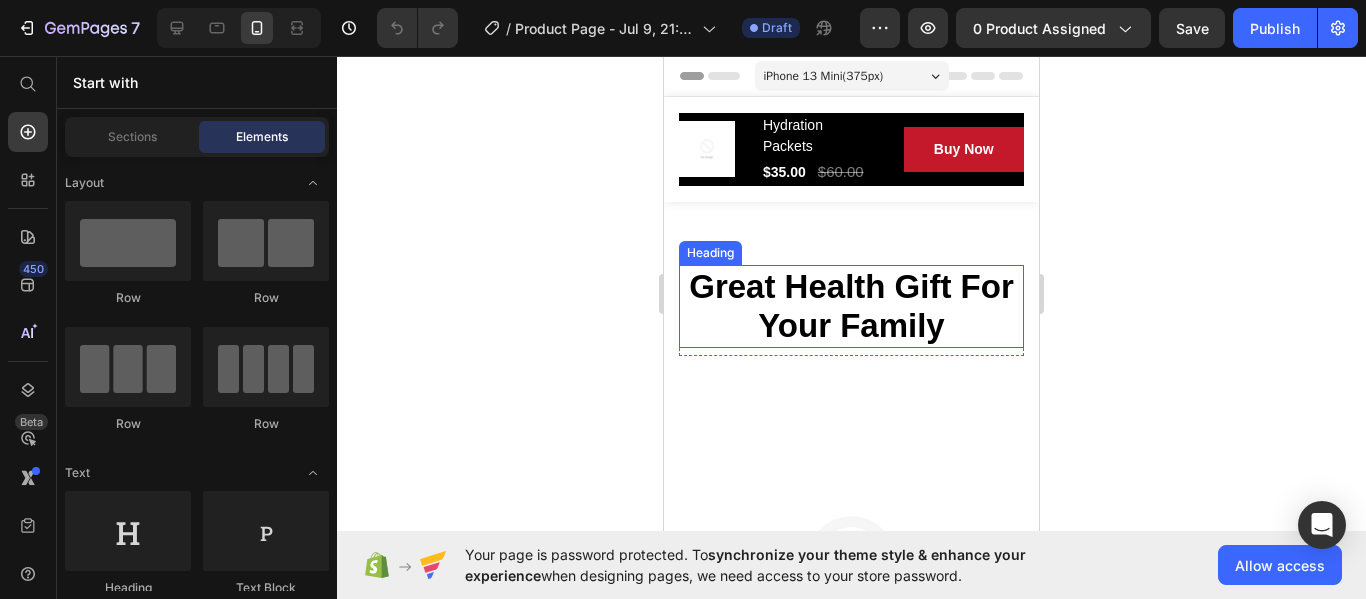 click on "Great Health Gift For Your Family" at bounding box center (851, 306) 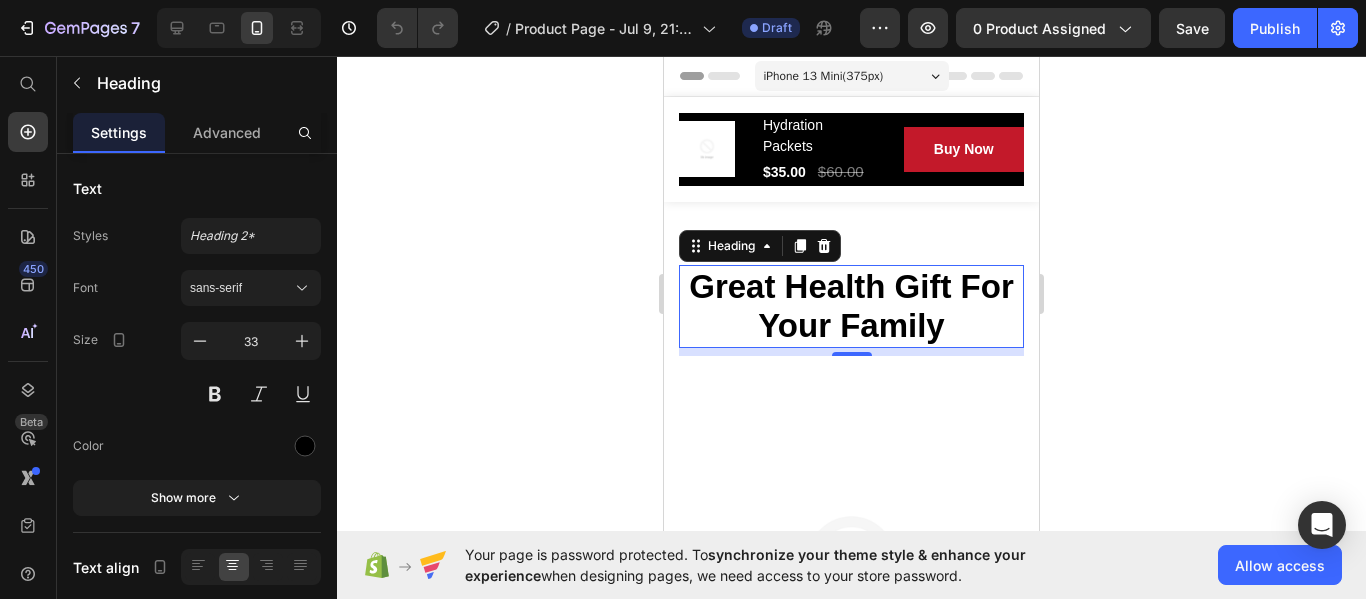 click on "Great Health Gift For Your Family" at bounding box center (851, 306) 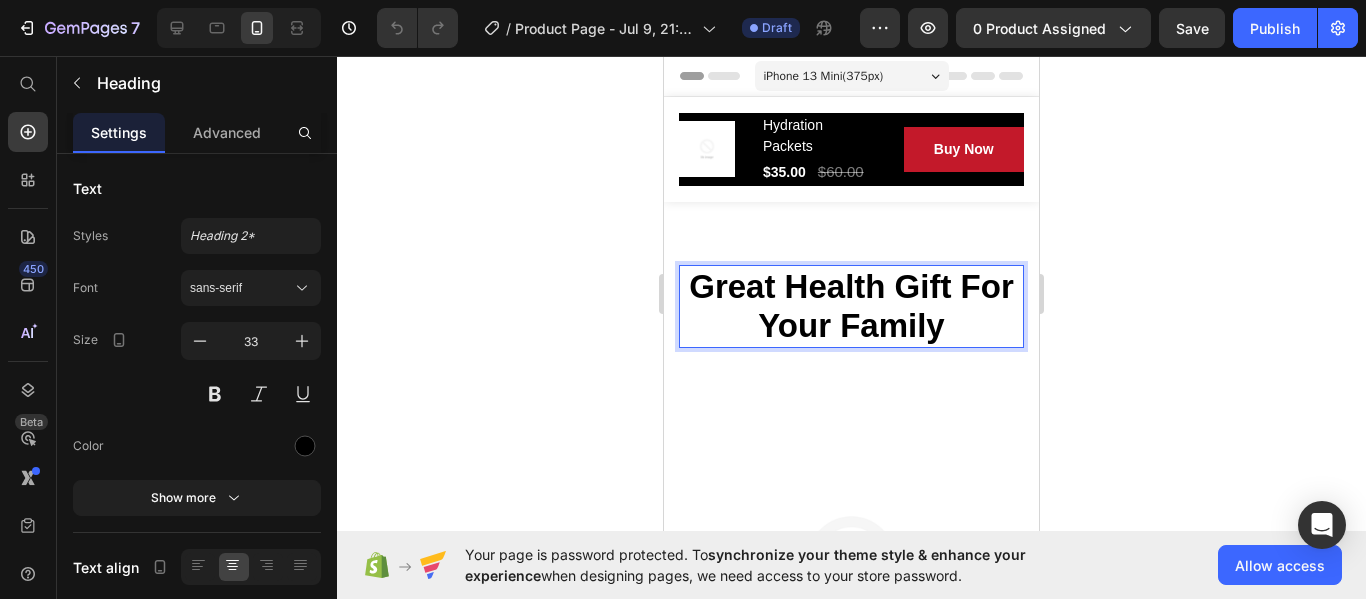 click on "Great Health Gift For Your Family" at bounding box center (851, 306) 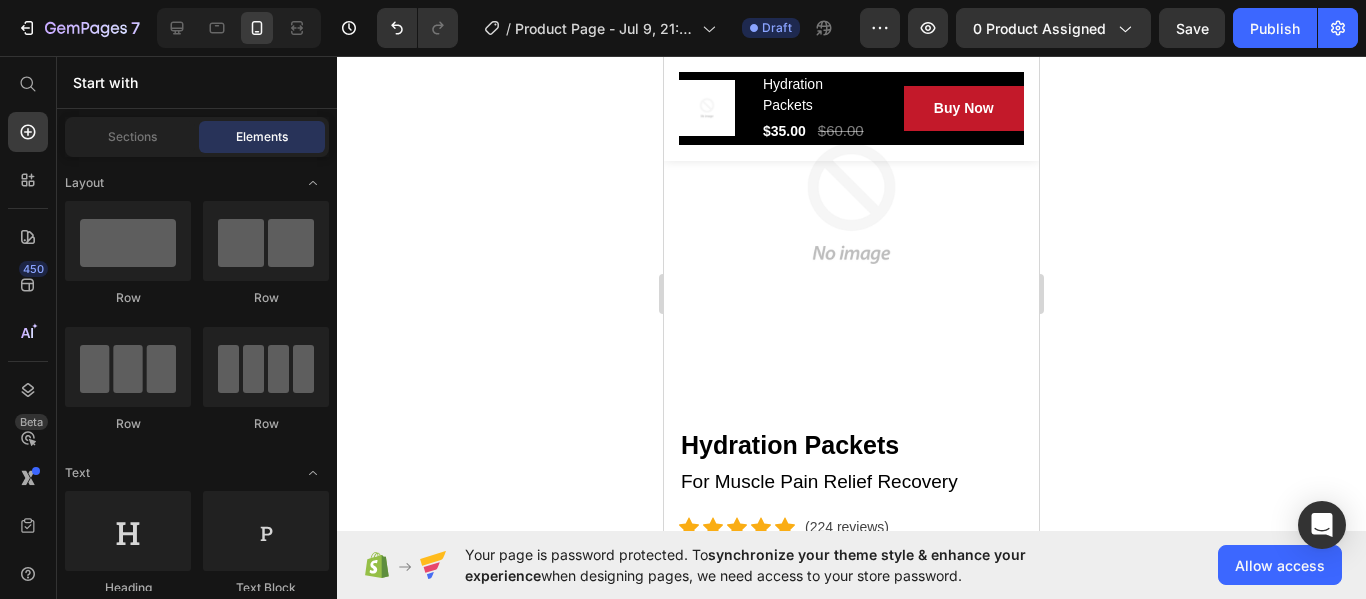 scroll, scrollTop: 466, scrollLeft: 0, axis: vertical 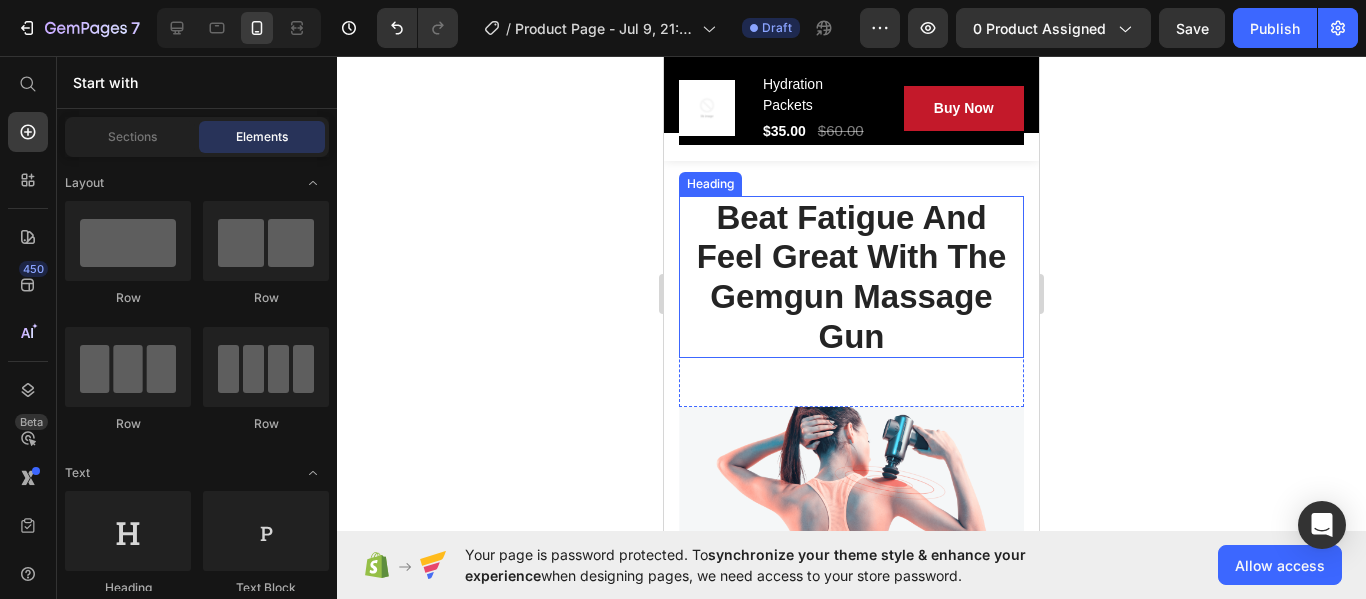 click on "Beat Fatigue And Feel Great With The Gemgun Massage Gun" at bounding box center [851, 277] 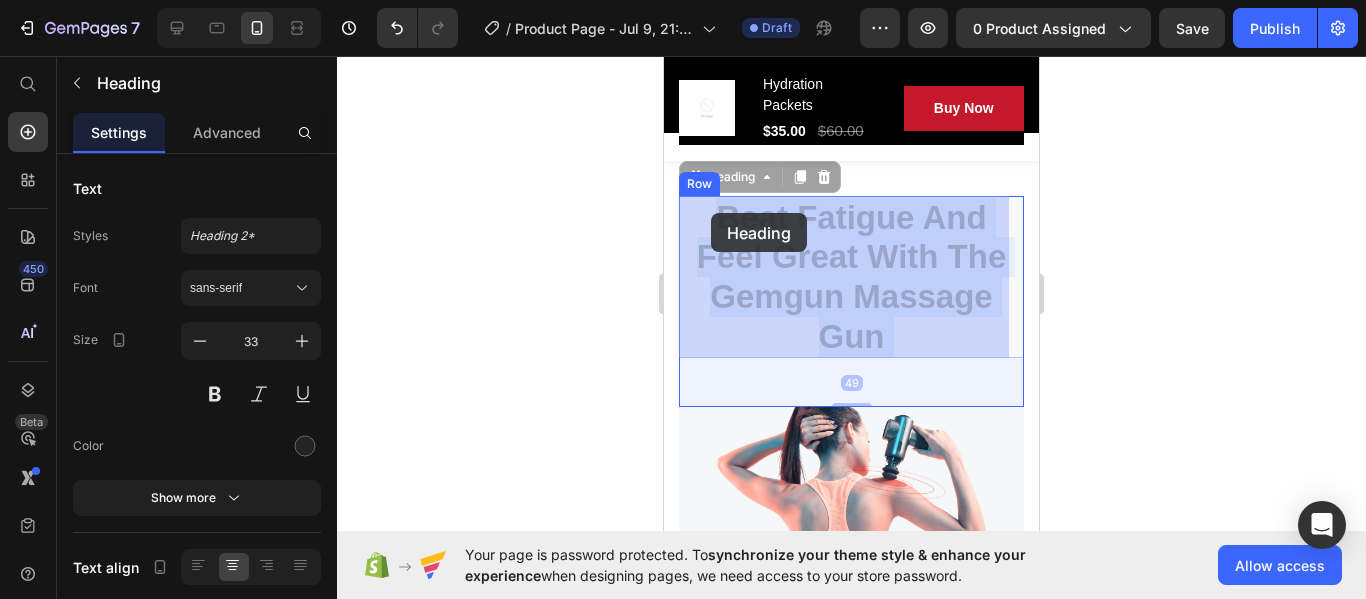 drag, startPoint x: 880, startPoint y: 336, endPoint x: 711, endPoint y: 213, distance: 209.02153 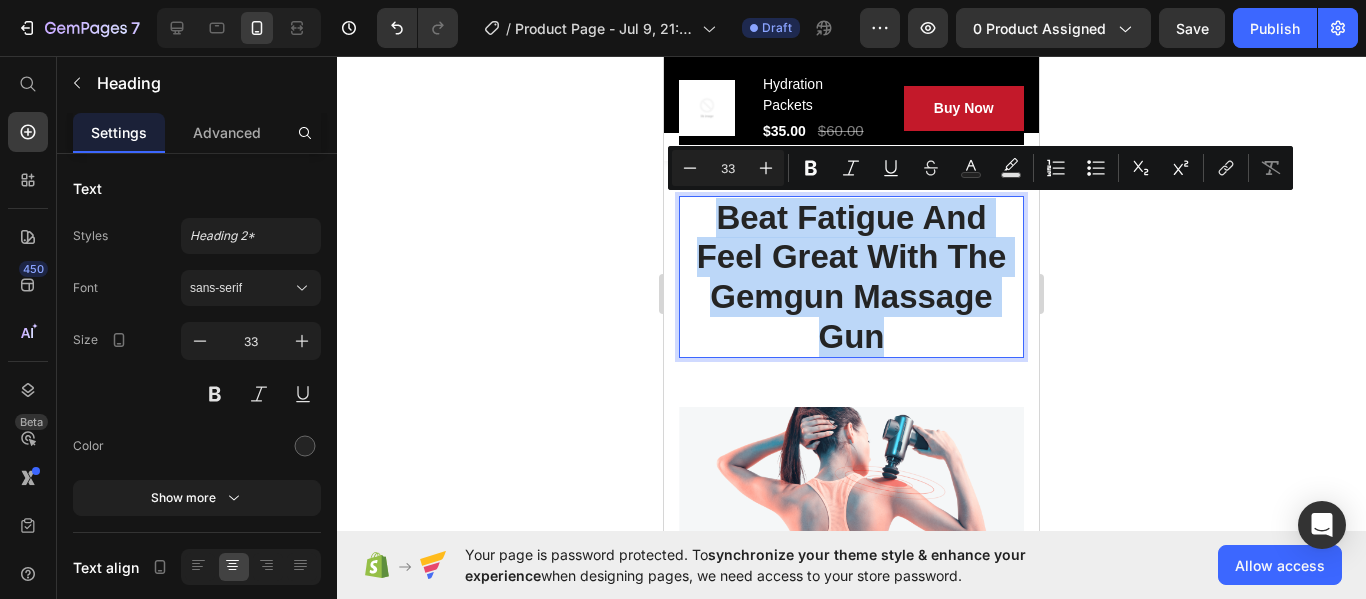 drag, startPoint x: 877, startPoint y: 339, endPoint x: 689, endPoint y: 237, distance: 213.88782 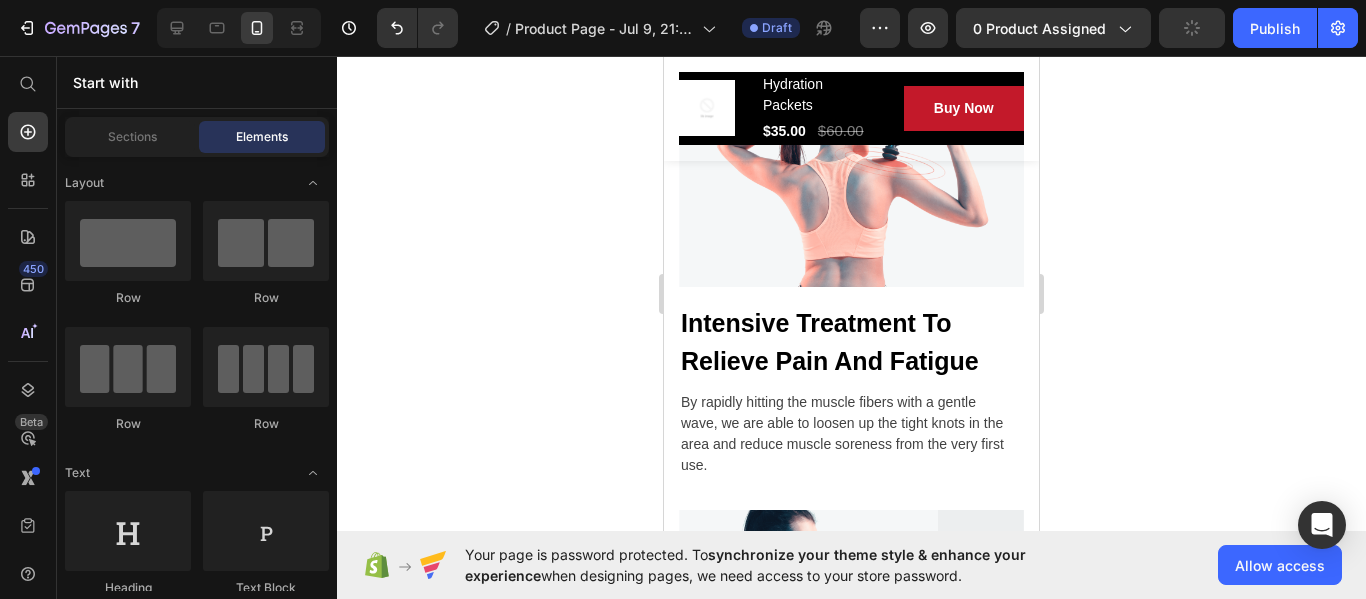 scroll, scrollTop: 2866, scrollLeft: 0, axis: vertical 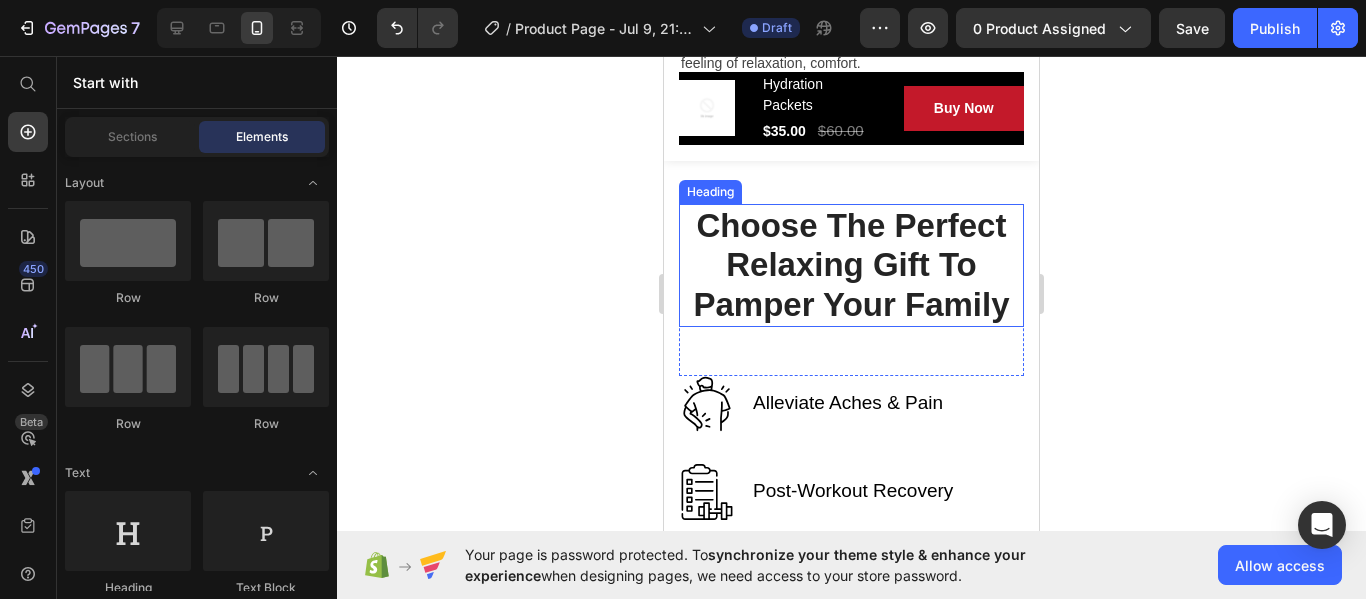 click on "Choose The Perfect Relaxing Gift To Pamper Your Family" at bounding box center (851, 265) 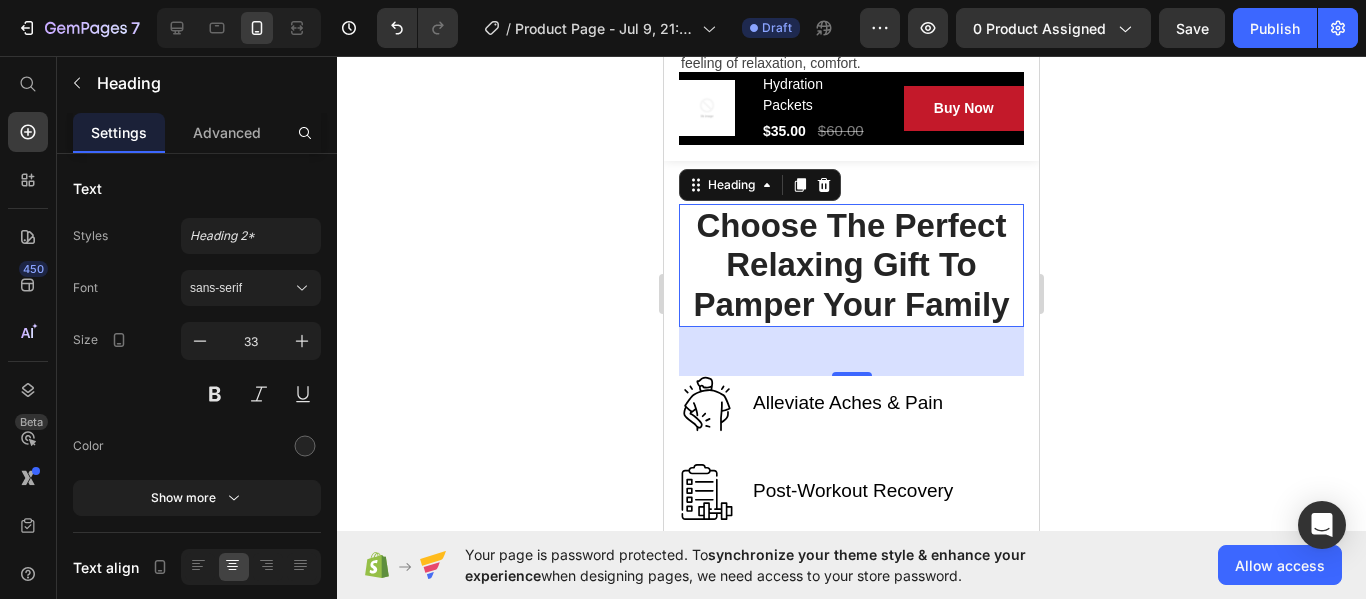 click on "Choose The Perfect Relaxing Gift To Pamper Your Family" at bounding box center (851, 265) 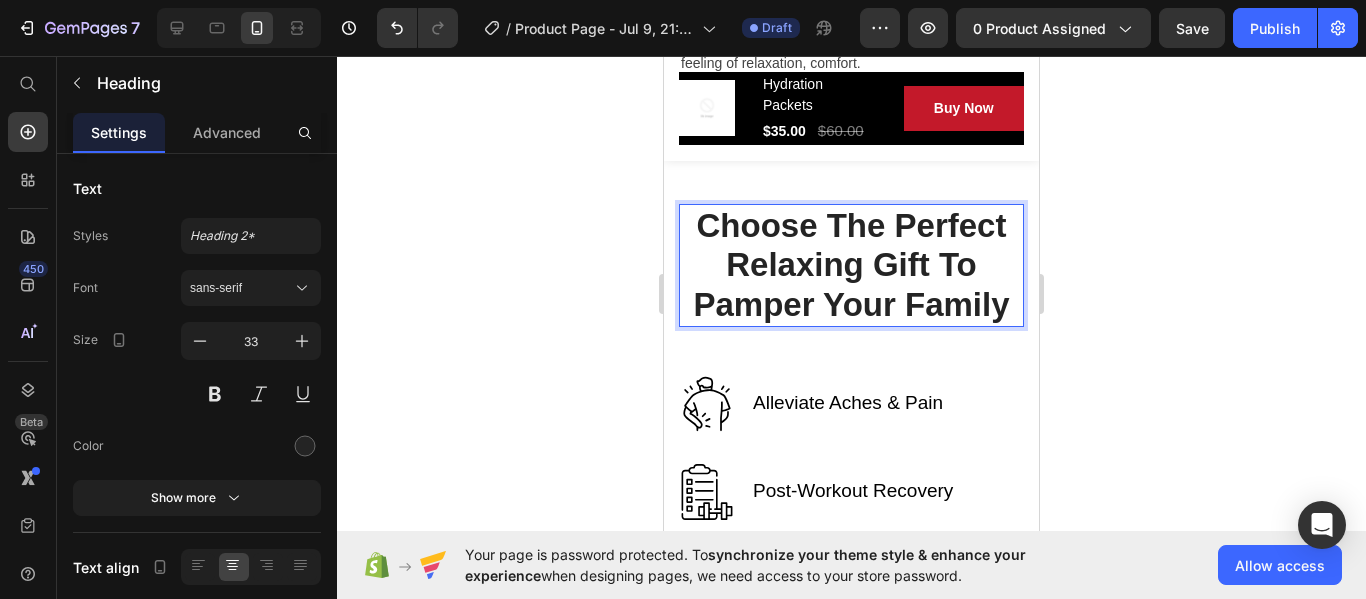 click on "Choose The Perfect Relaxing Gift To Pamper Your Family" at bounding box center (851, 265) 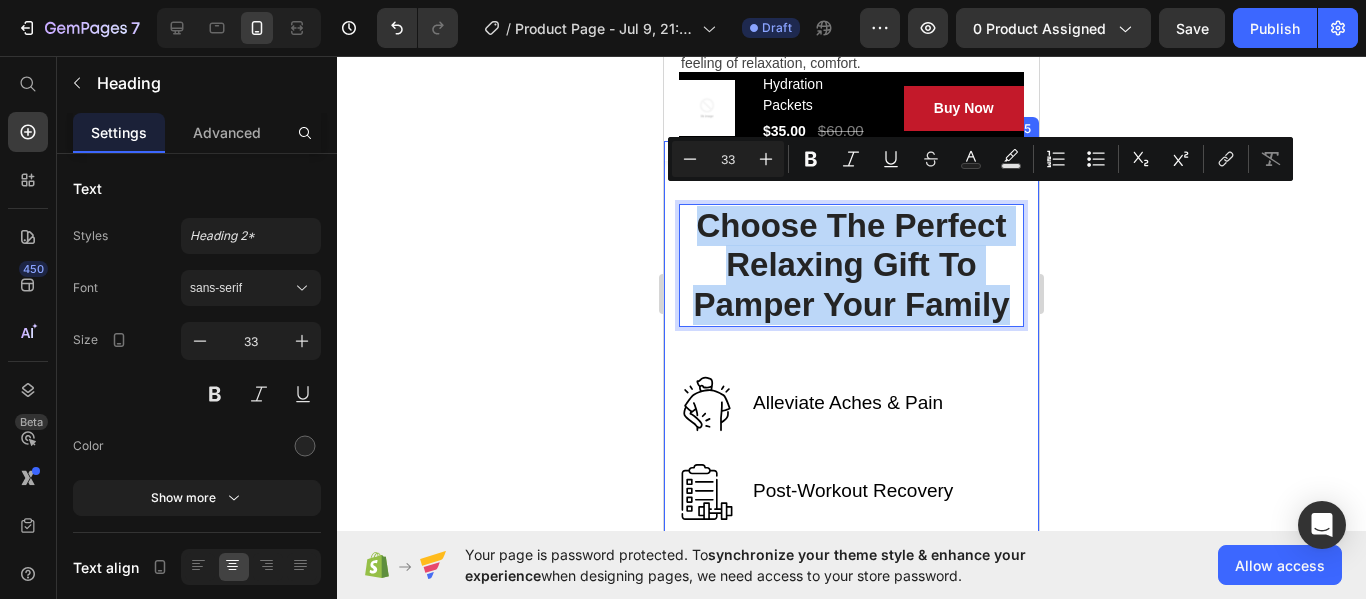 drag, startPoint x: 997, startPoint y: 291, endPoint x: 675, endPoint y: 208, distance: 332.52518 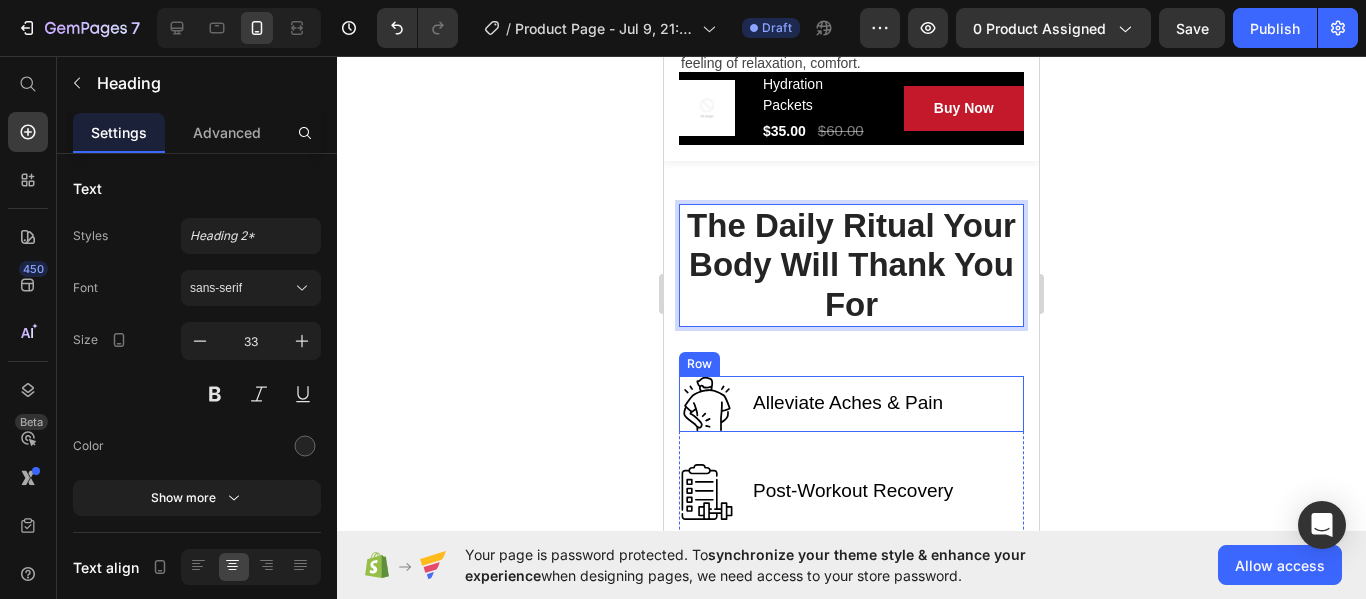click on "Alleviate Aches & Pain Text block Image Row" at bounding box center (851, 404) 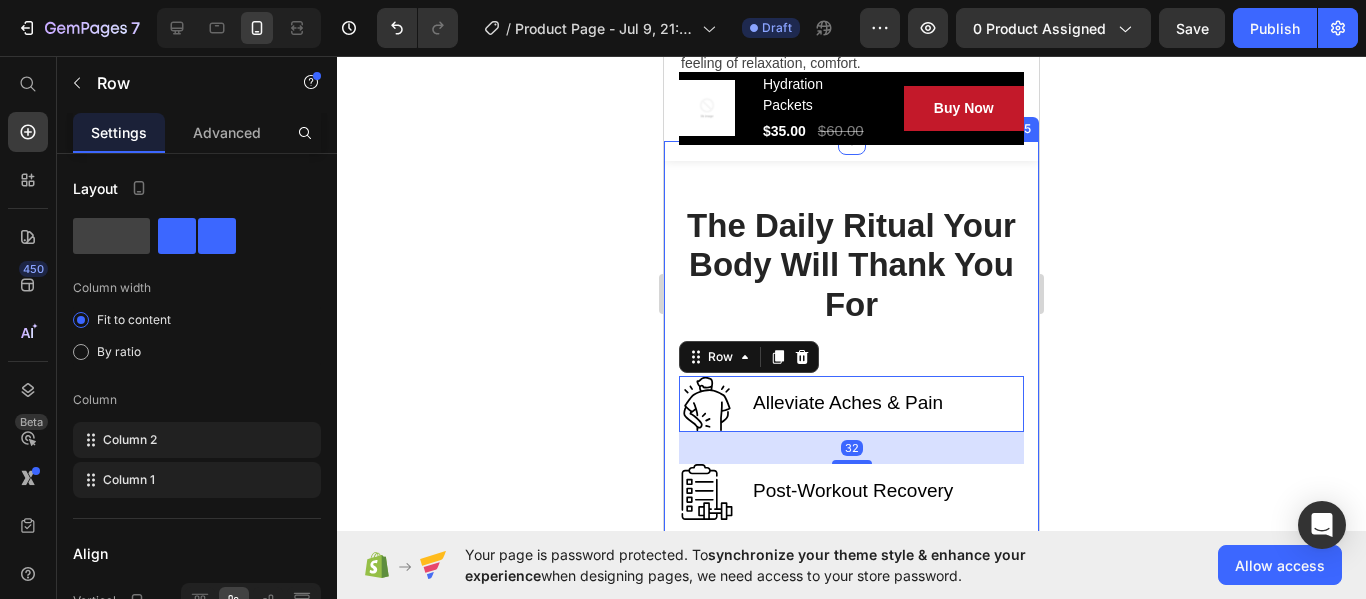 click on "iPhone 13 Mini  ( 375 px) iPhone 13 Mini iPhone 13 Pro iPhone 11 Pro Max iPhone 15 Pro Max Pixel 7 Galaxy S8+ Galaxy S20 Ultra iPad Mini iPad Air iPad Pro Header Overview Button Description Button Reviews Button Row Product Images Hydration Packets (P) Title $35.00 (P) Price $60.00 (P) Price Row Buy Now (P) Cart Button Row Row Product Sticky Beat Dehydration and Power Through Your Day  Heading Row Image Intensive Treatment To Relieve Pain And Fatigue Text block By rapidly hitting the muscle fibers with a gentle wave, we are able to loosen up the tight knots in the area and reduce muscle soreness from the very first use. Text block Row Row Blood Circulation And Relaxation Of The Body Text block Massage guns increase blood flow, which shuttles nutrients into the muscle while also removing blood that may have pooled in the muscles - bringing a feeling of relaxation, comfort. Text block Row Image Row Section 4 The Daily Ritual Your Body Will Thank You For Heading Row Alleviate Aches & Pain Text block Image Row" at bounding box center (851, 863) 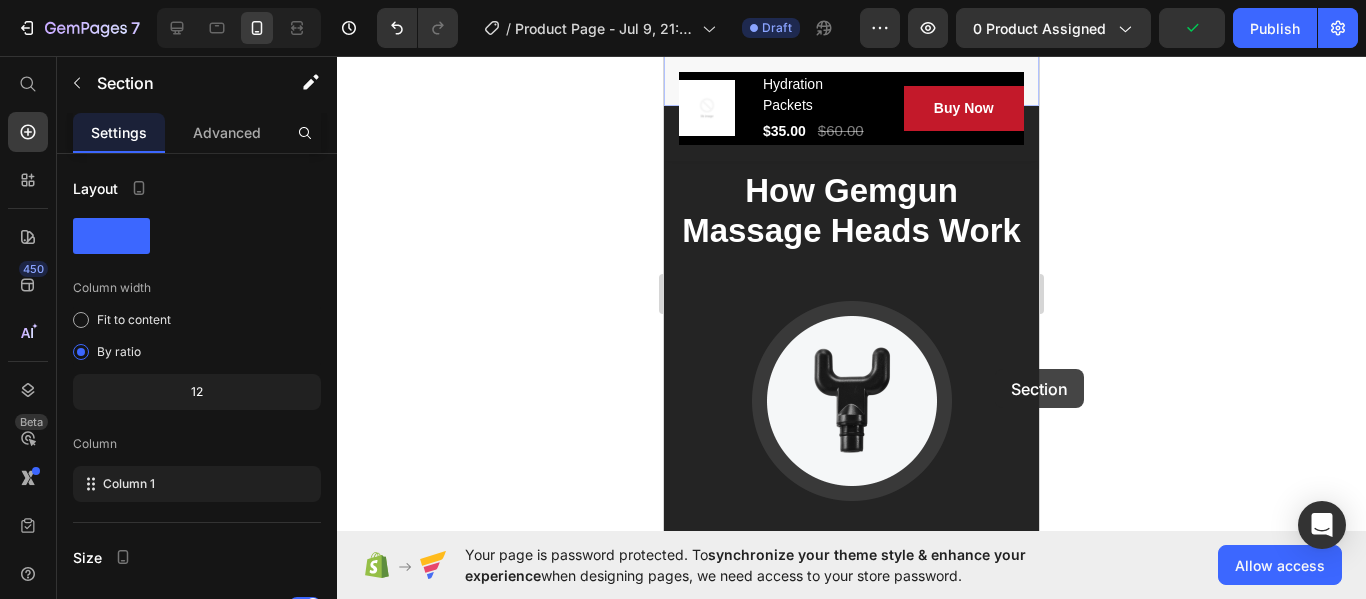 scroll, scrollTop: 4874, scrollLeft: 0, axis: vertical 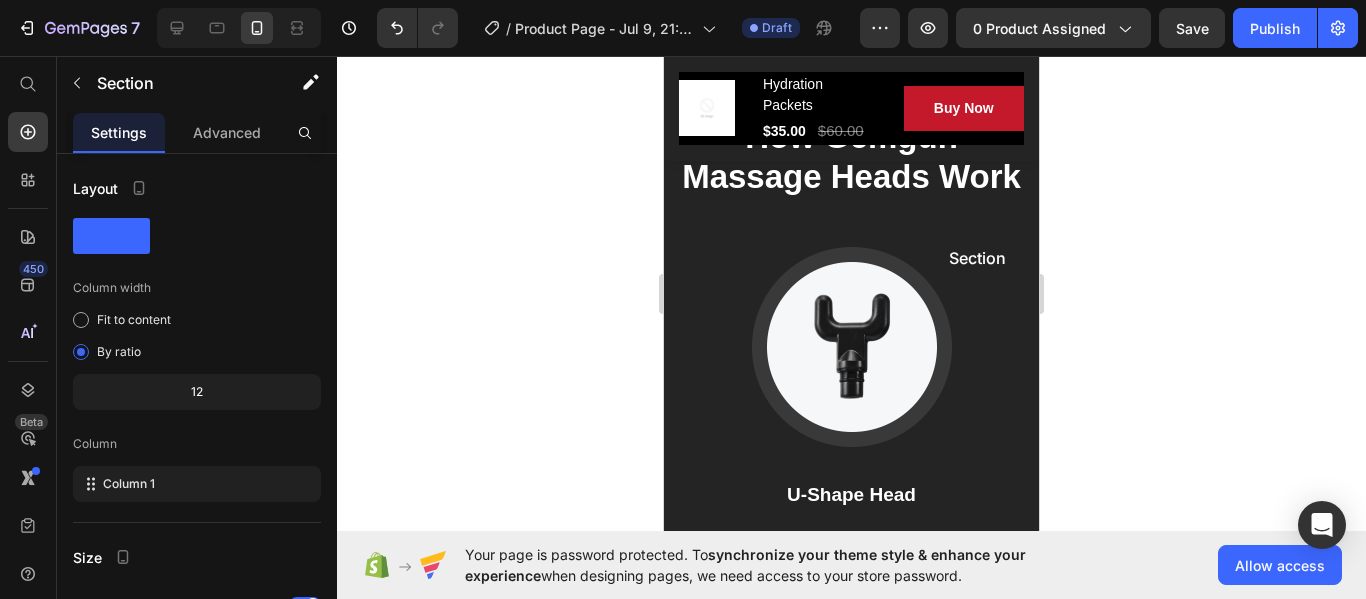 click at bounding box center (851, 68) 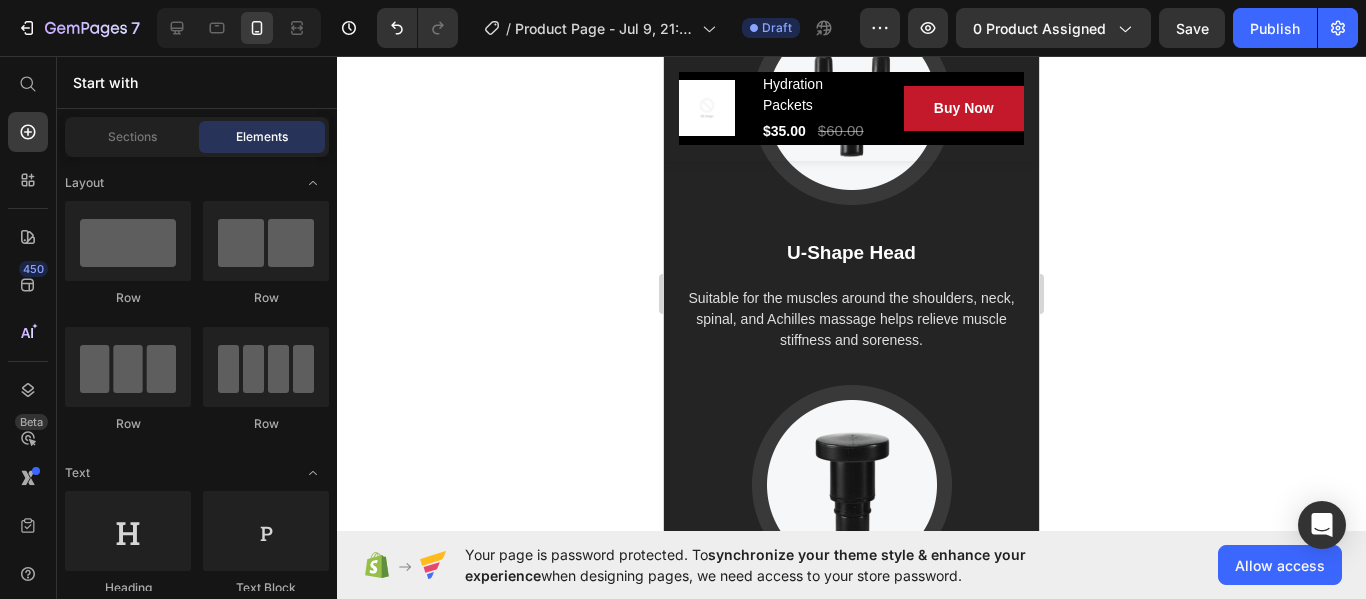 scroll, scrollTop: 4713, scrollLeft: 0, axis: vertical 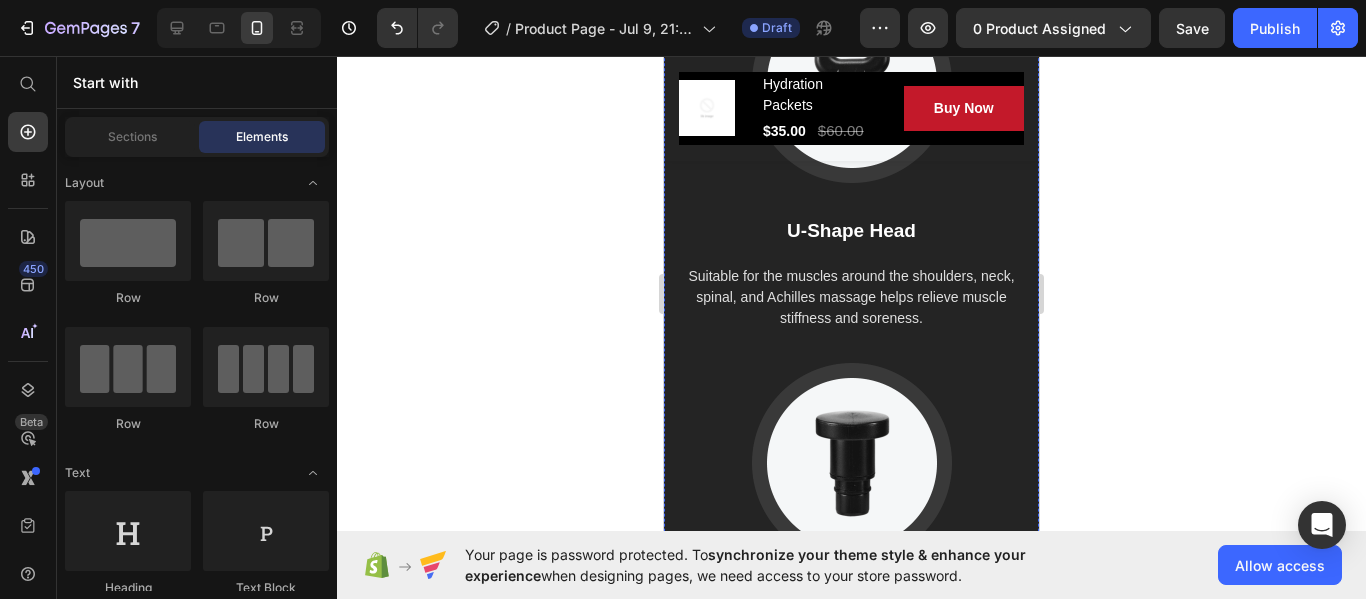click on "How Gemgun Massage Heads Work" at bounding box center (851, -108) 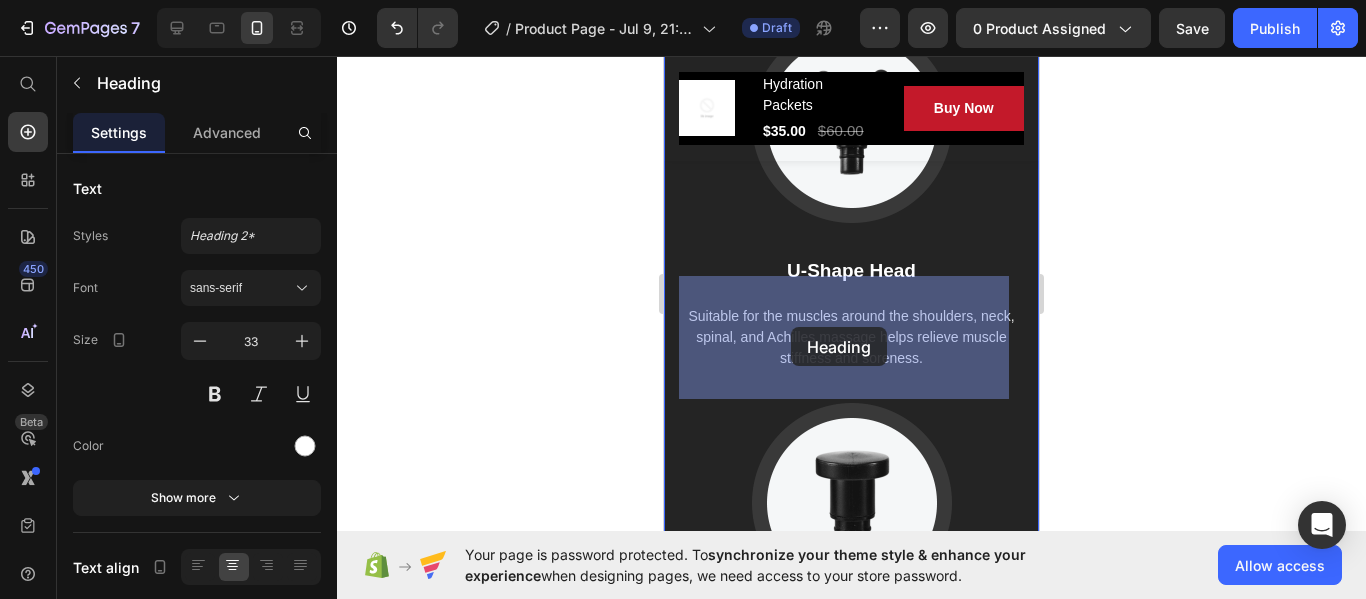 drag, startPoint x: 885, startPoint y: 372, endPoint x: 791, endPoint y: 327, distance: 104.21612 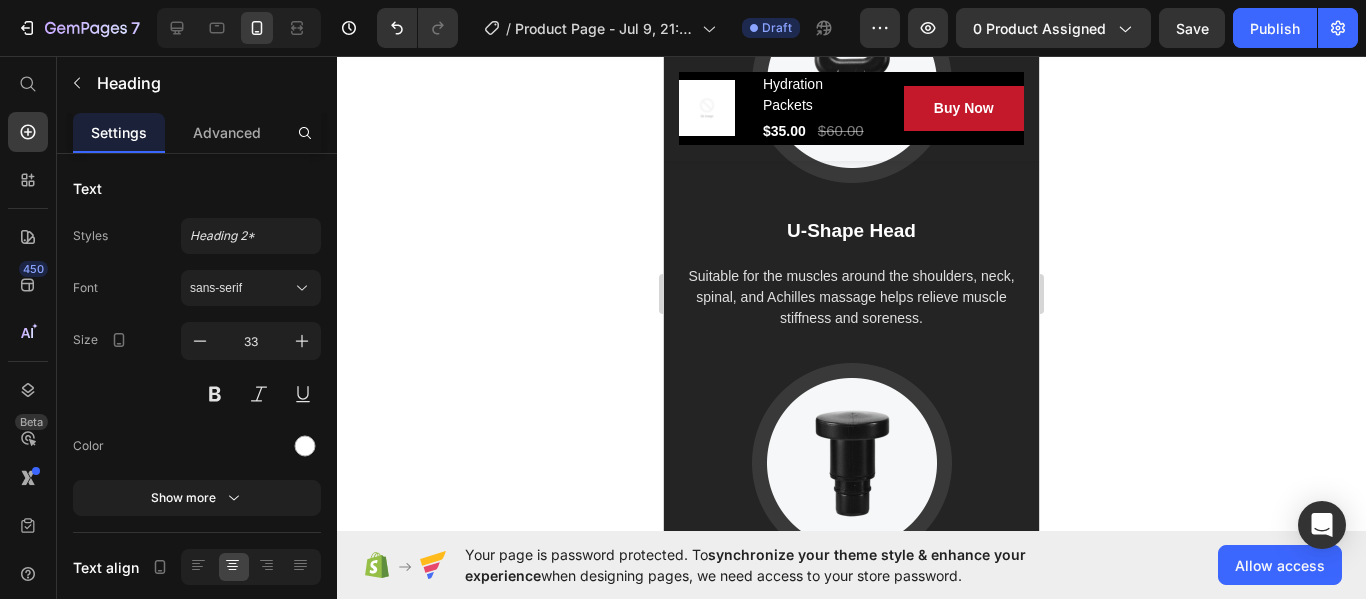 click on "How Gemgun Massage Heads Work" at bounding box center [851, -108] 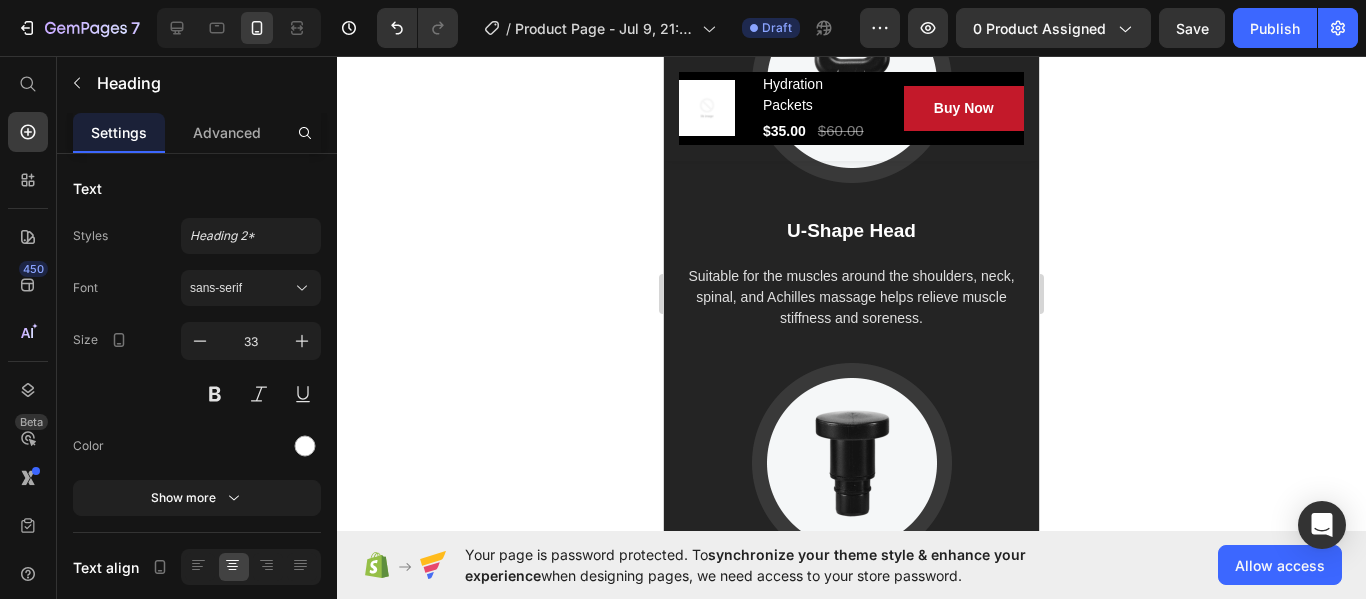 drag, startPoint x: 887, startPoint y: 372, endPoint x: 744, endPoint y: 305, distance: 157.9177 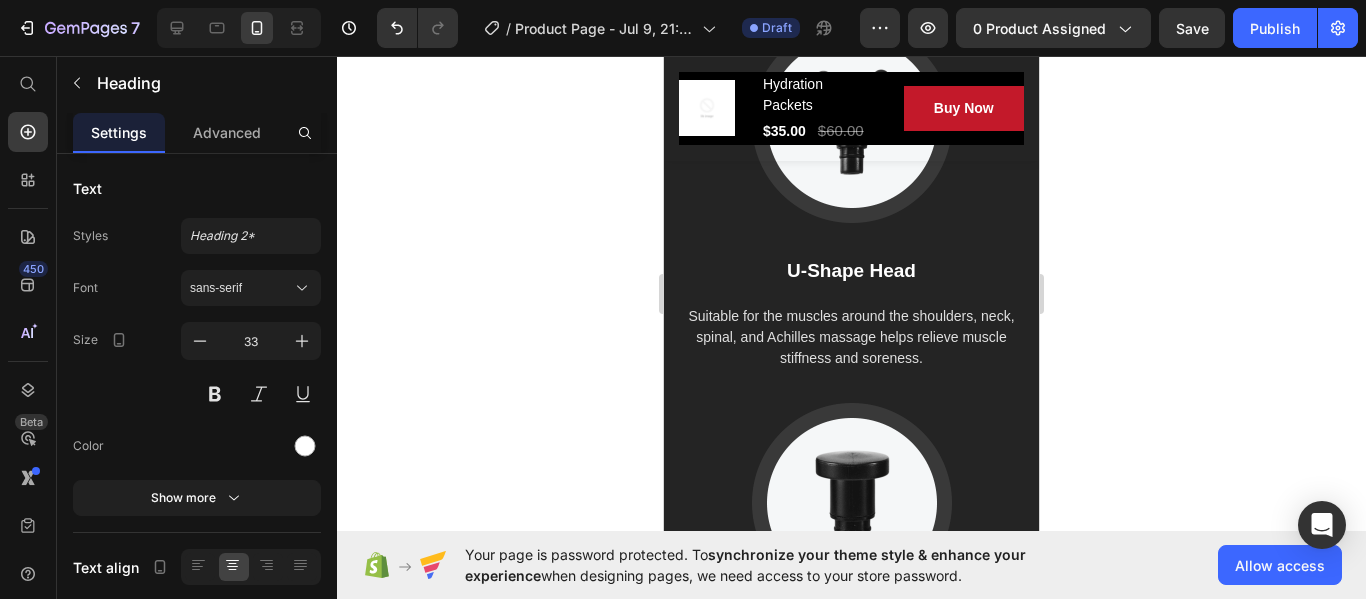 click on "Why Hydration Packets Work Better Than Water Alone" at bounding box center [851, -88] 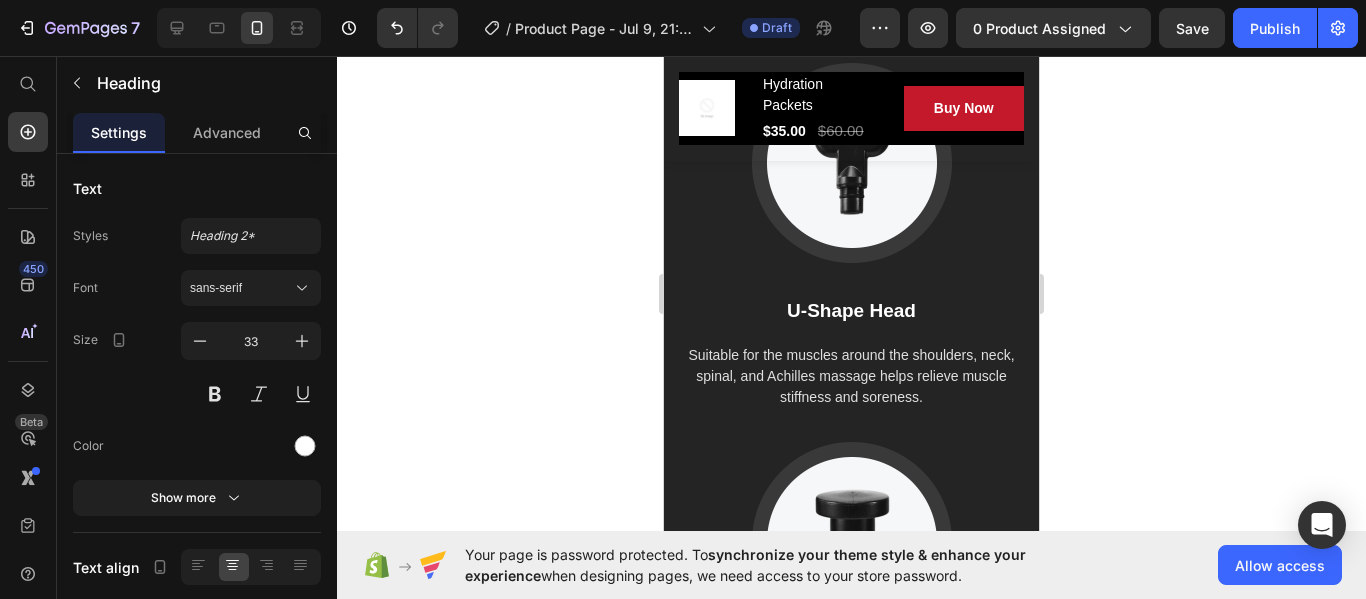 click on "Why Hydration Replenishers Work Better Than Water Alone" at bounding box center (851, -68) 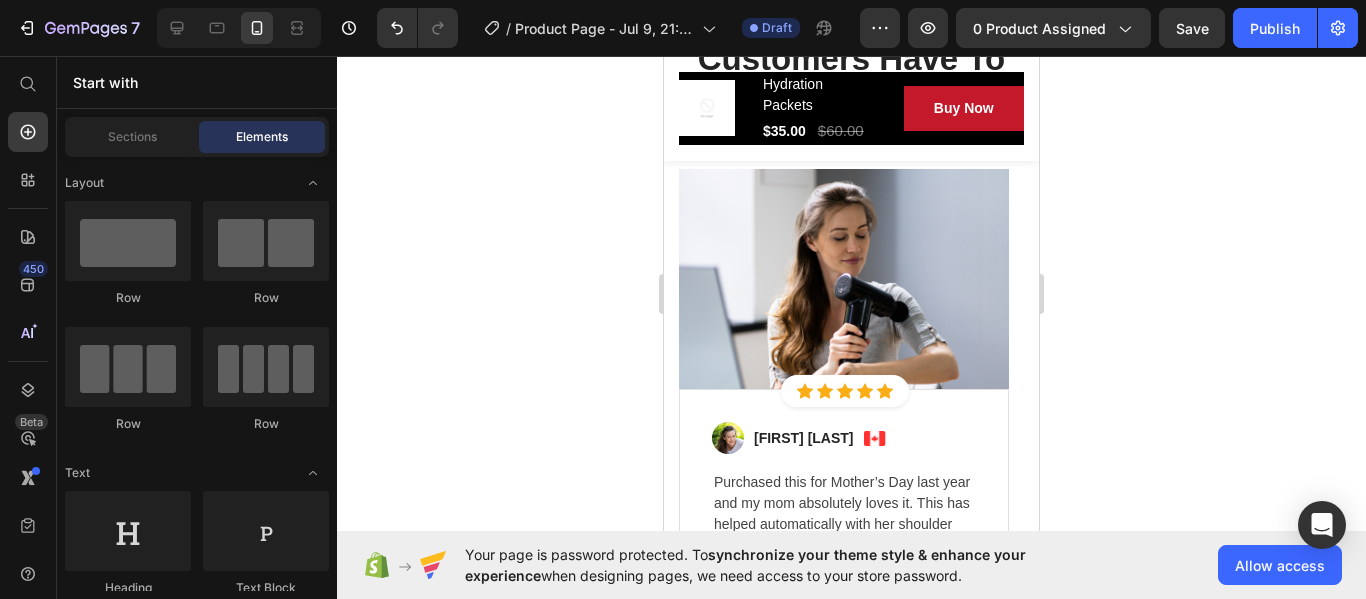 scroll, scrollTop: 6238, scrollLeft: 0, axis: vertical 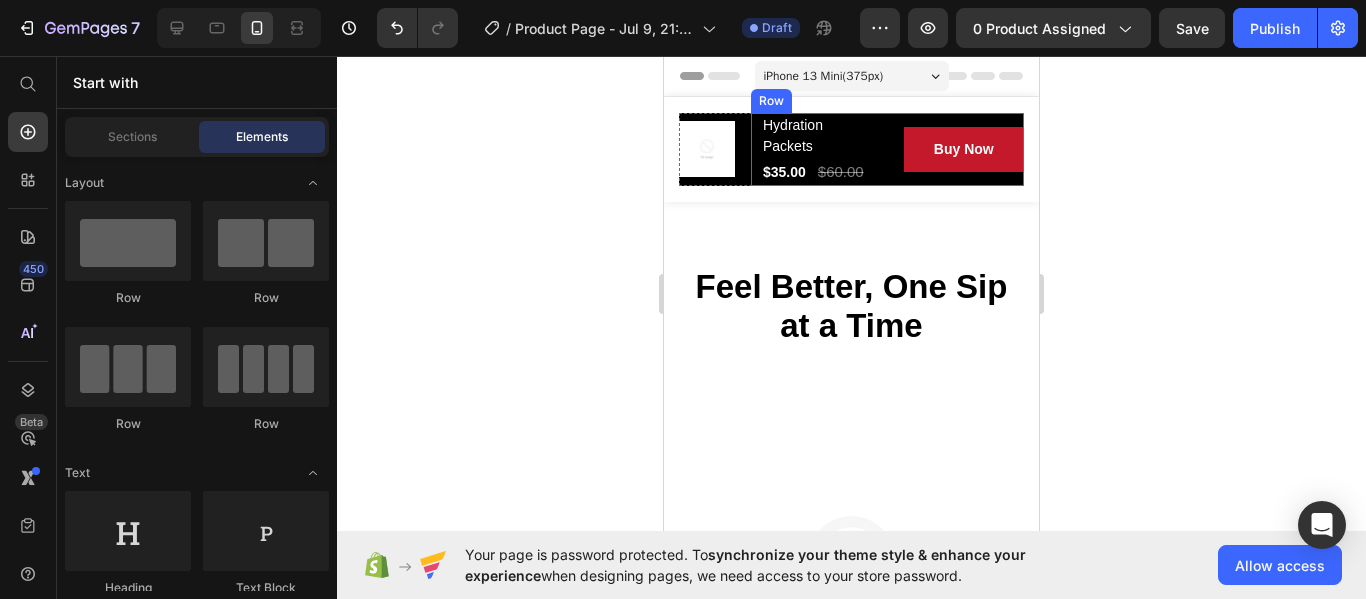 click on "Hydration Packets (P) Title $35.00 (P) Price $60.00 (P) Price Row Buy Now (P) Cart Button Row" at bounding box center [887, 149] 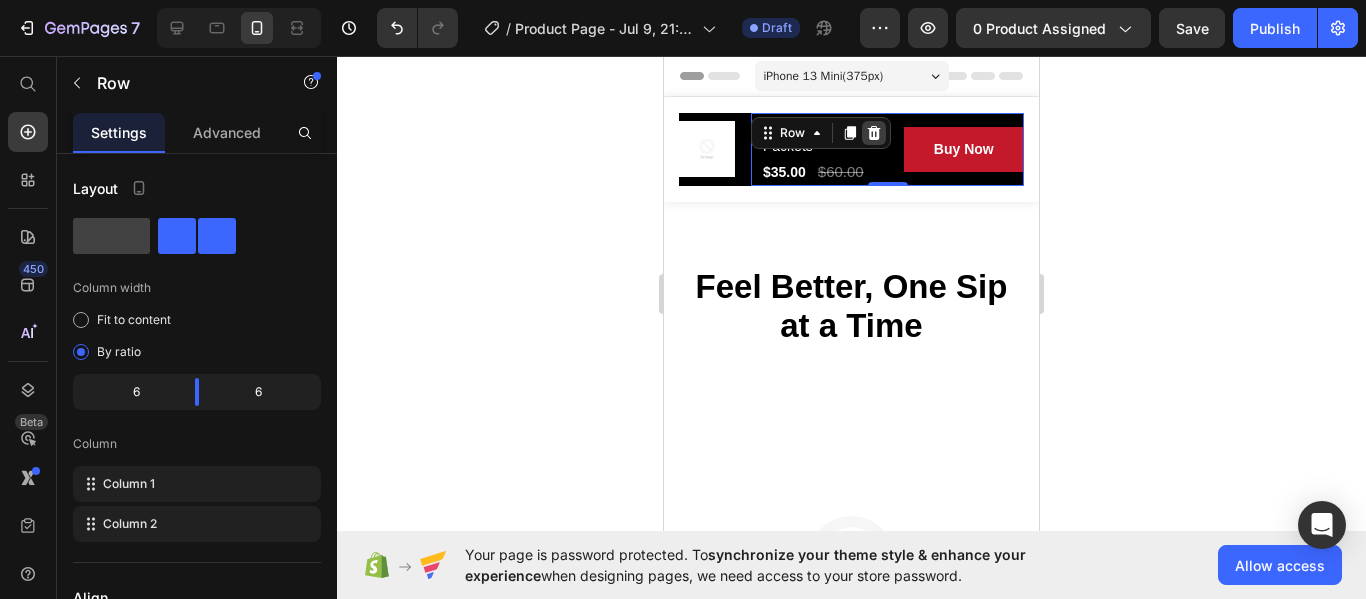 click 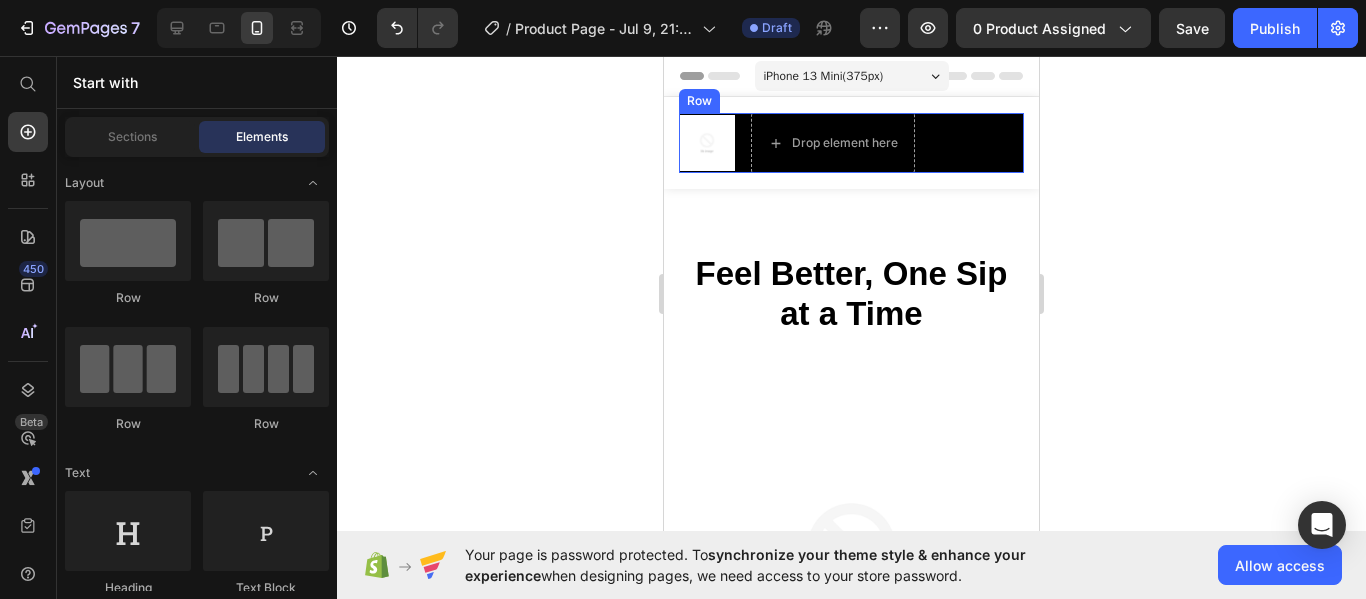 click on "Product Images
Drop element here Row" at bounding box center (851, 143) 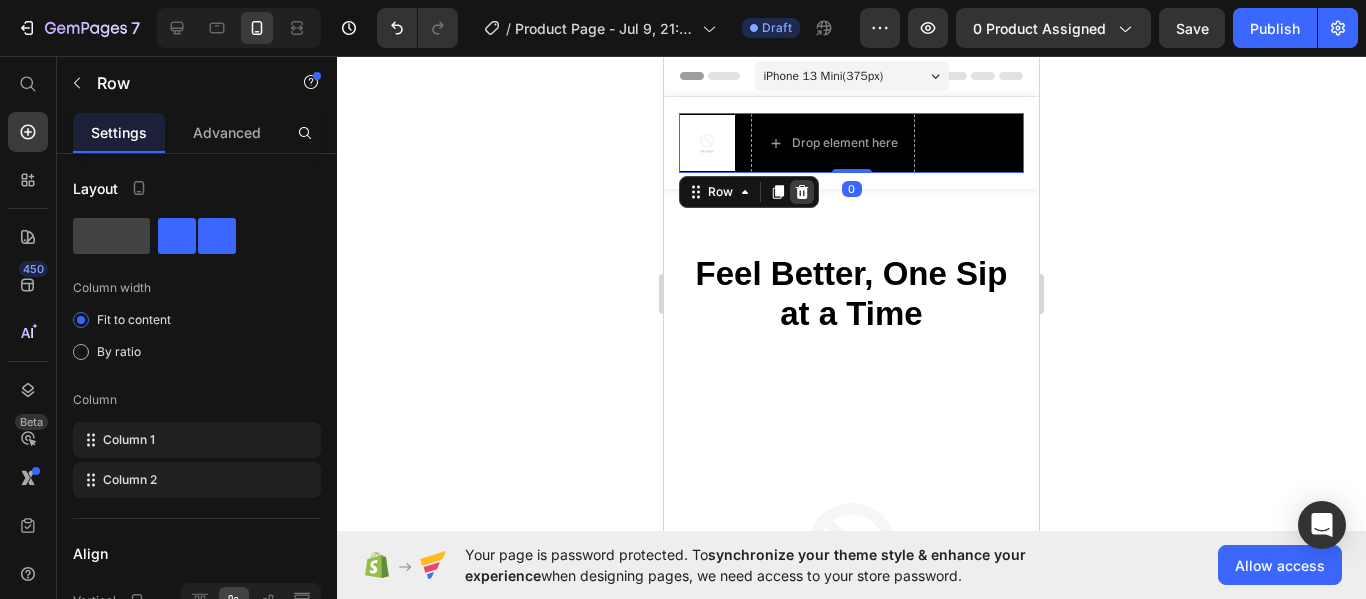 click 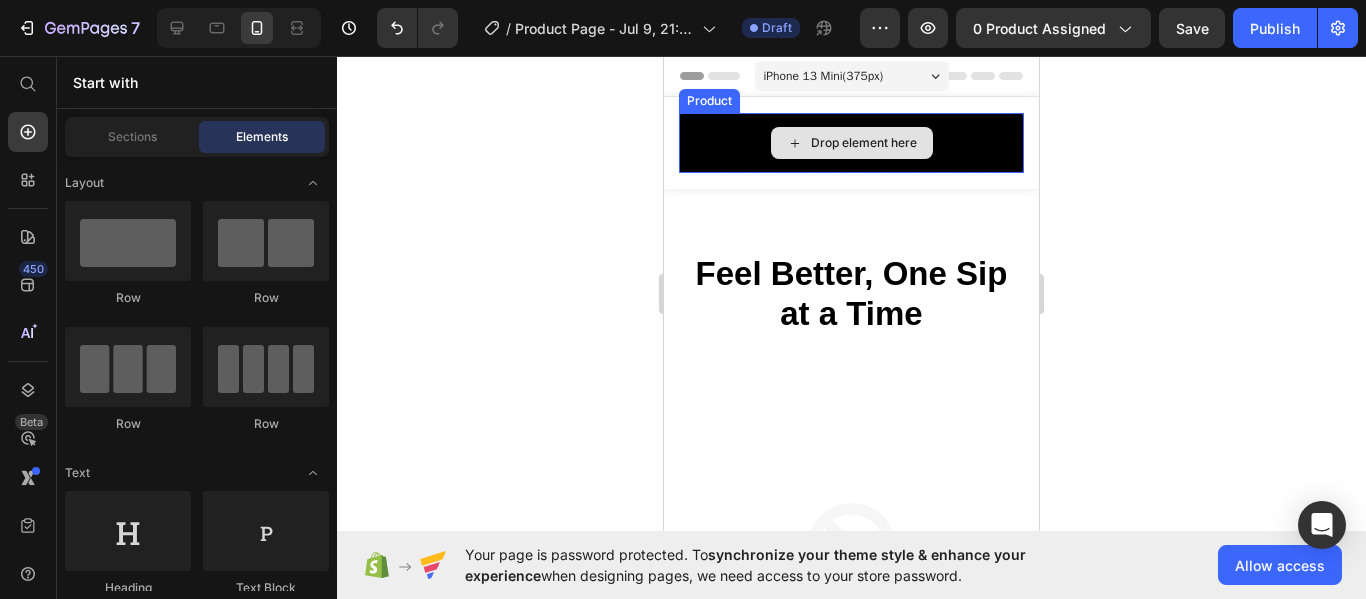 click on "Drop element here" at bounding box center (851, 143) 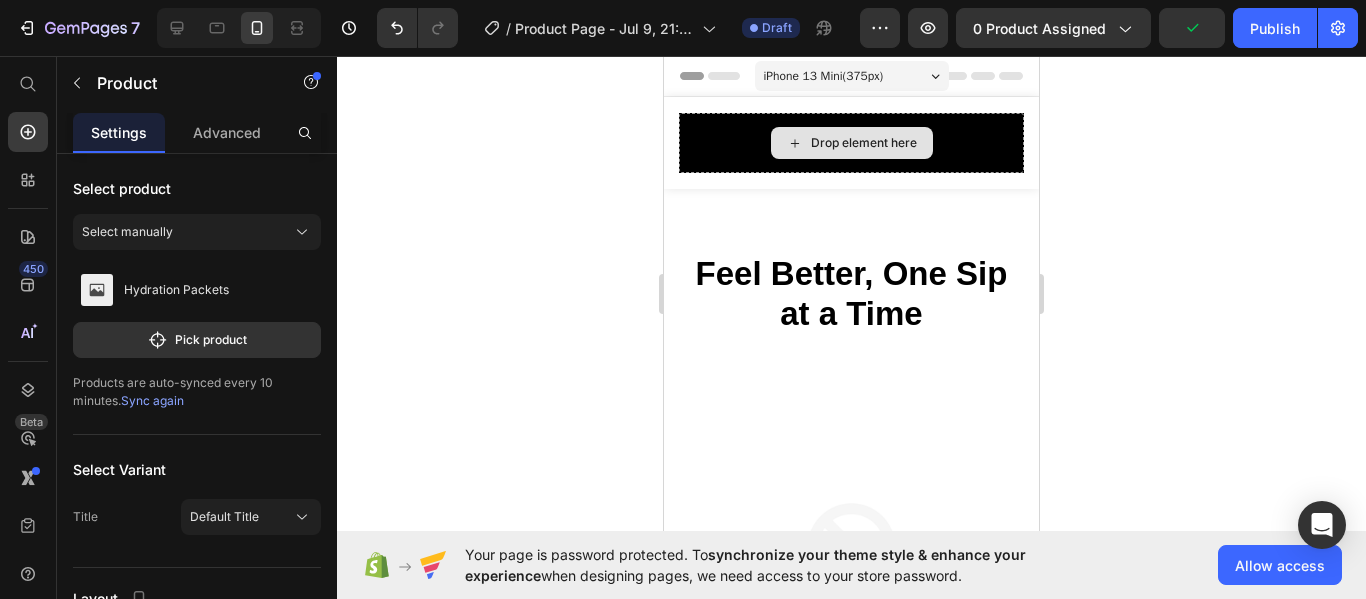 click on "Drop element here" at bounding box center (851, 143) 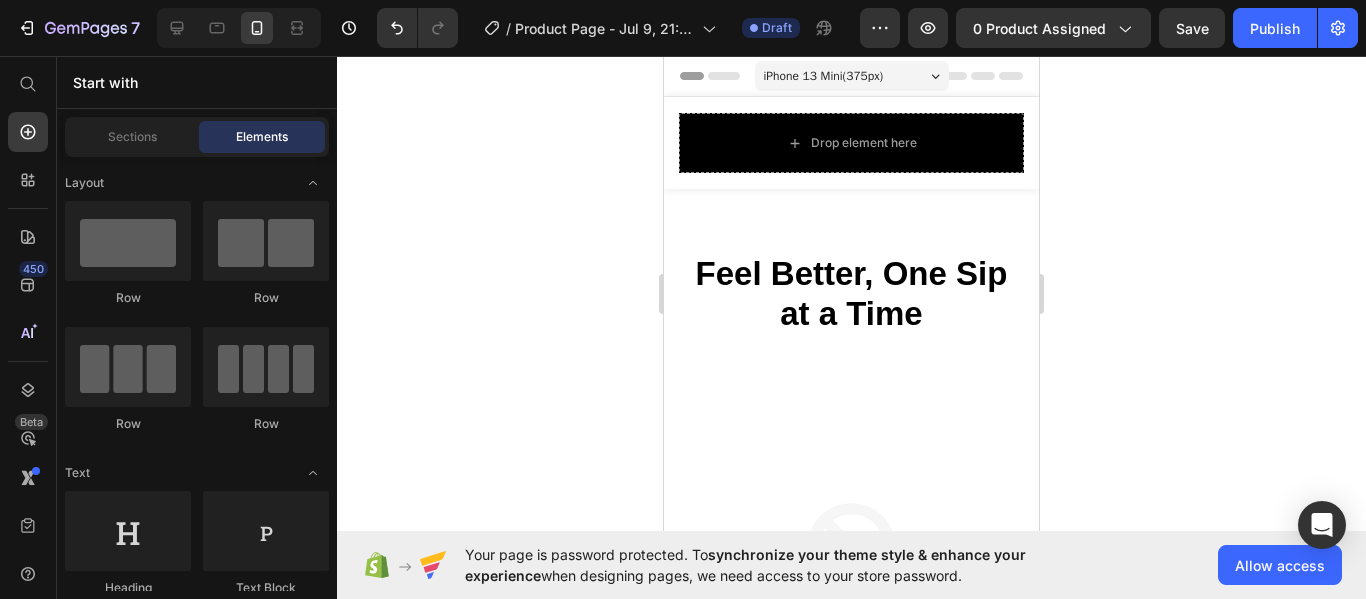 scroll, scrollTop: 415, scrollLeft: 0, axis: vertical 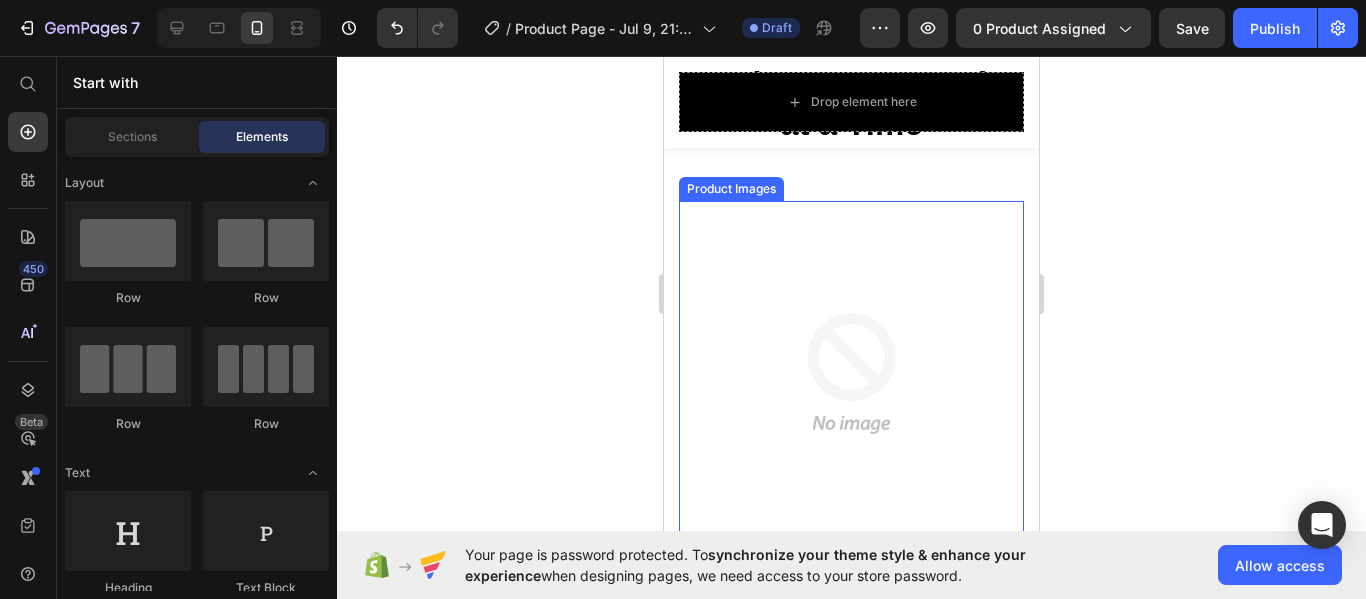 click at bounding box center [851, 373] 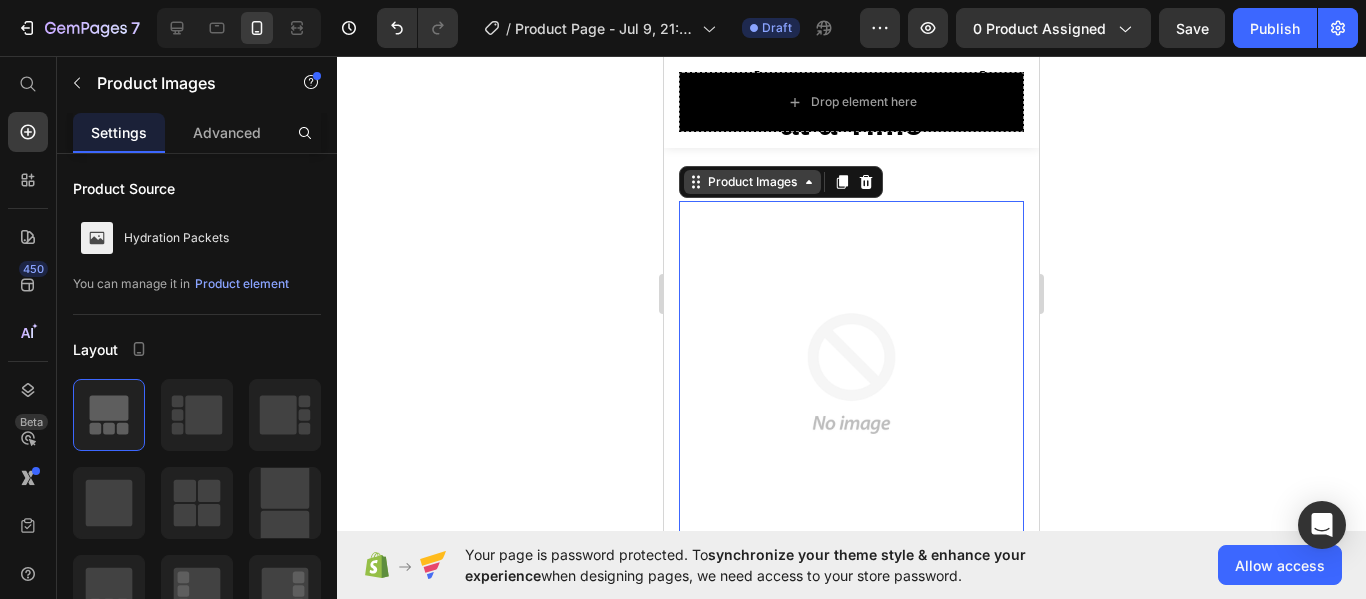 click on "Product Images" at bounding box center [752, 182] 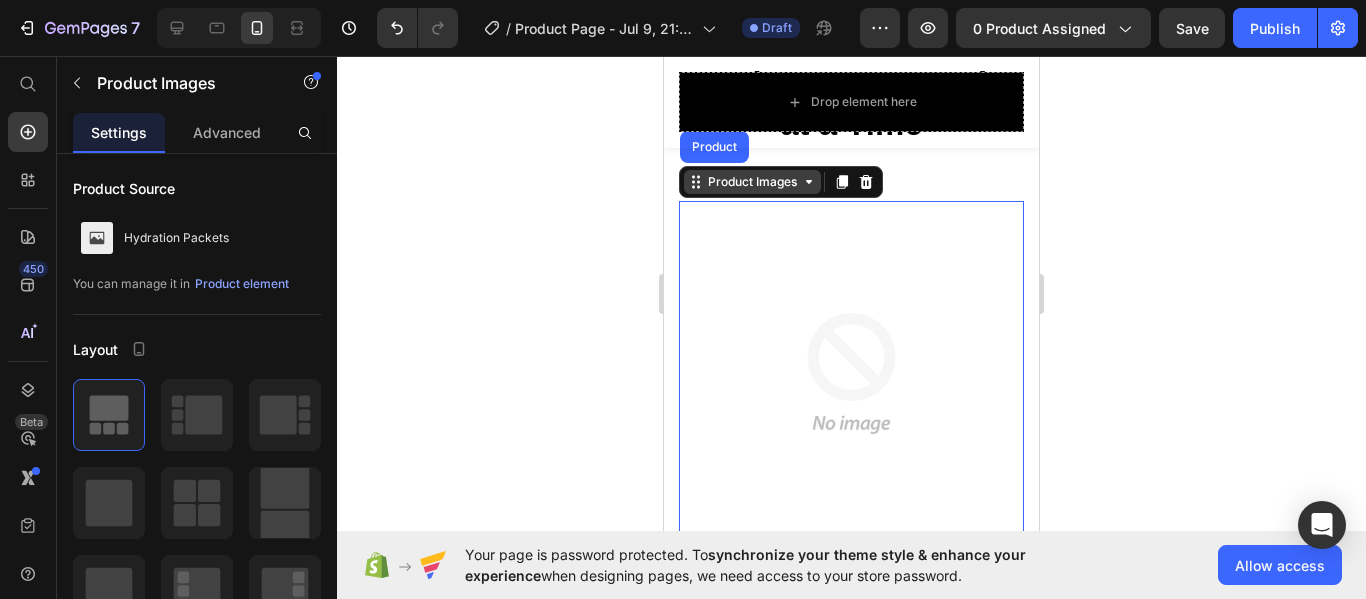 click 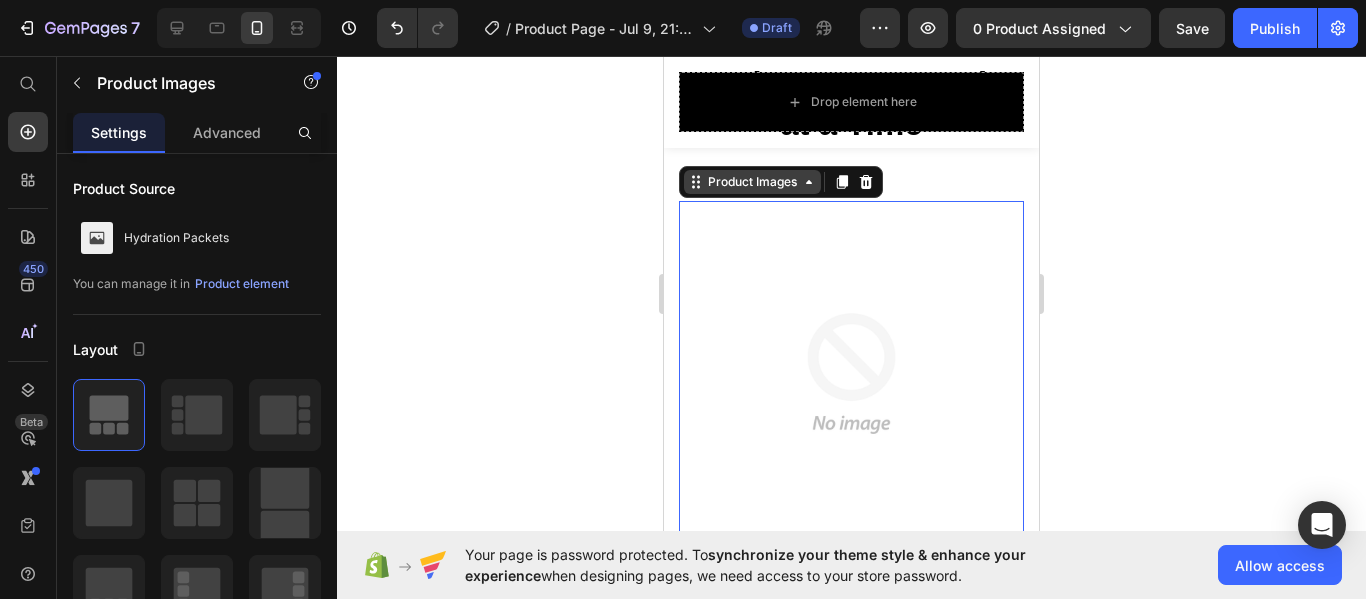 click 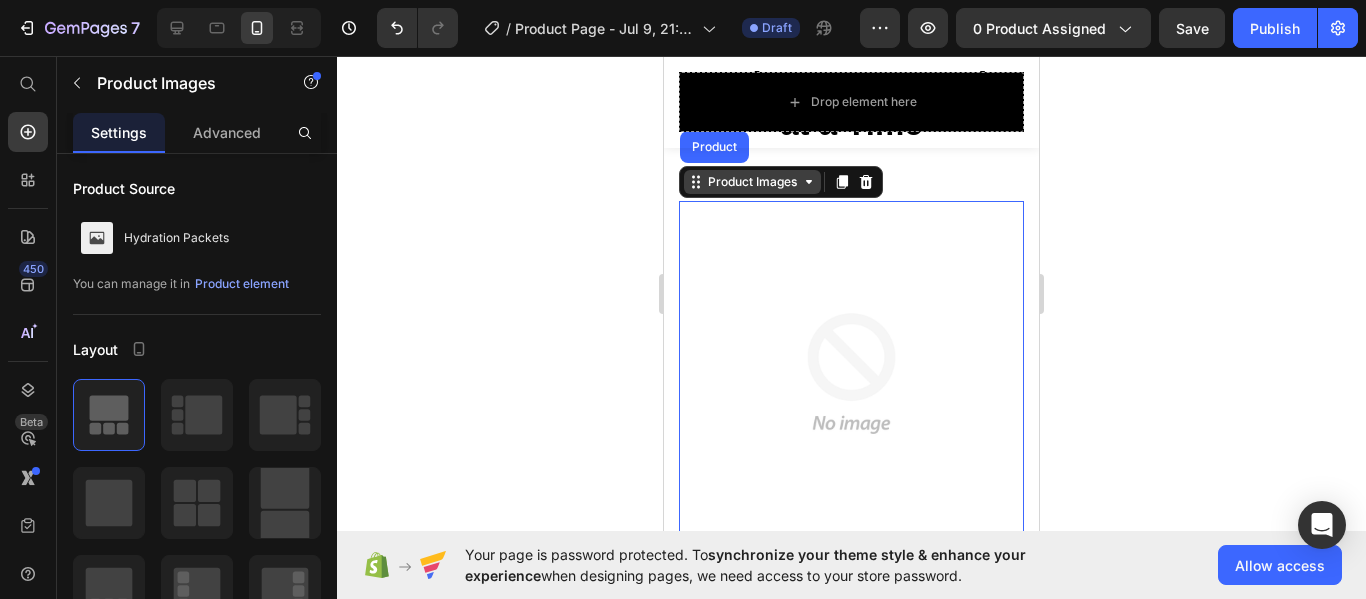 click on "Product Images" at bounding box center (752, 182) 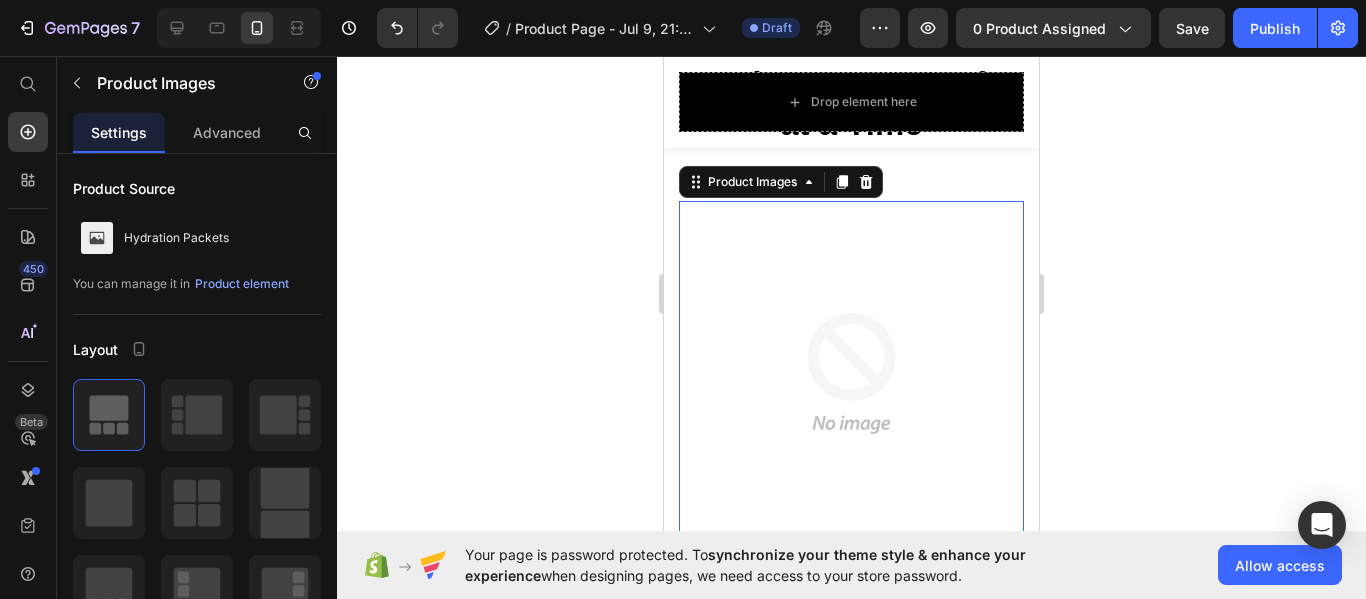 click at bounding box center [851, 373] 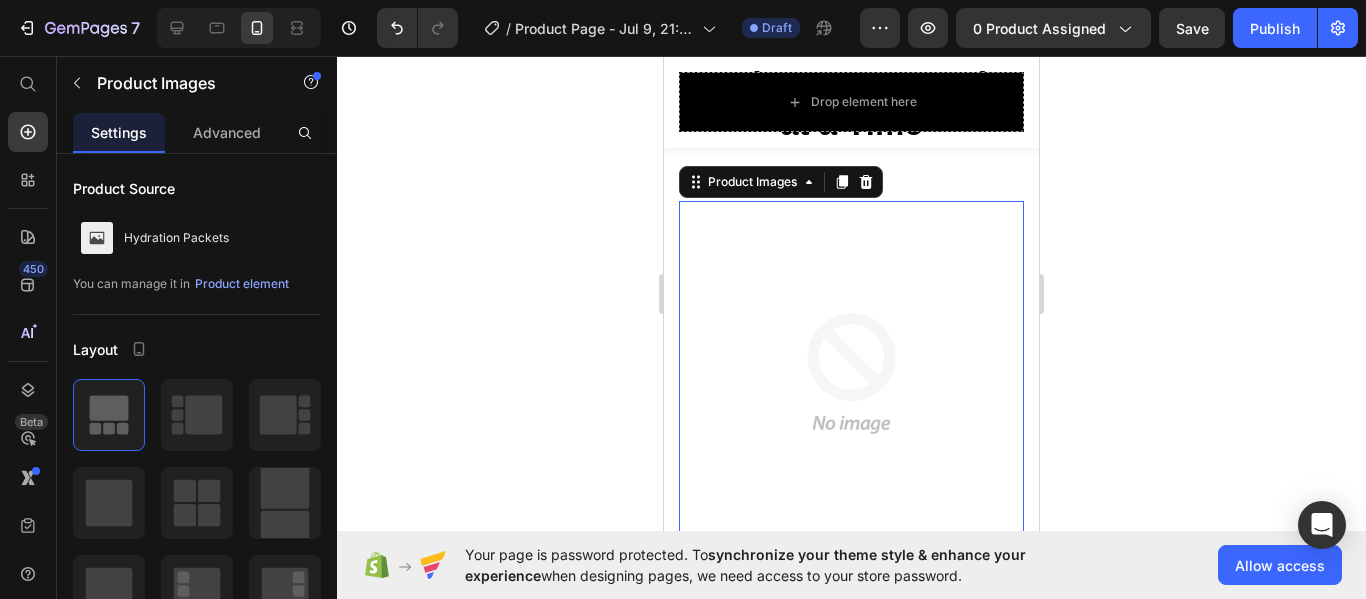 click 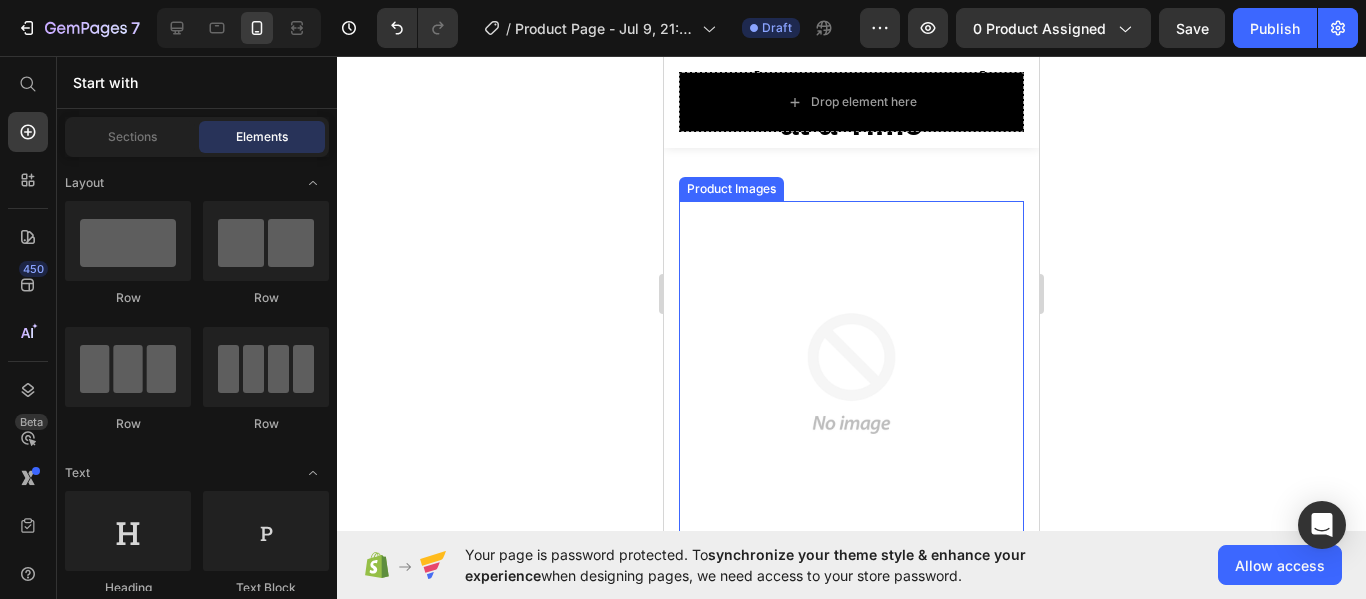 click at bounding box center (851, 373) 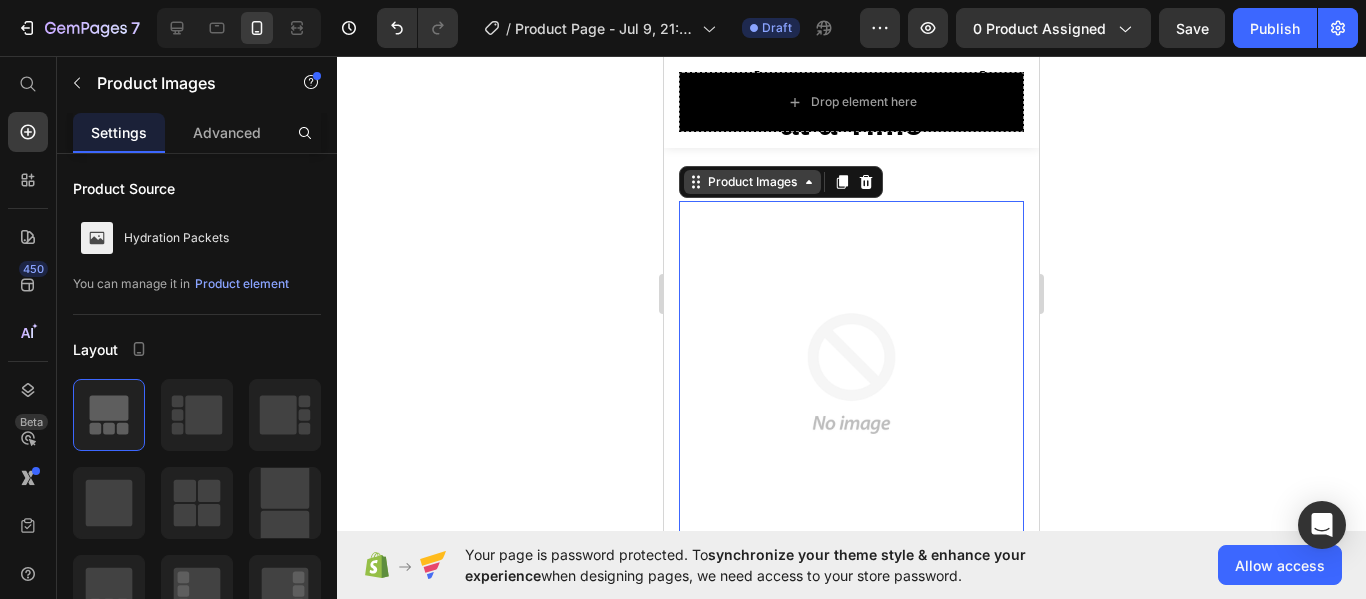 click on "Product Images" at bounding box center (752, 182) 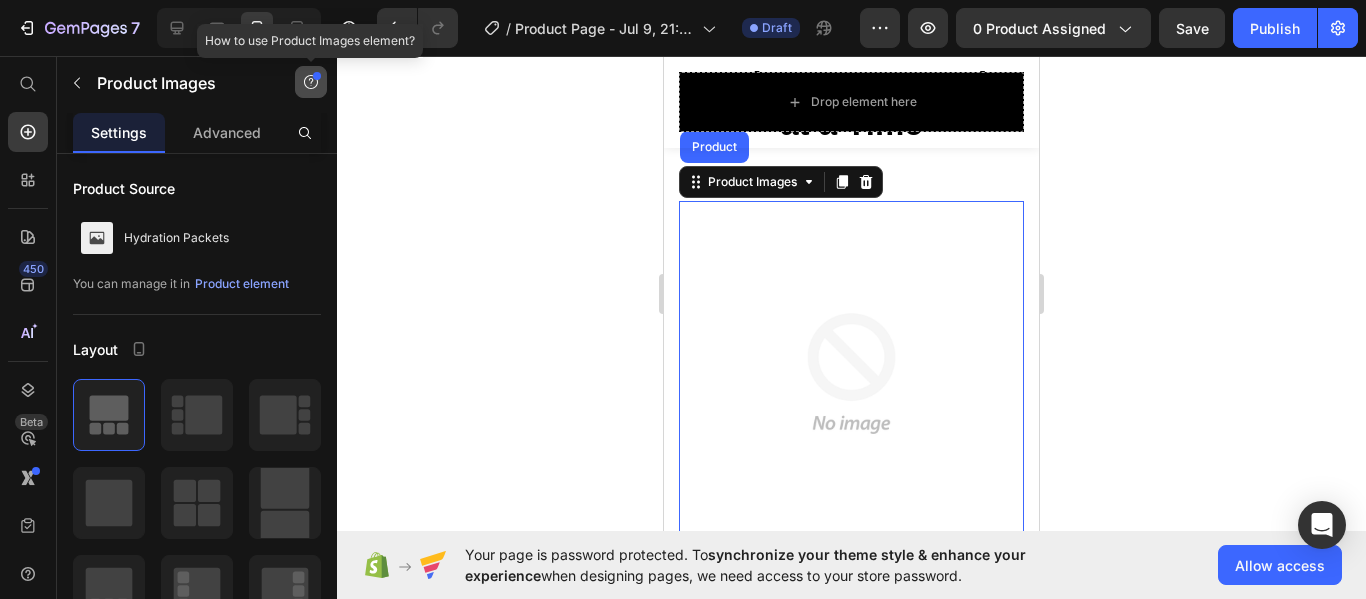click 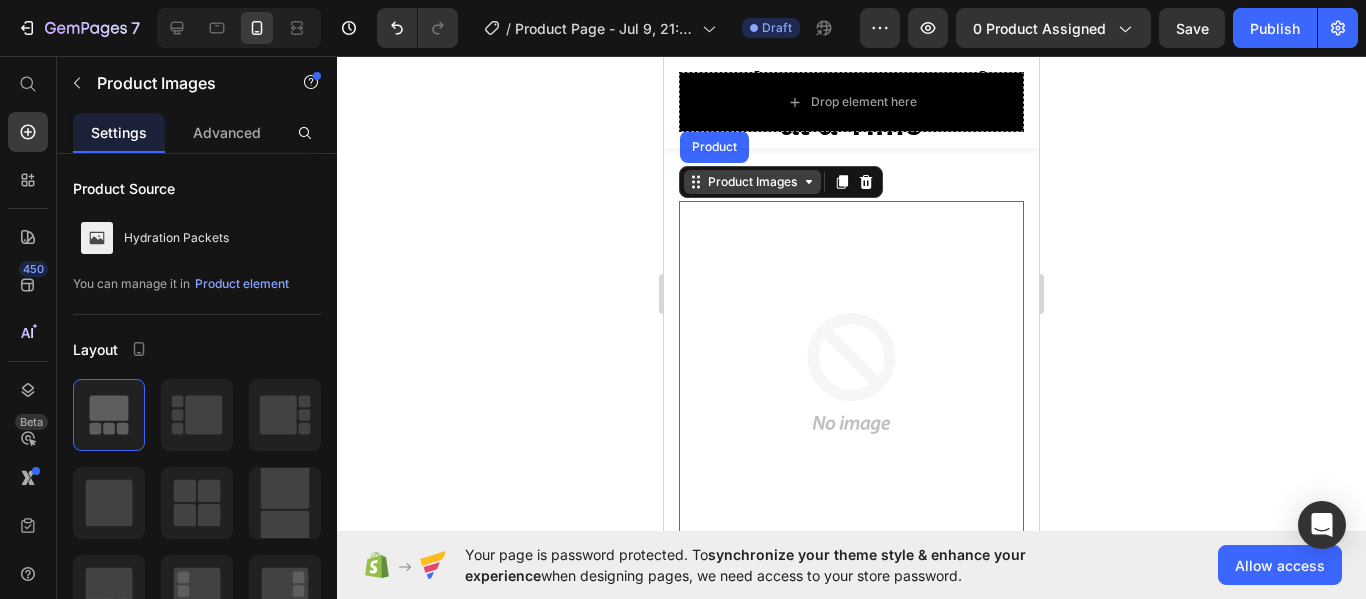 click 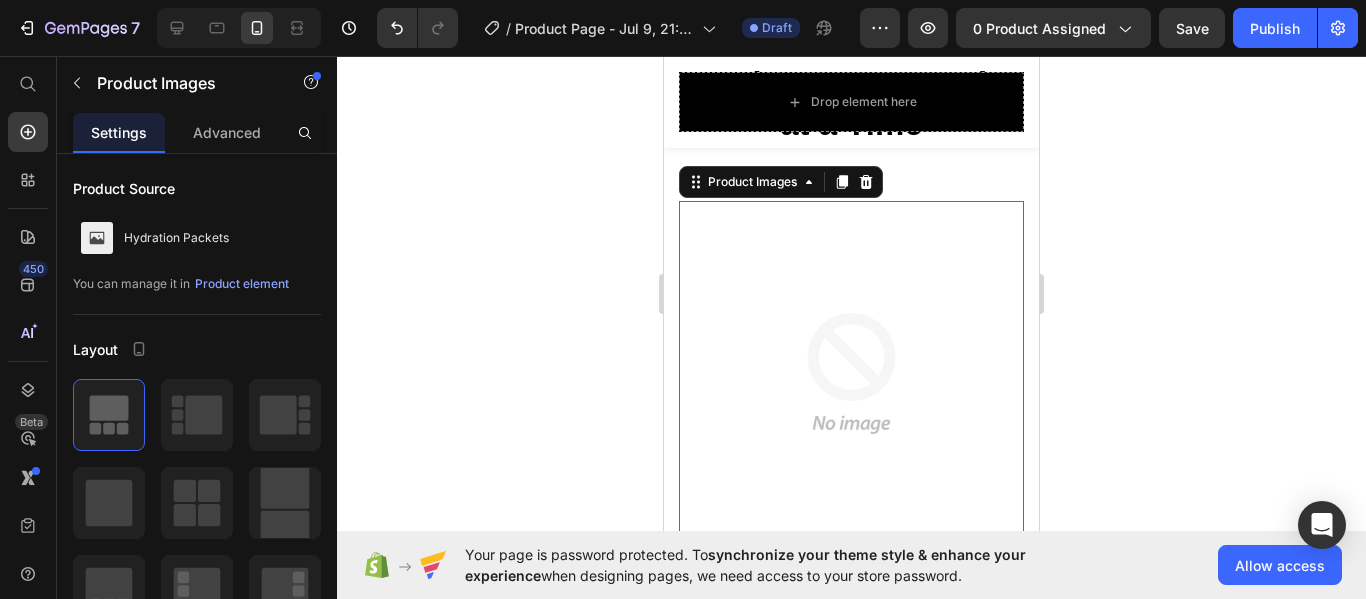 click at bounding box center [851, 373] 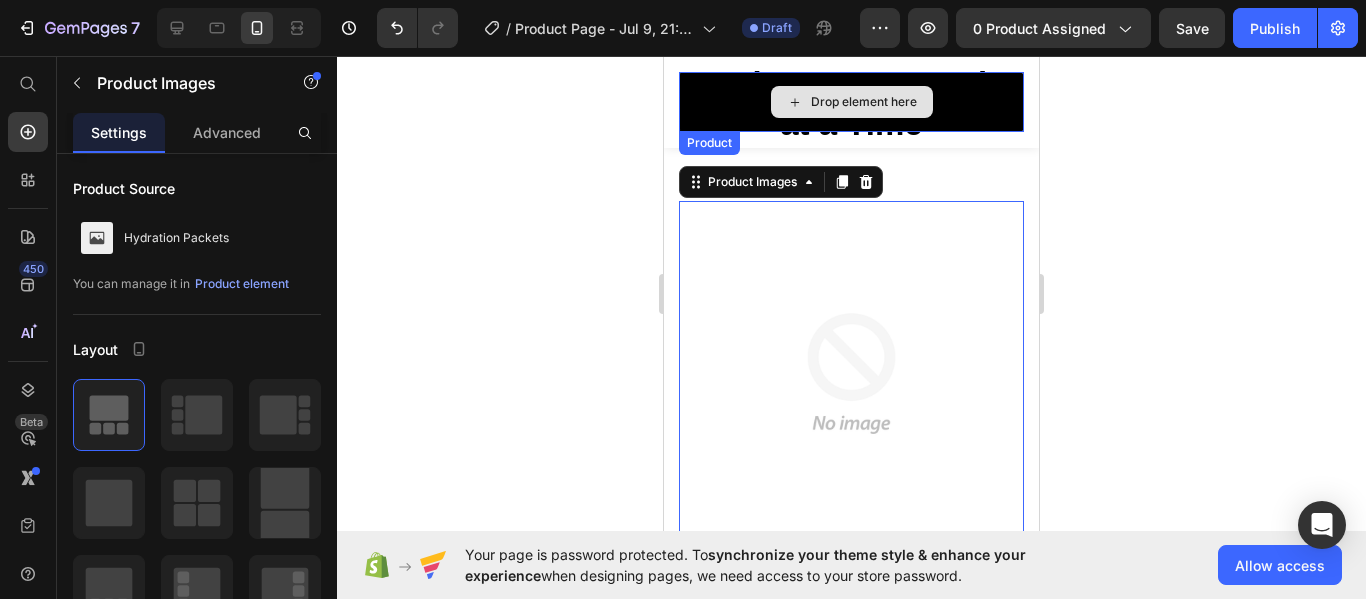 click on "Drop element here" at bounding box center [851, 102] 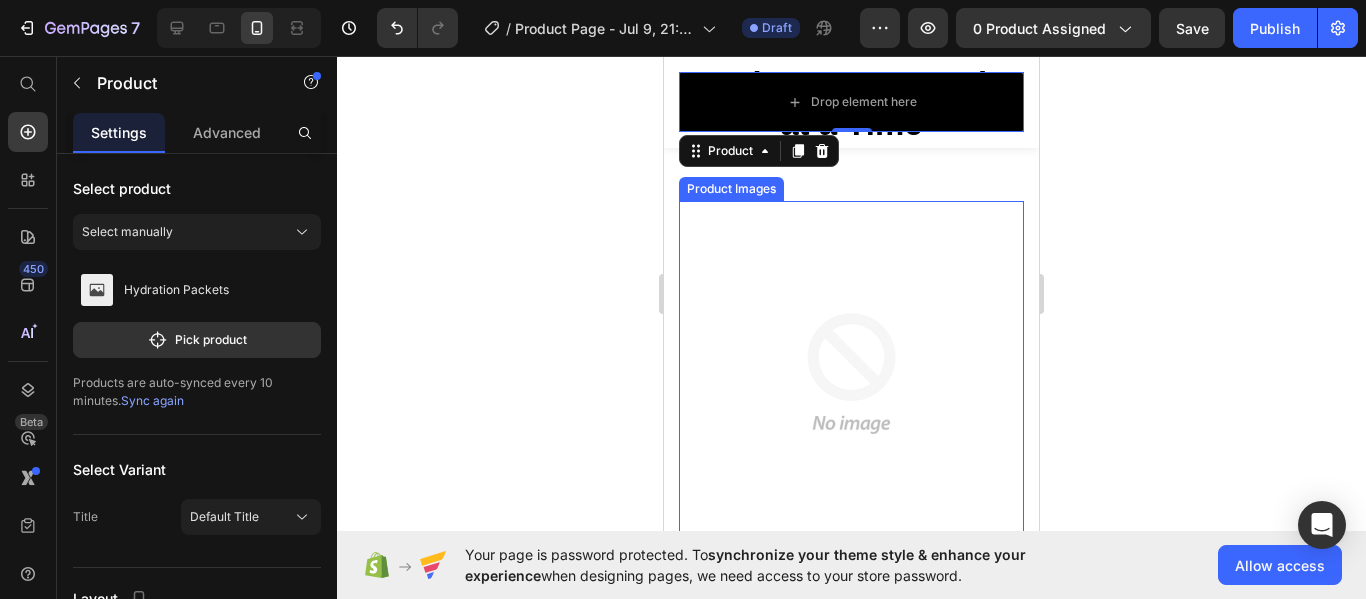click at bounding box center (851, 373) 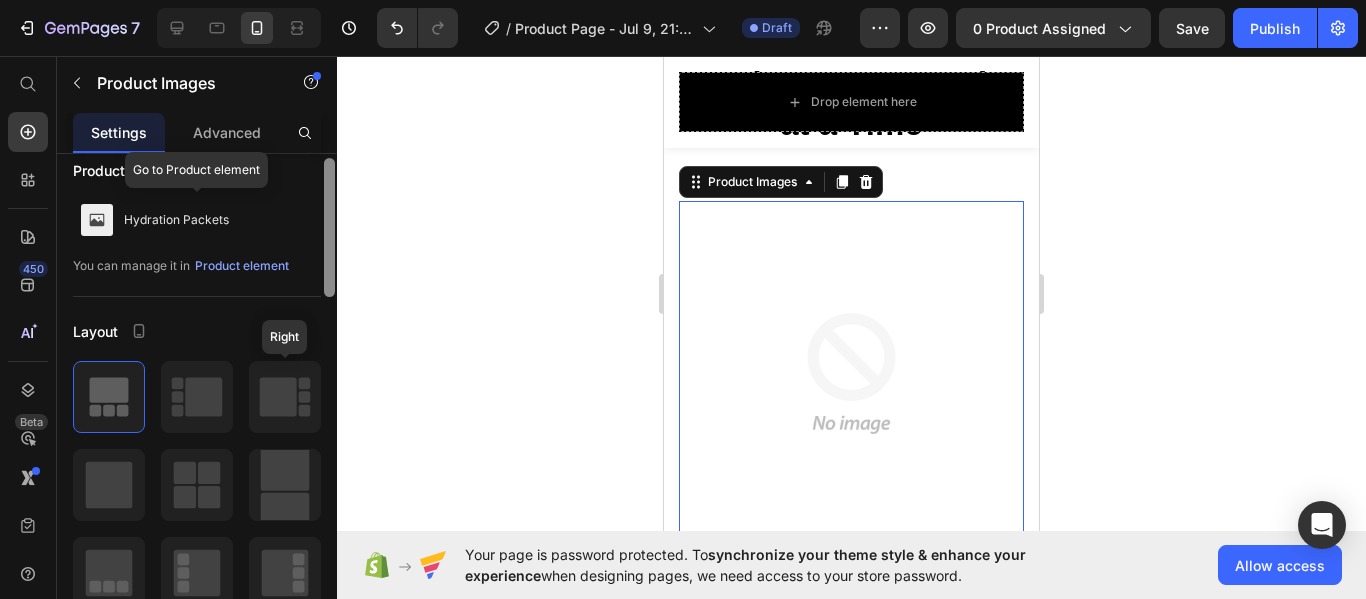 scroll, scrollTop: 0, scrollLeft: 0, axis: both 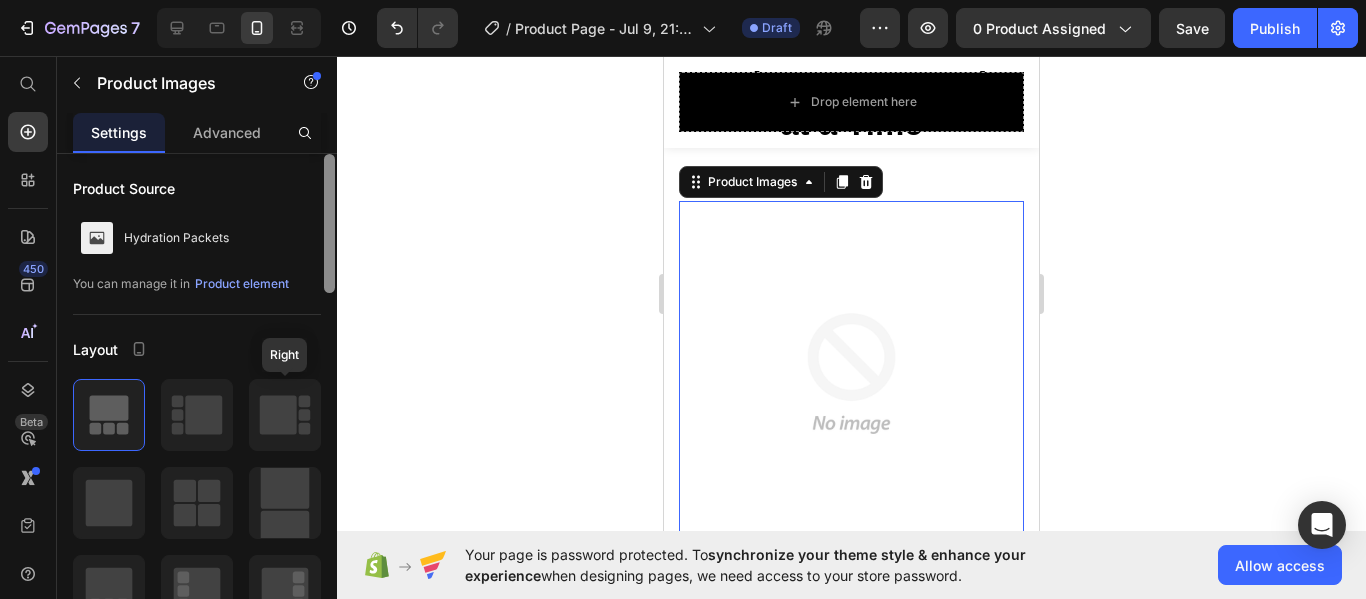drag, startPoint x: 330, startPoint y: 196, endPoint x: 312, endPoint y: 186, distance: 20.59126 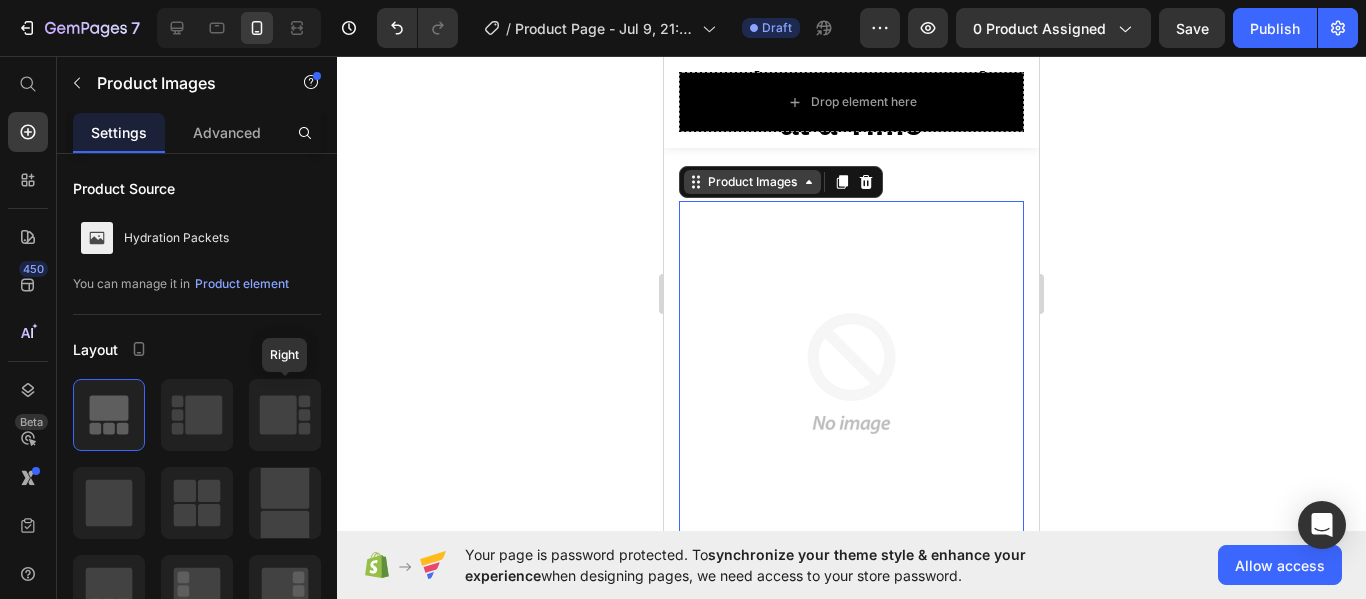 click on "Product Images" at bounding box center (752, 182) 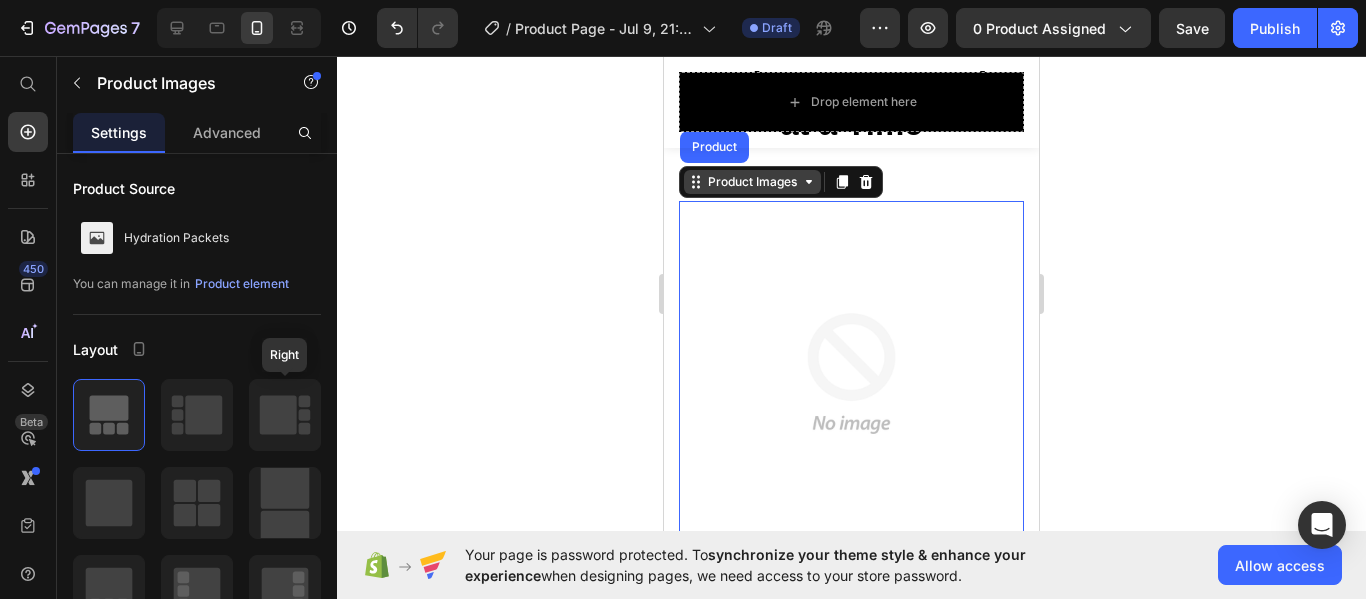 click on "Product Images" at bounding box center (752, 182) 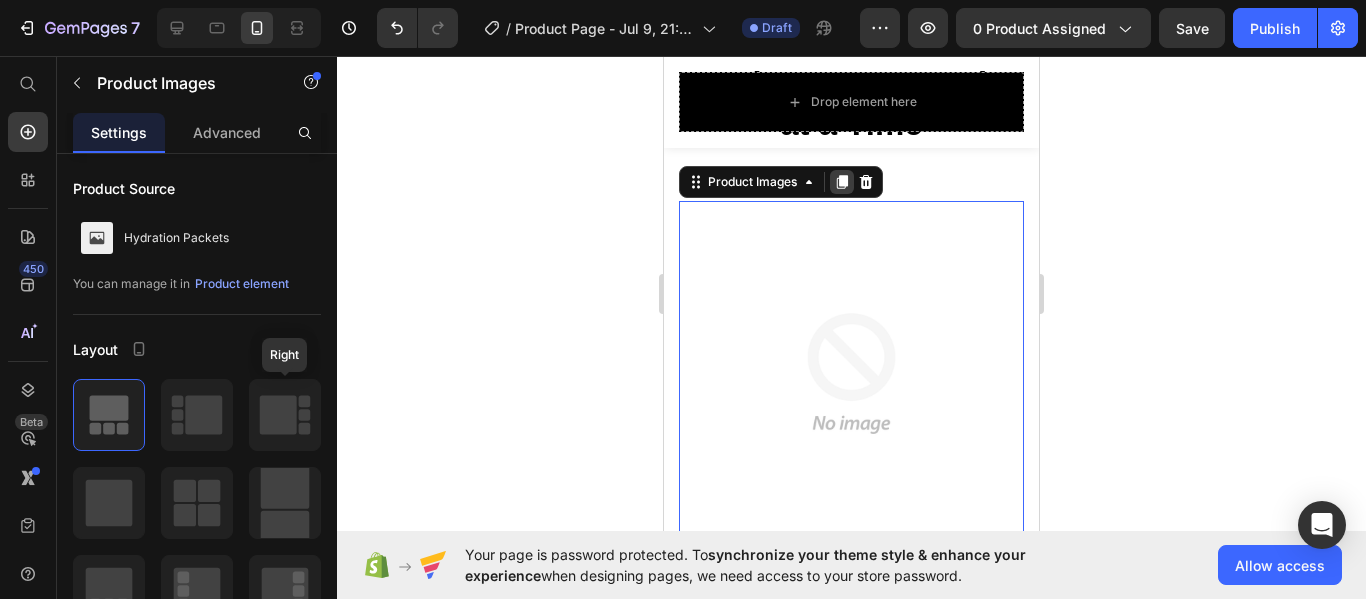 click 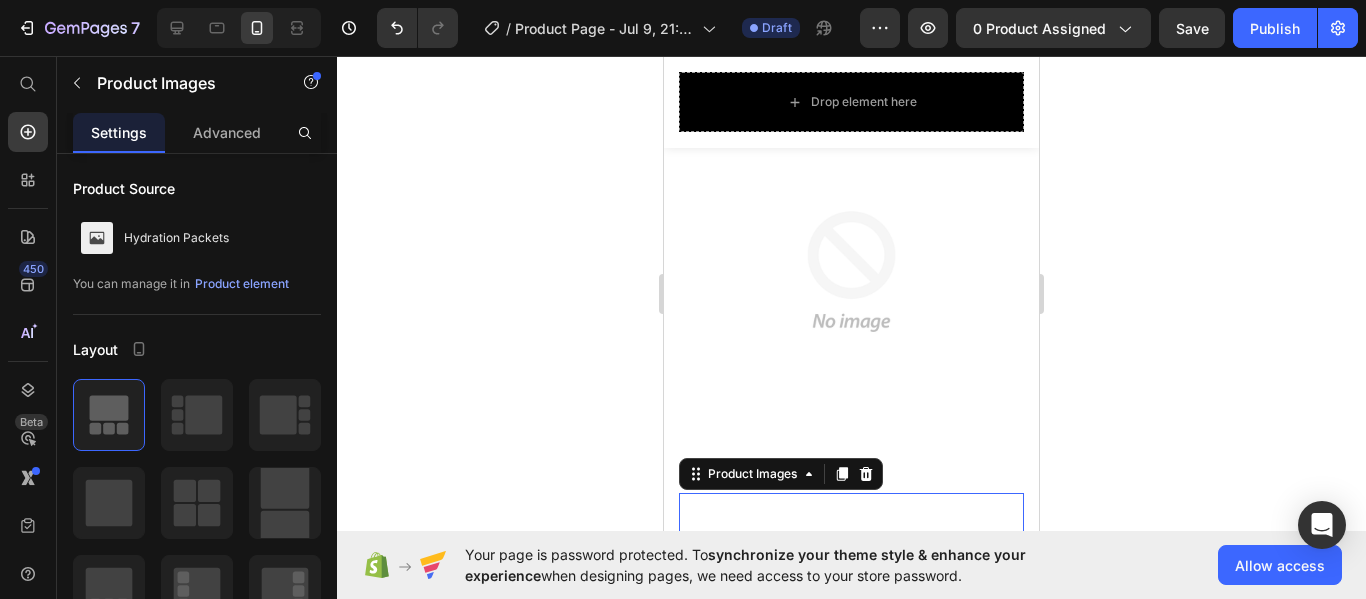 scroll, scrollTop: 644, scrollLeft: 0, axis: vertical 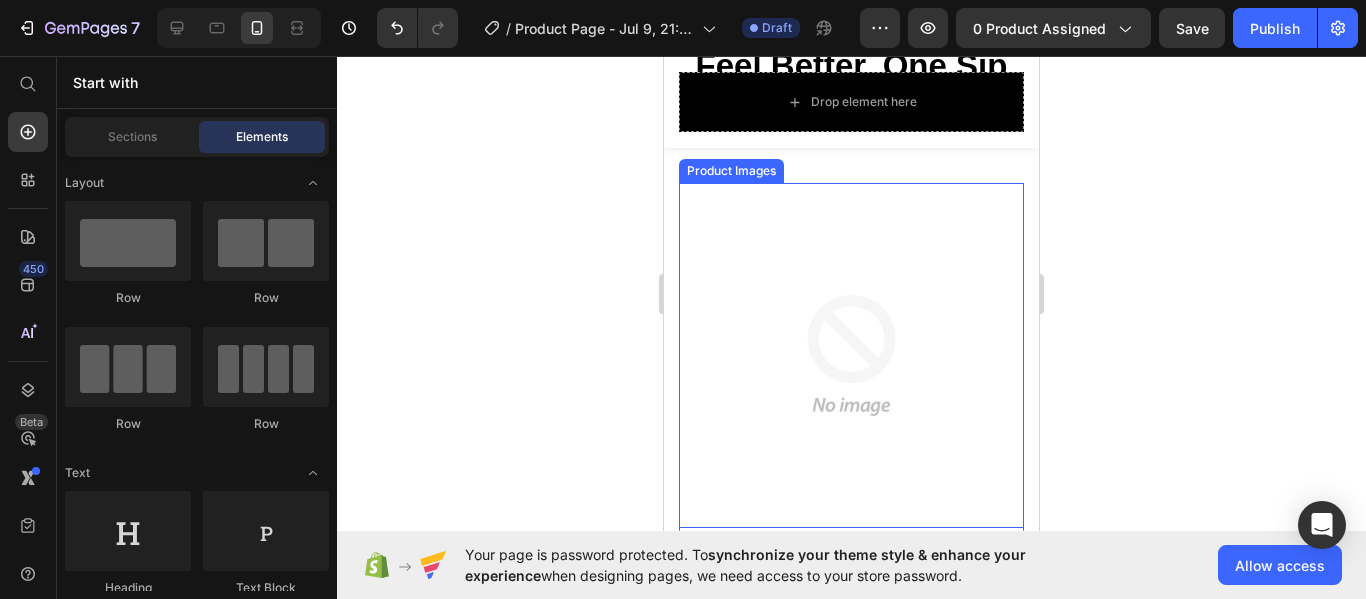 click at bounding box center (851, 355) 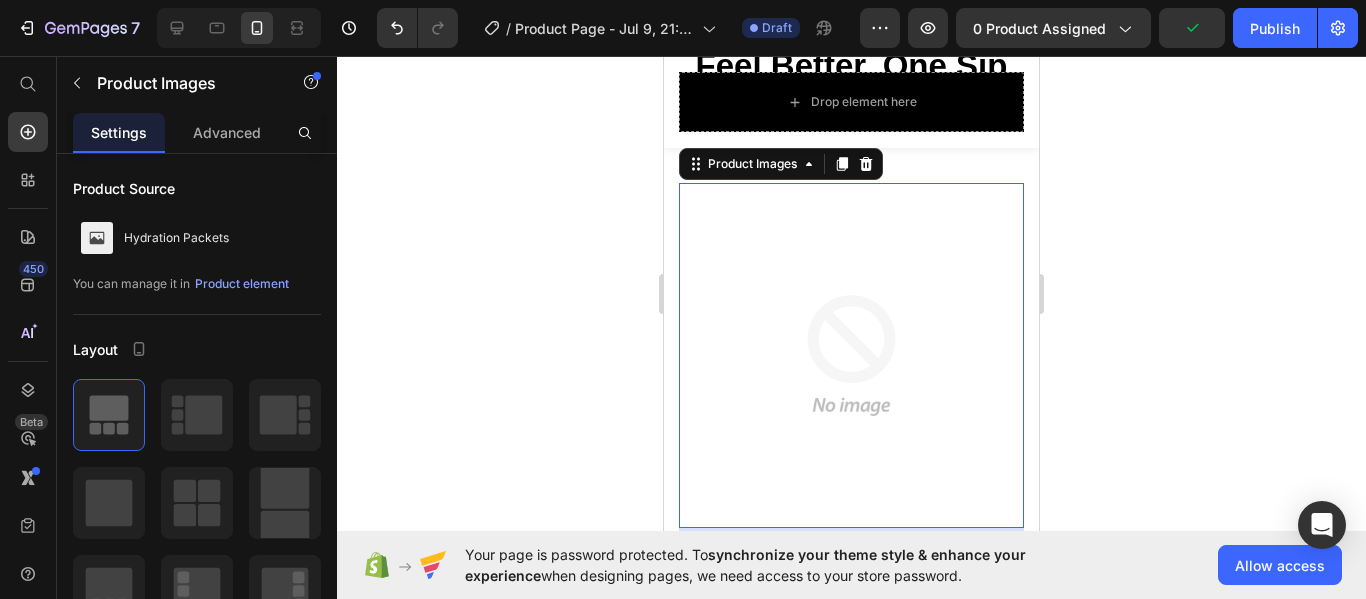 click on "Product Images" at bounding box center (781, 164) 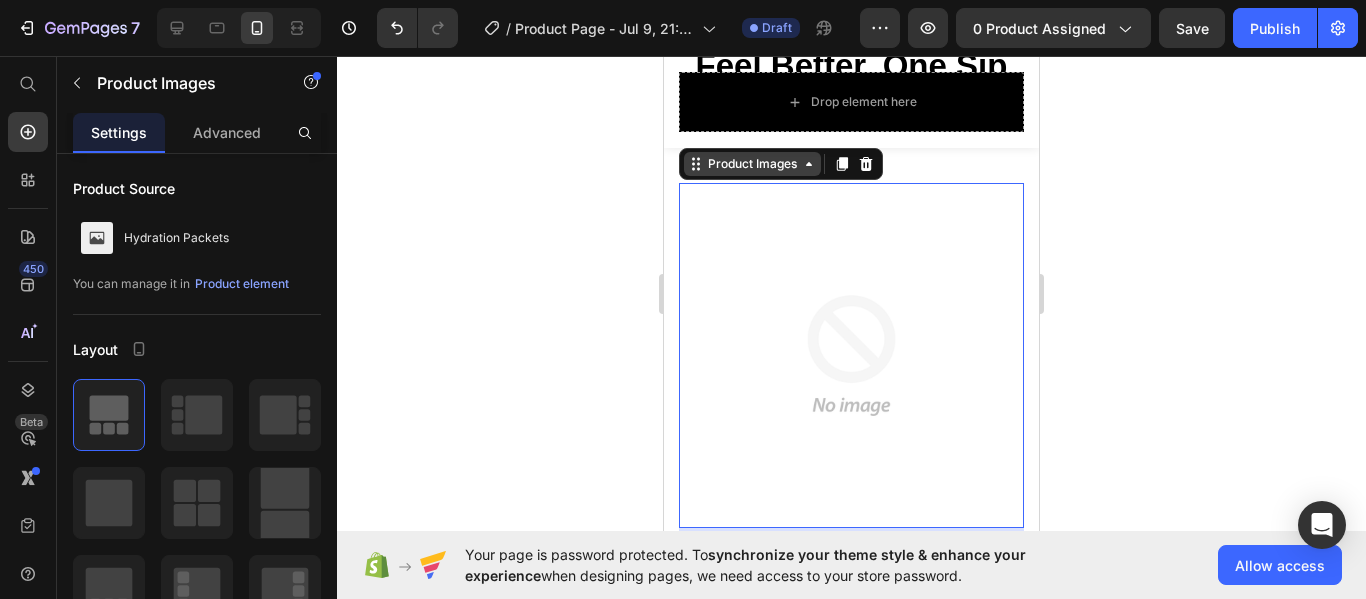 click on "Product Images" at bounding box center (752, 164) 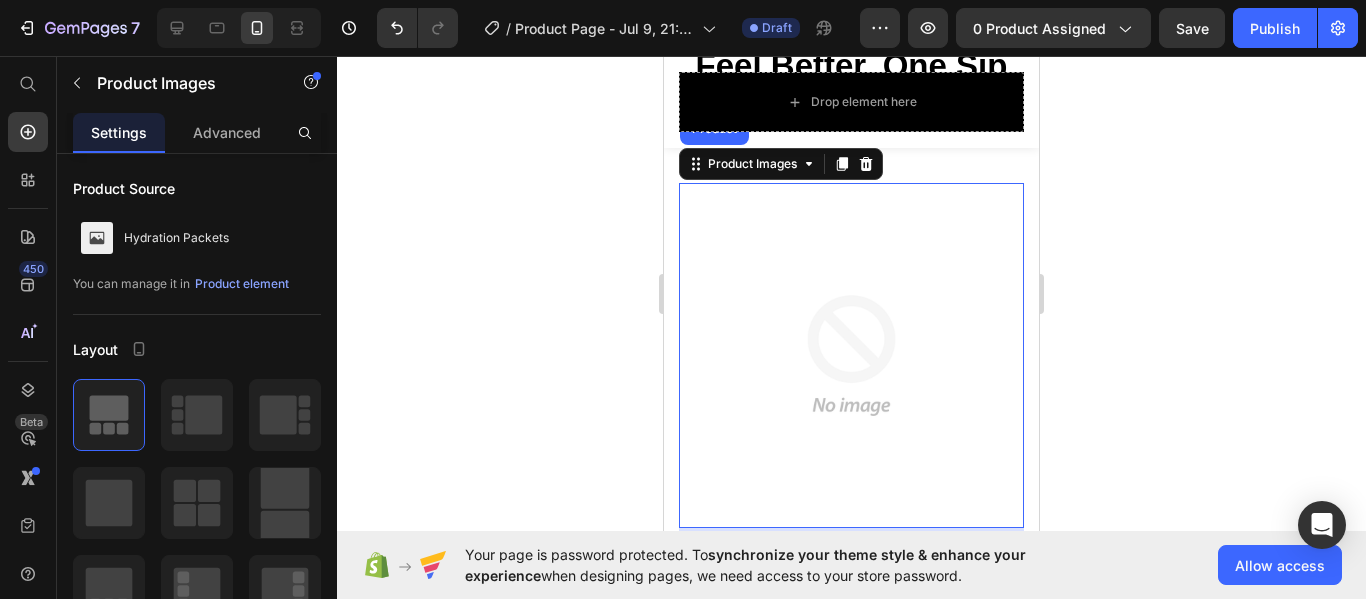click at bounding box center [851, 355] 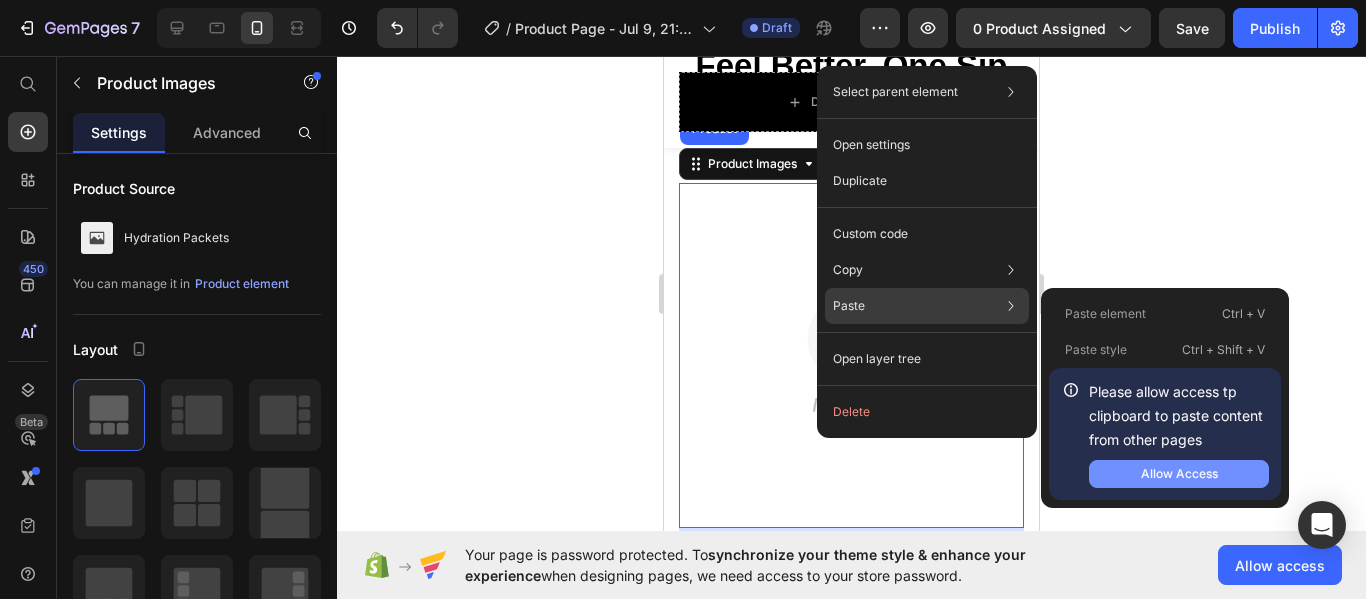 click on "Allow Access" at bounding box center [1179, 474] 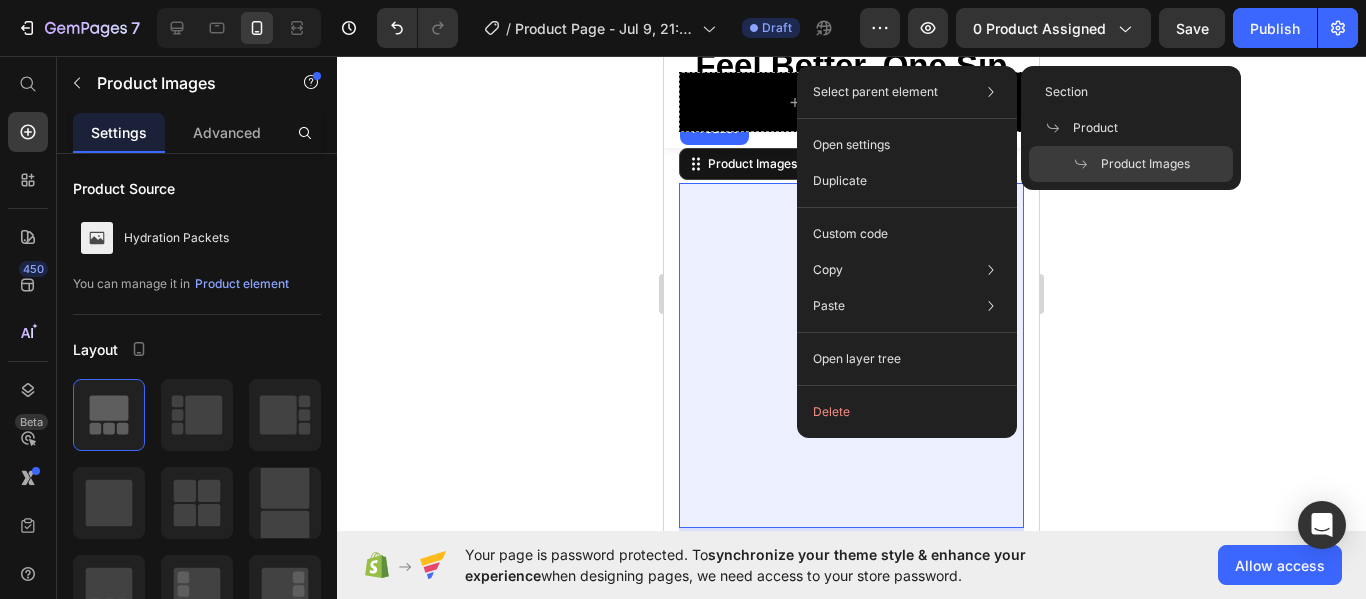 click on "Product Images" at bounding box center [1145, 164] 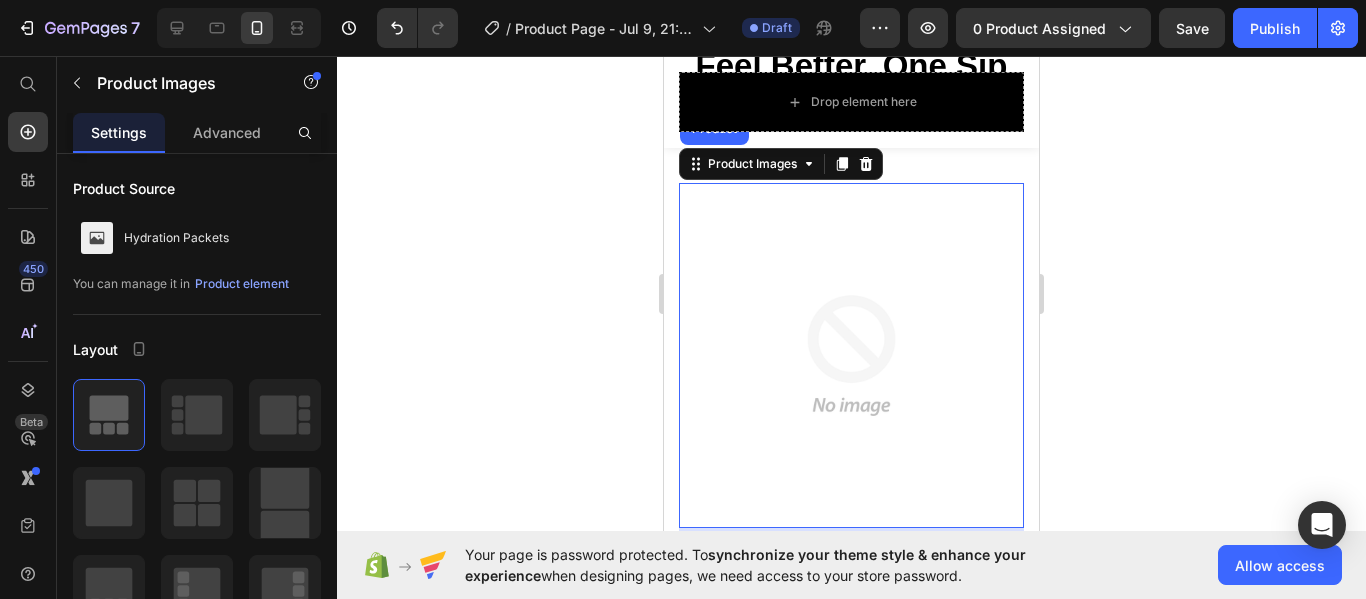 click at bounding box center [851, 355] 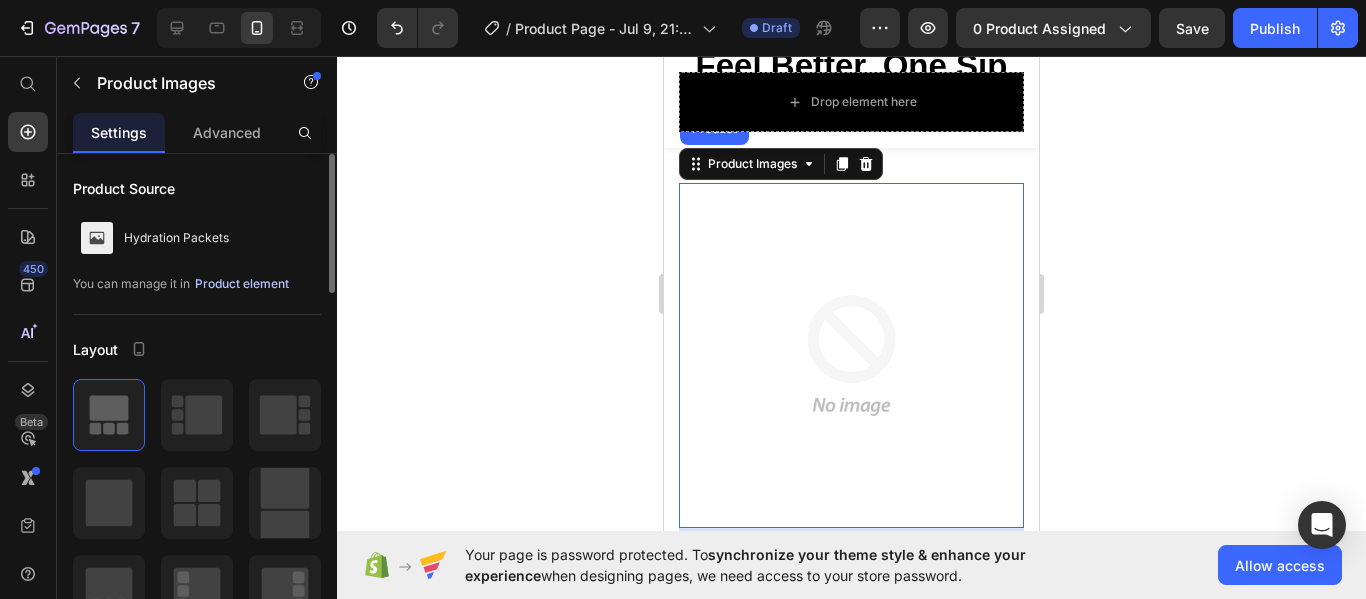 click on "Product element" at bounding box center (242, 284) 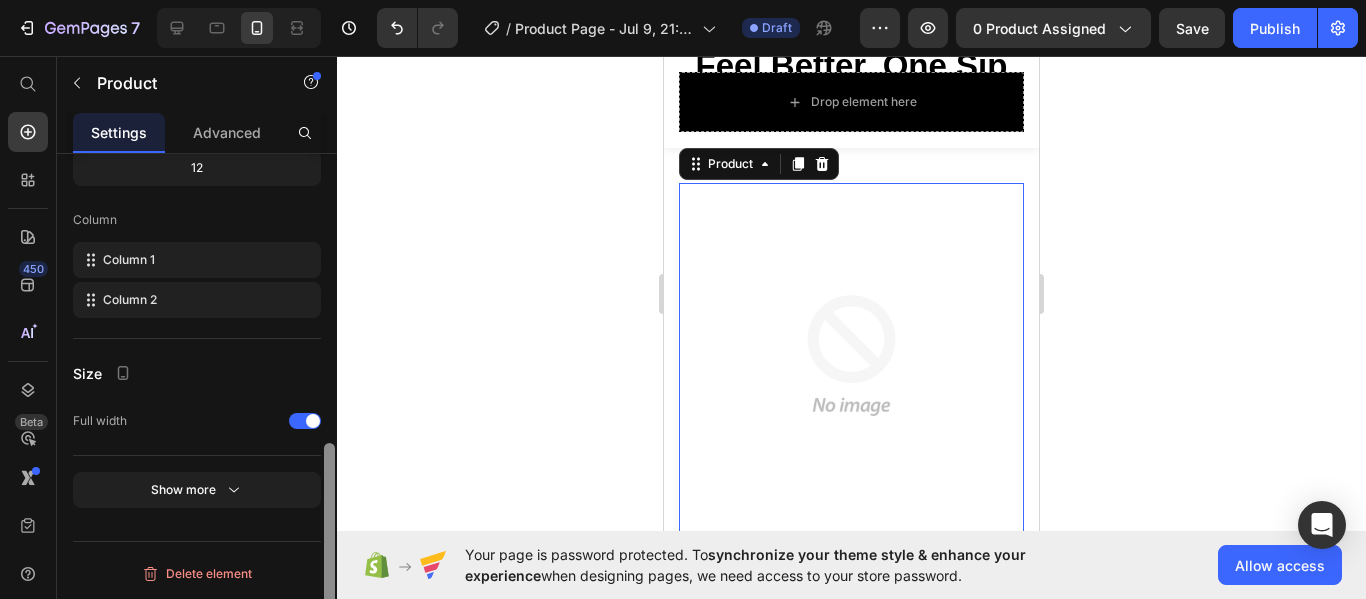 scroll, scrollTop: 127, scrollLeft: 0, axis: vertical 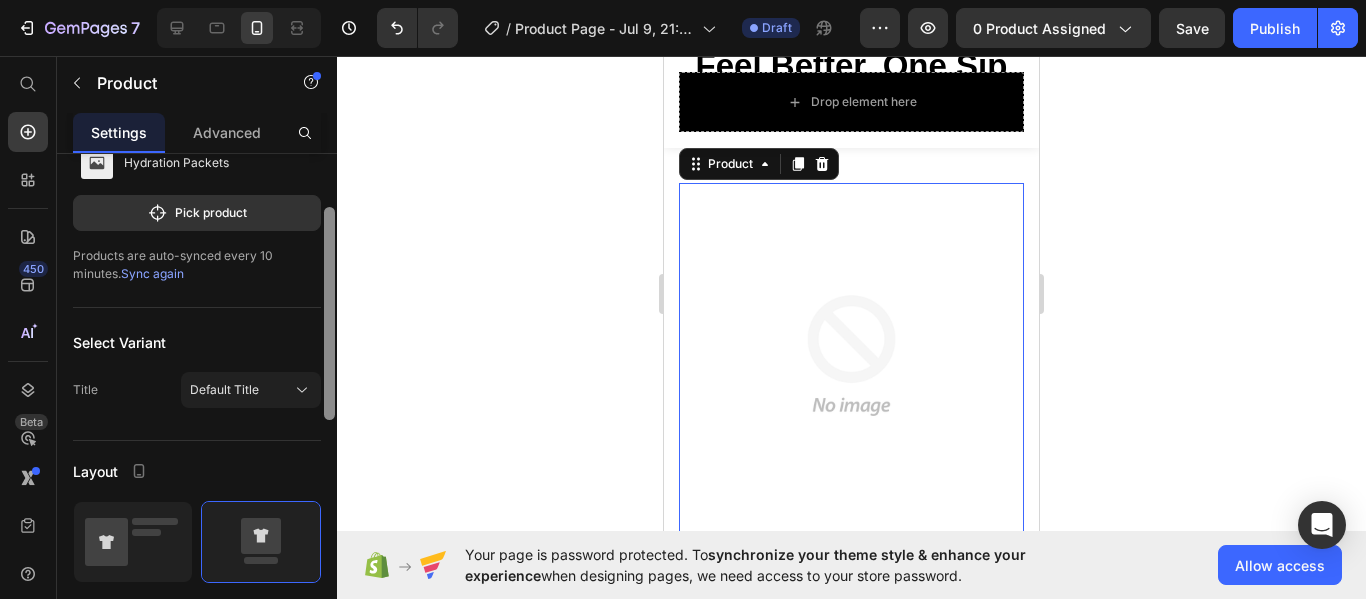 drag, startPoint x: 331, startPoint y: 241, endPoint x: 402, endPoint y: 295, distance: 89.20202 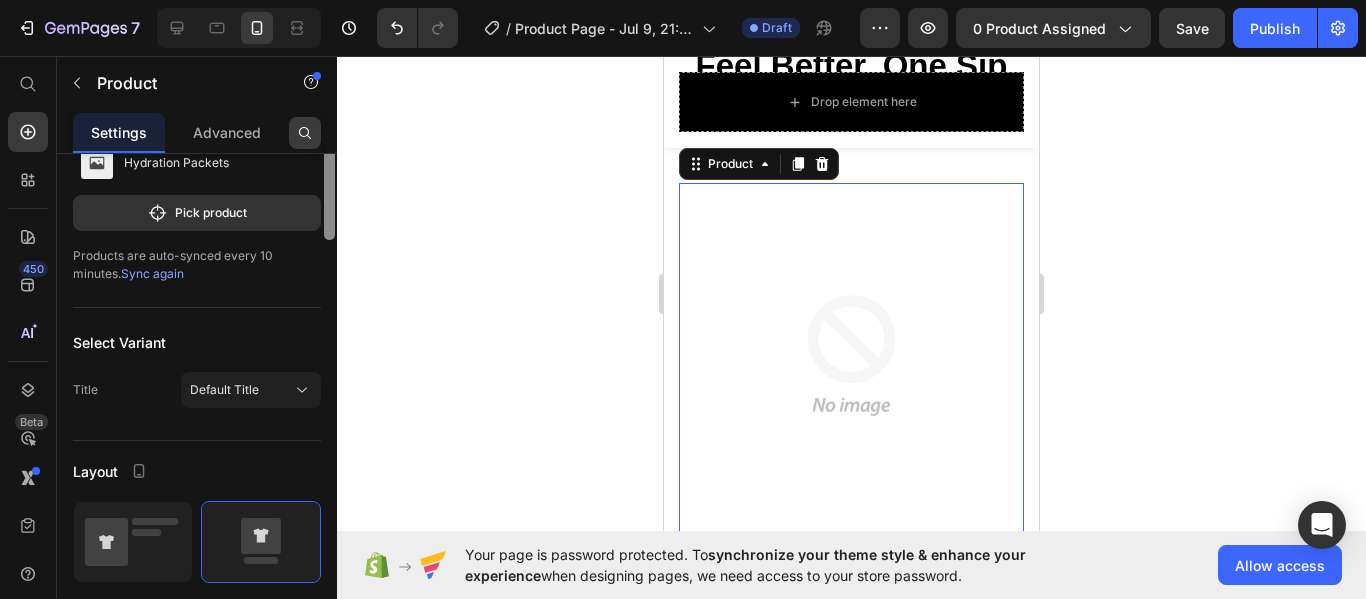 scroll, scrollTop: 0, scrollLeft: 0, axis: both 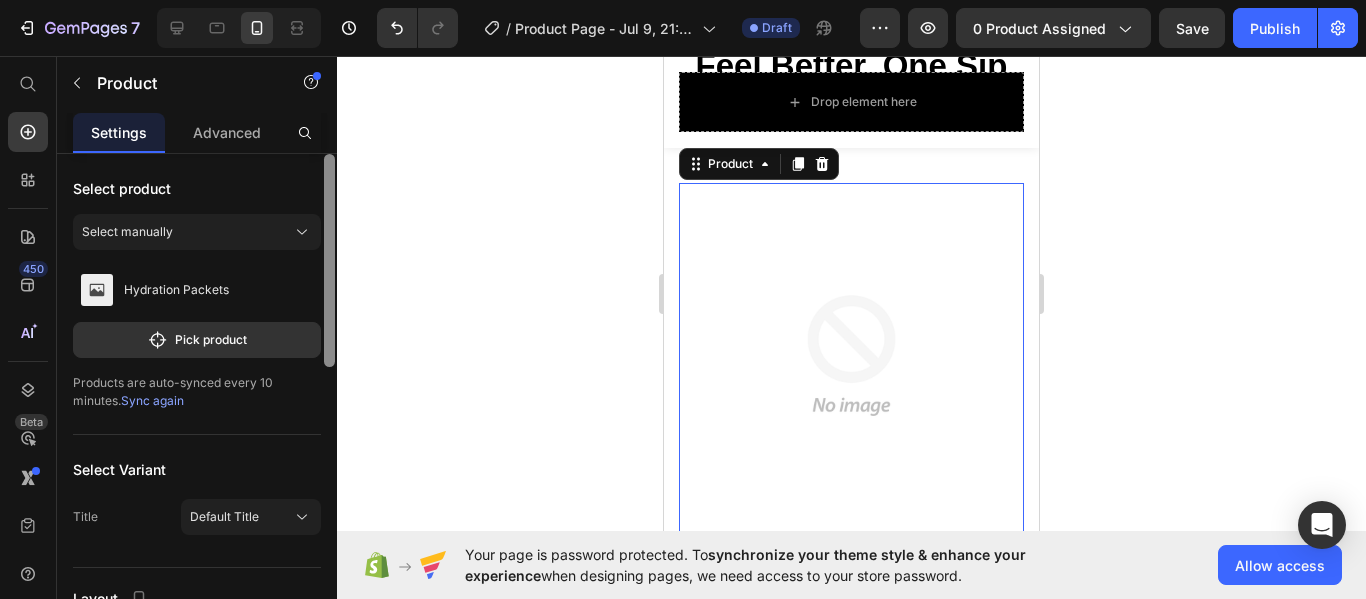 drag, startPoint x: 326, startPoint y: 282, endPoint x: 331, endPoint y: 98, distance: 184.06792 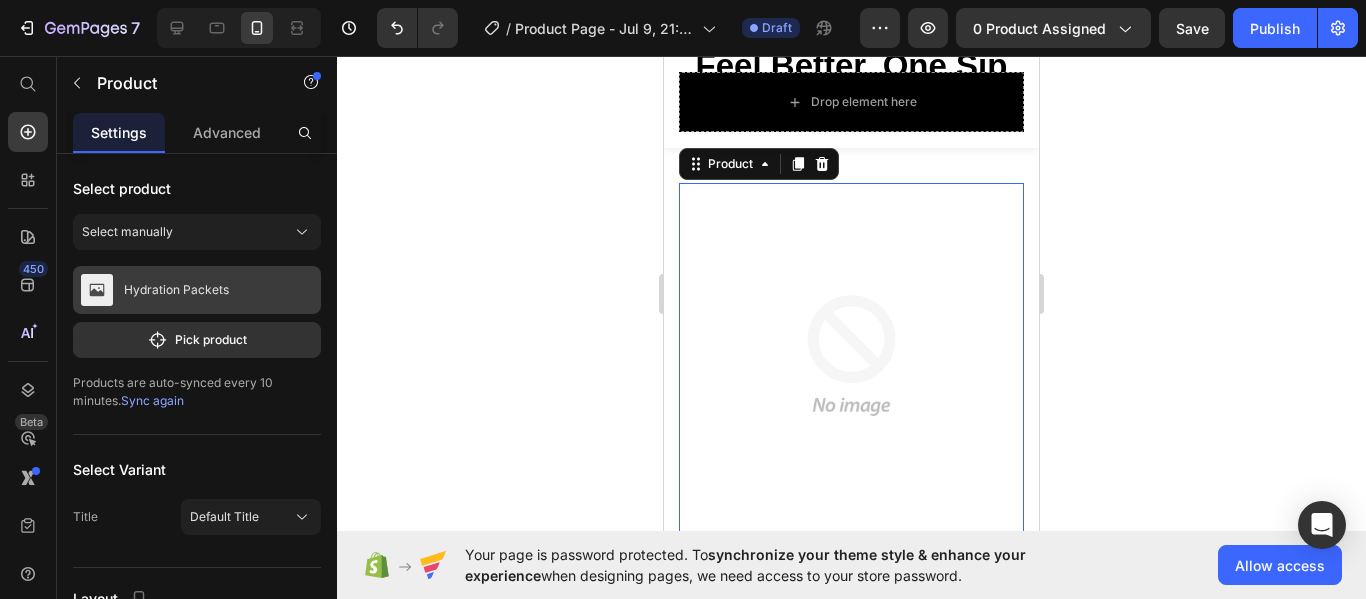 click on "Hydration Packets" at bounding box center [197, 290] 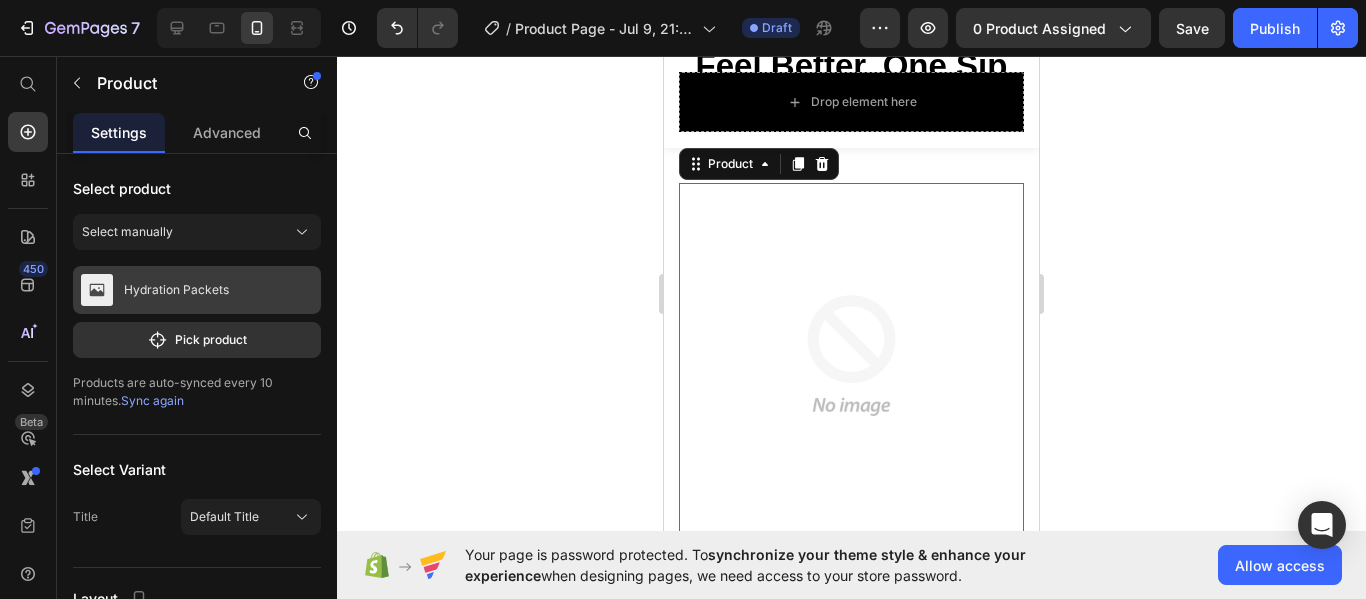 click on "Hydration Packets" at bounding box center (176, 290) 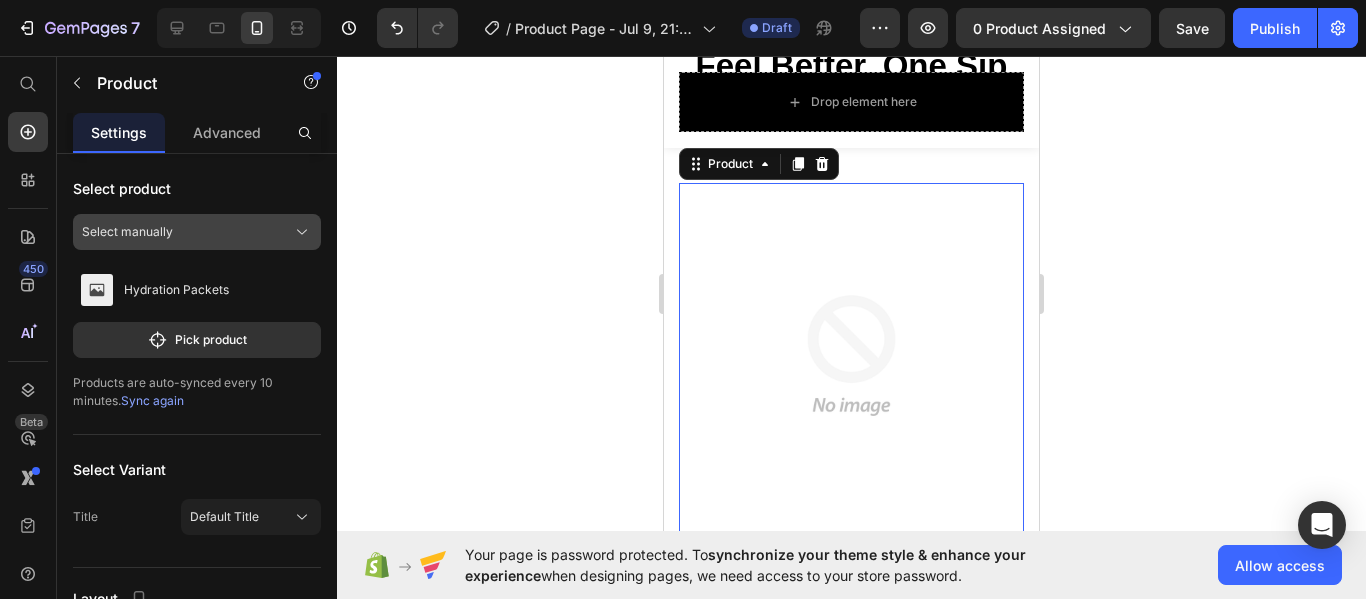click on "Select manually" 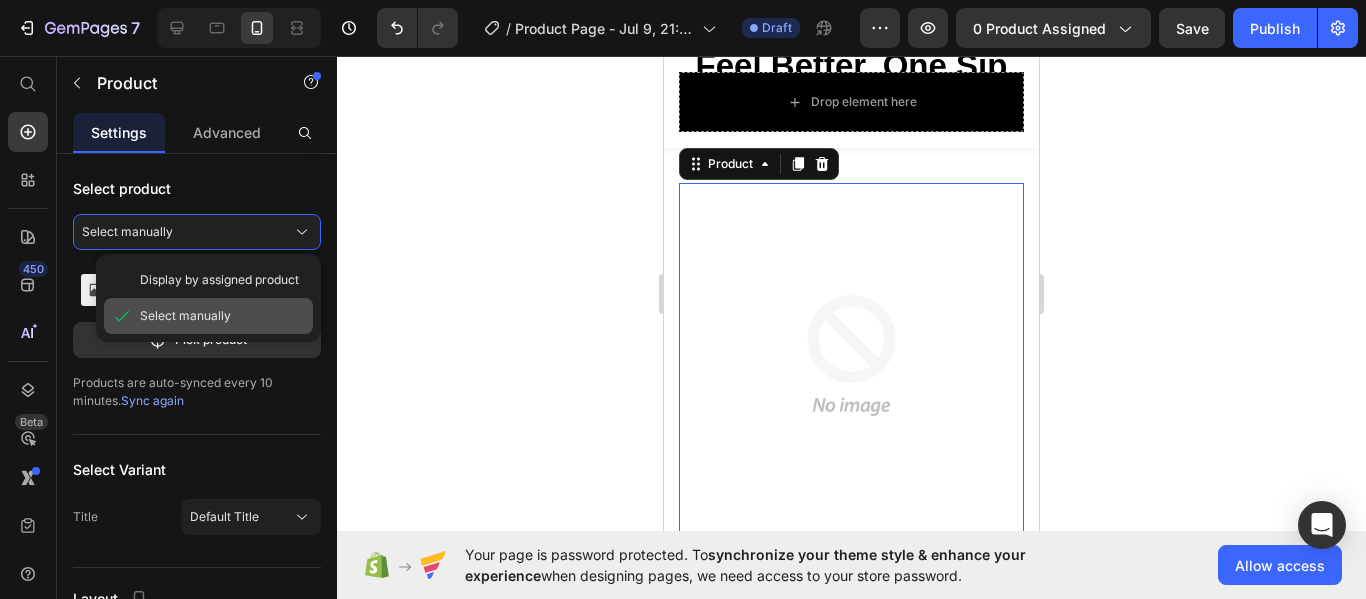 click on "Select manually" at bounding box center (185, 316) 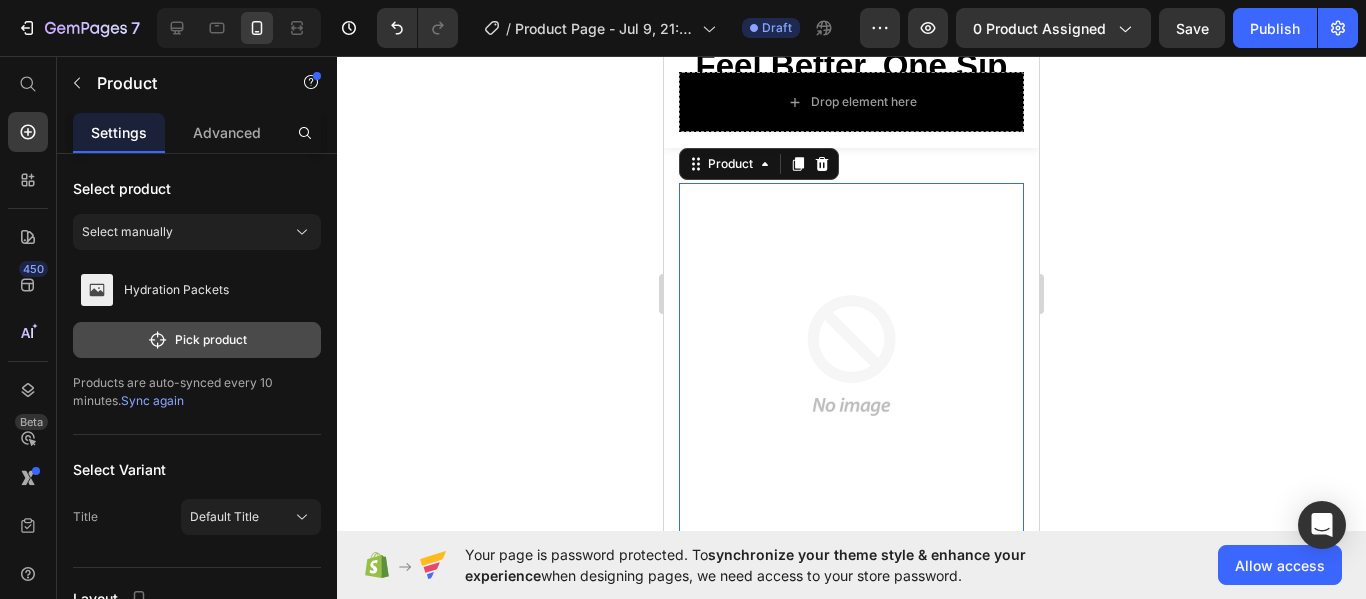 click on "Pick product" at bounding box center (197, 340) 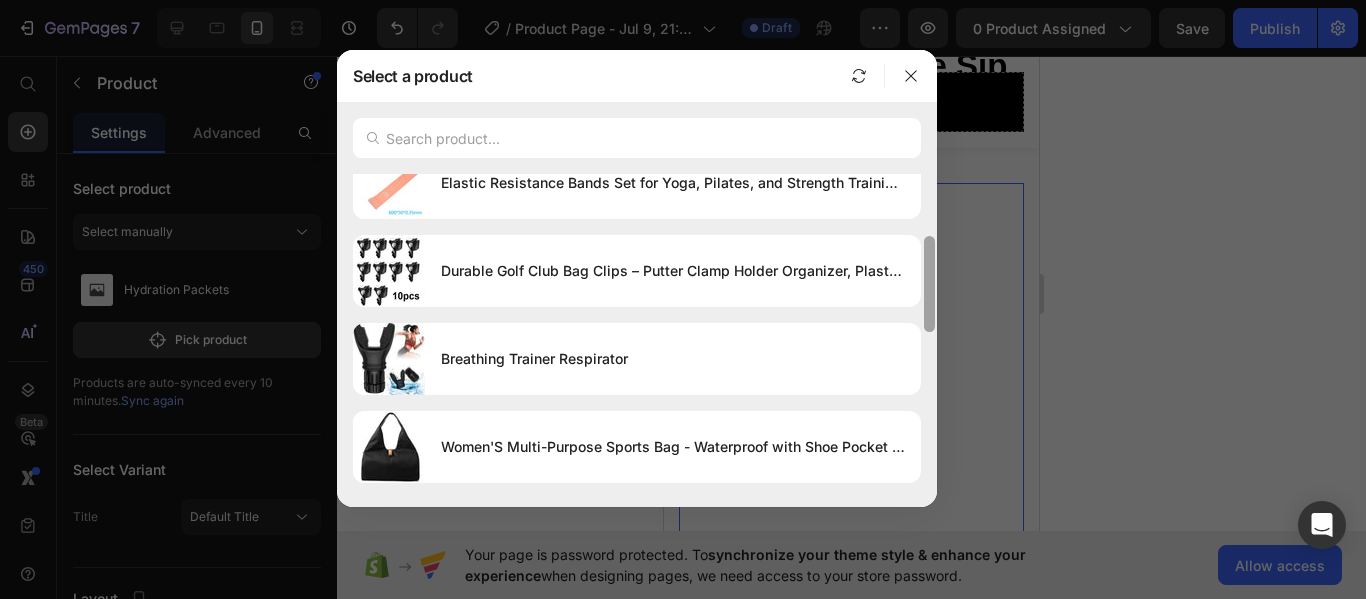 scroll, scrollTop: 0, scrollLeft: 0, axis: both 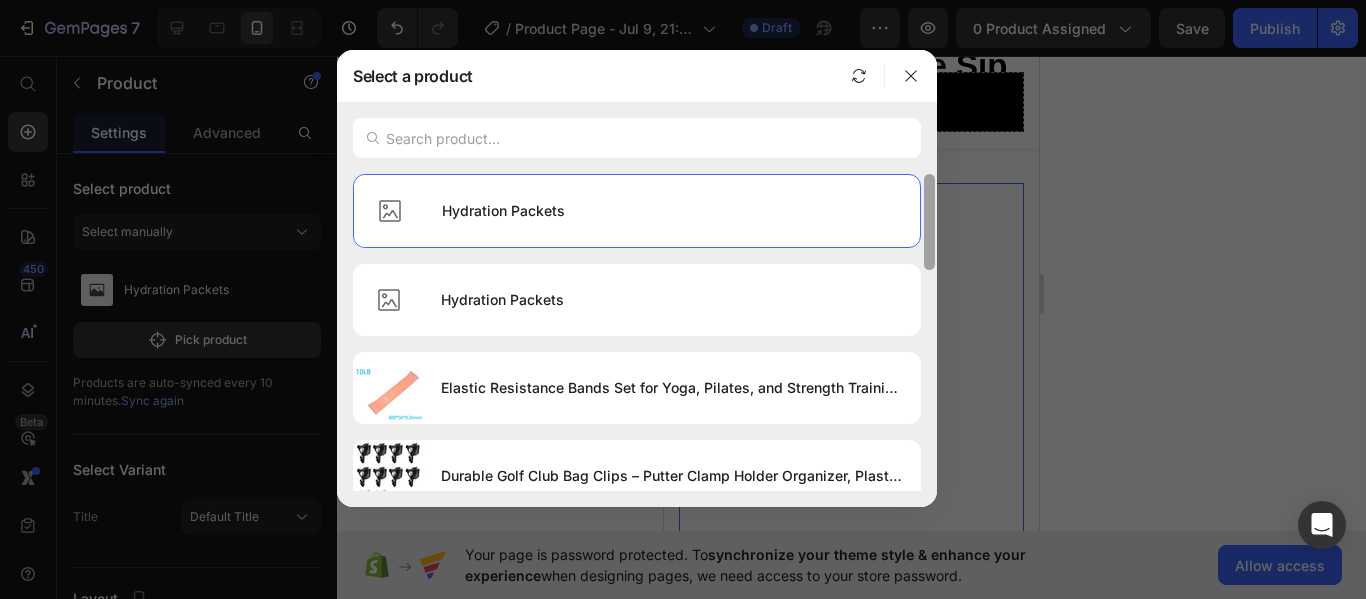 drag, startPoint x: 931, startPoint y: 217, endPoint x: 898, endPoint y: 51, distance: 169.24834 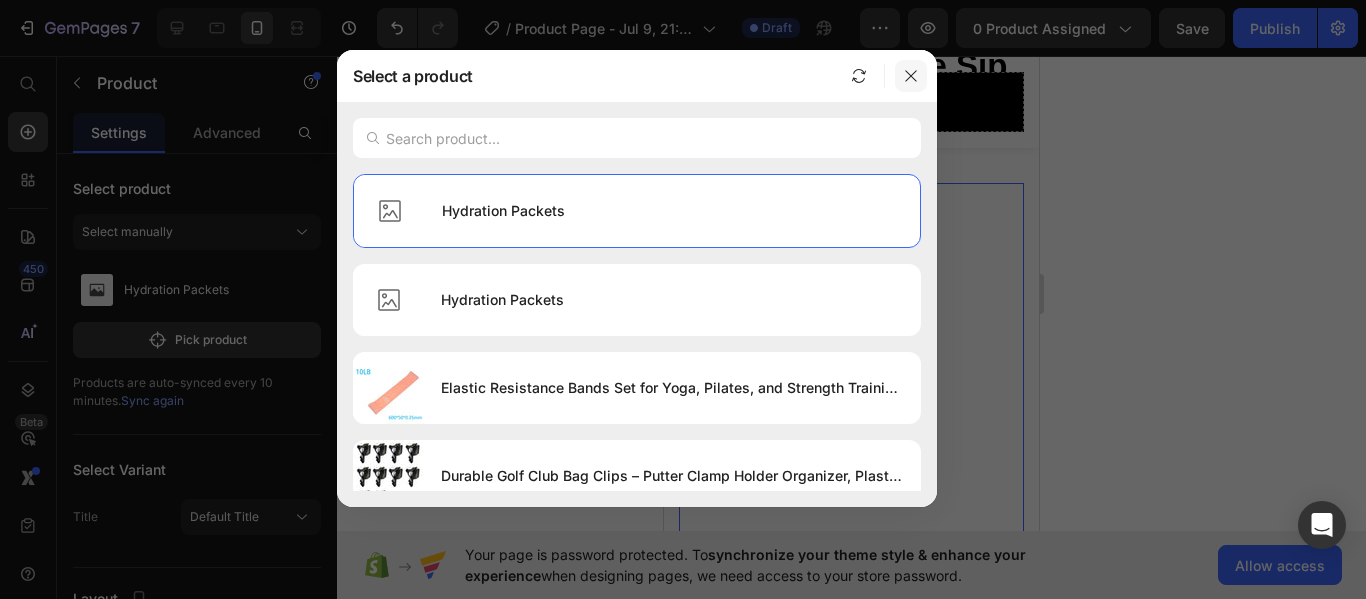 click 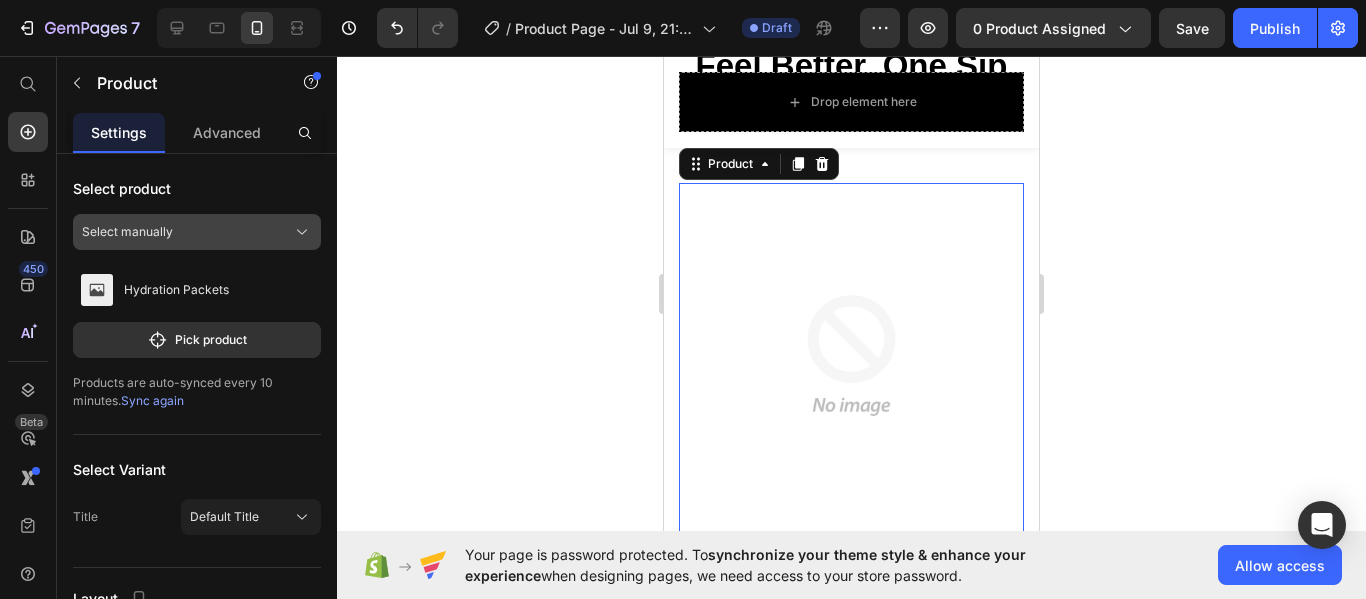 click on "Select manually" 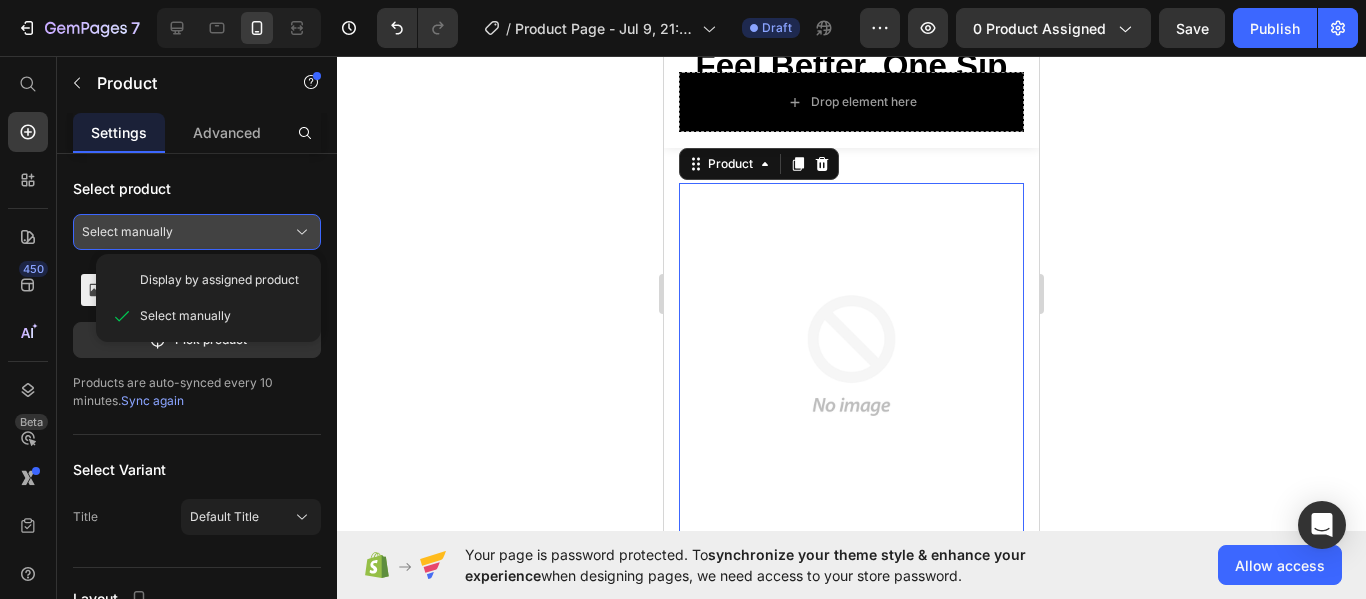 click on "Select manually" 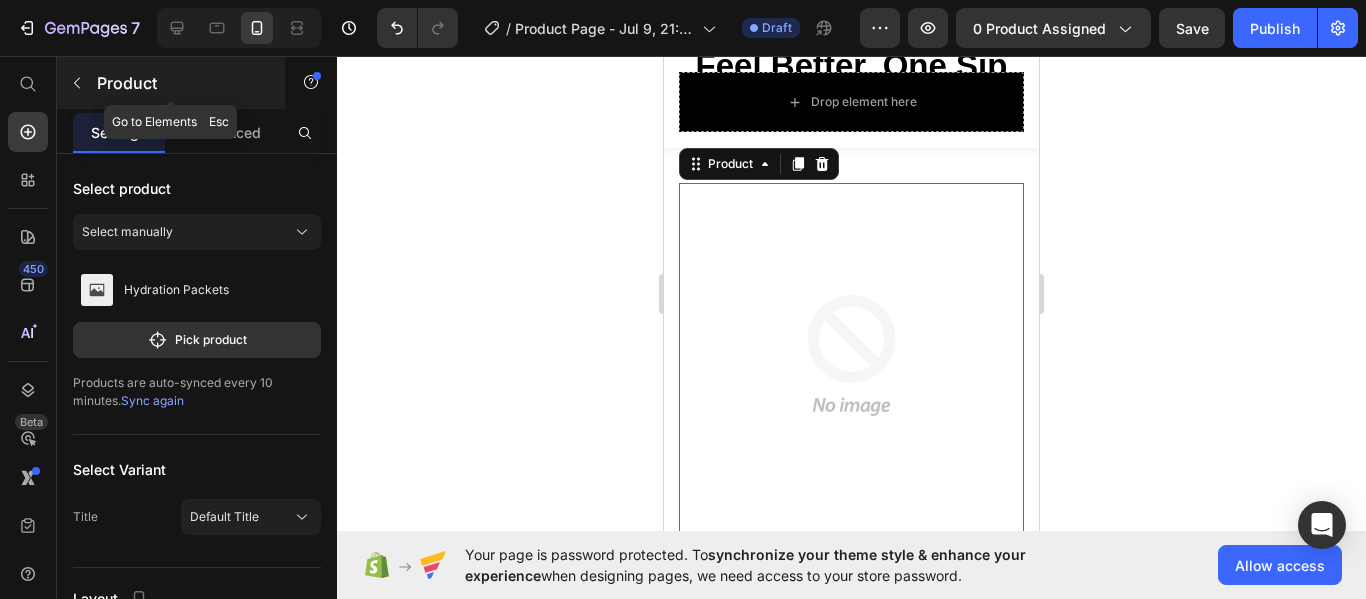 click 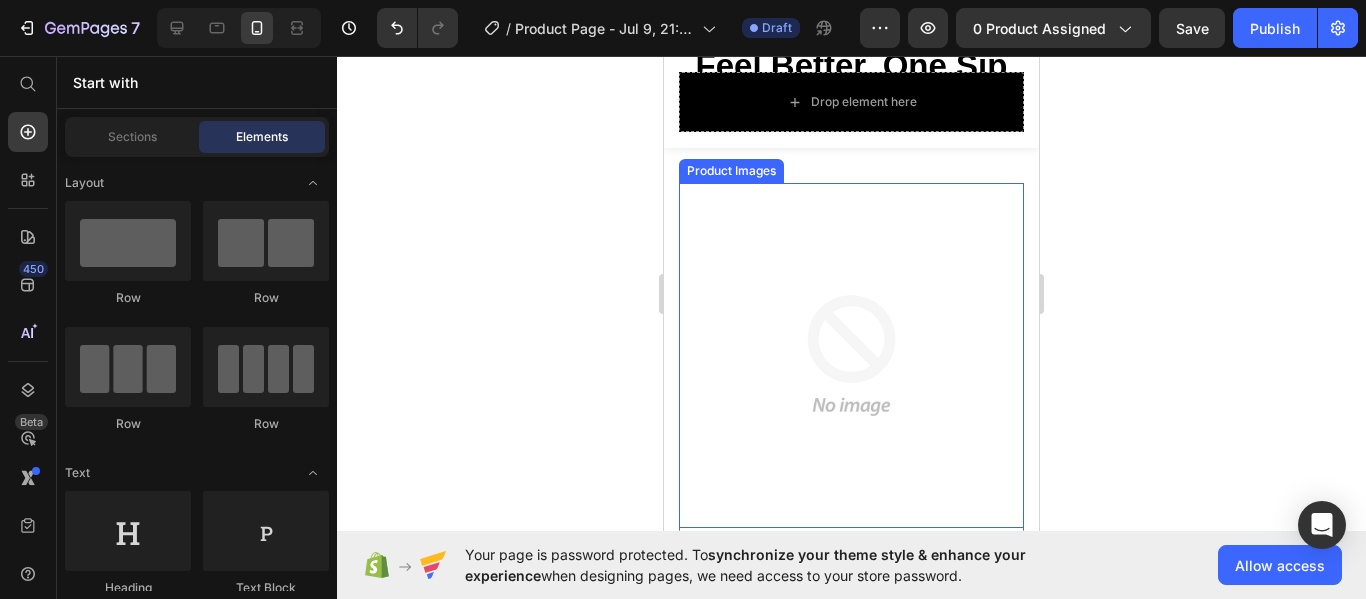 click at bounding box center [851, 355] 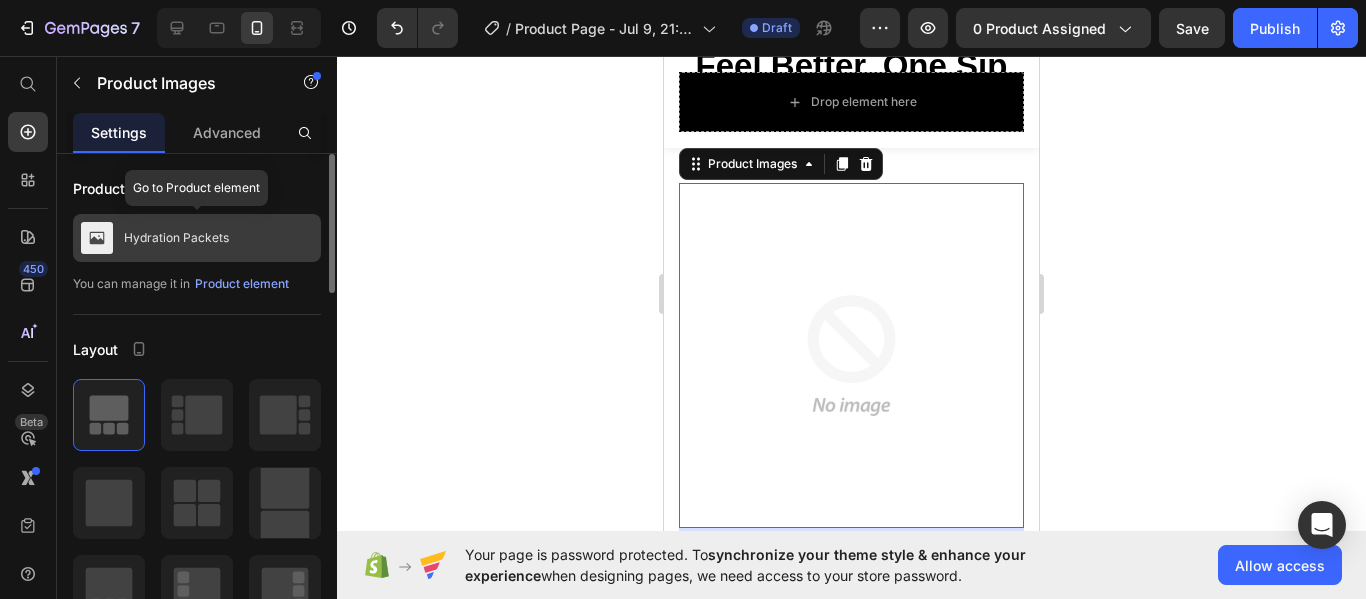 click on "Hydration Packets" at bounding box center [176, 238] 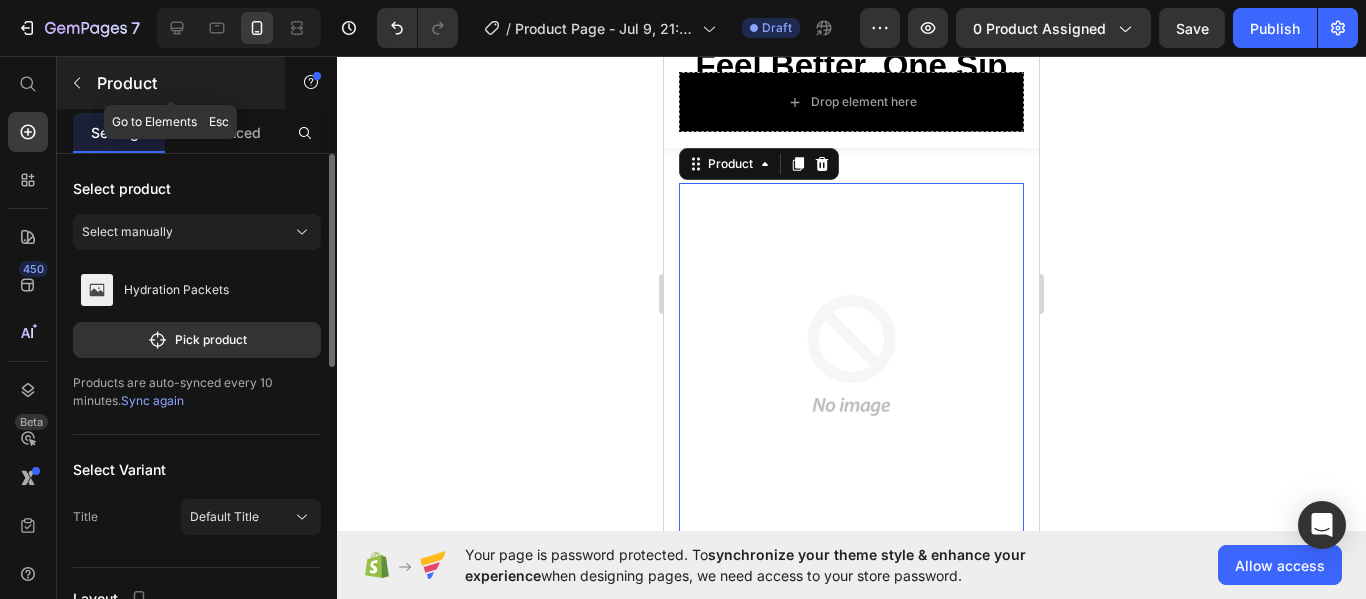 click 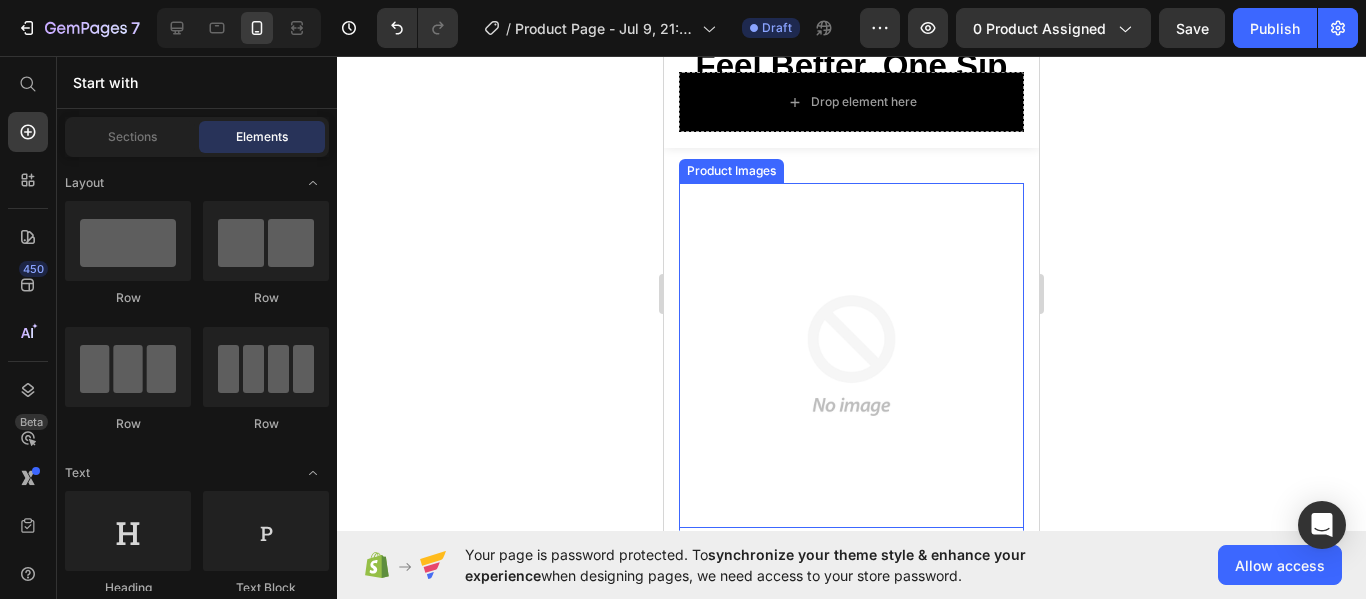 click at bounding box center [851, 355] 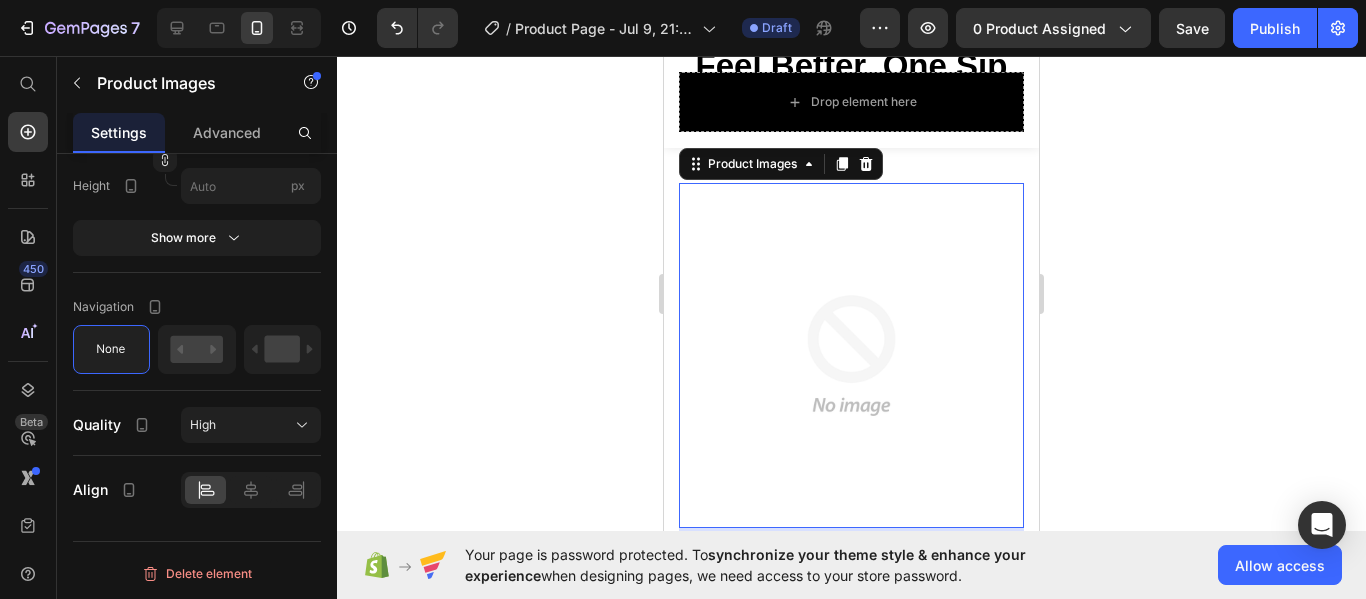 scroll, scrollTop: 0, scrollLeft: 0, axis: both 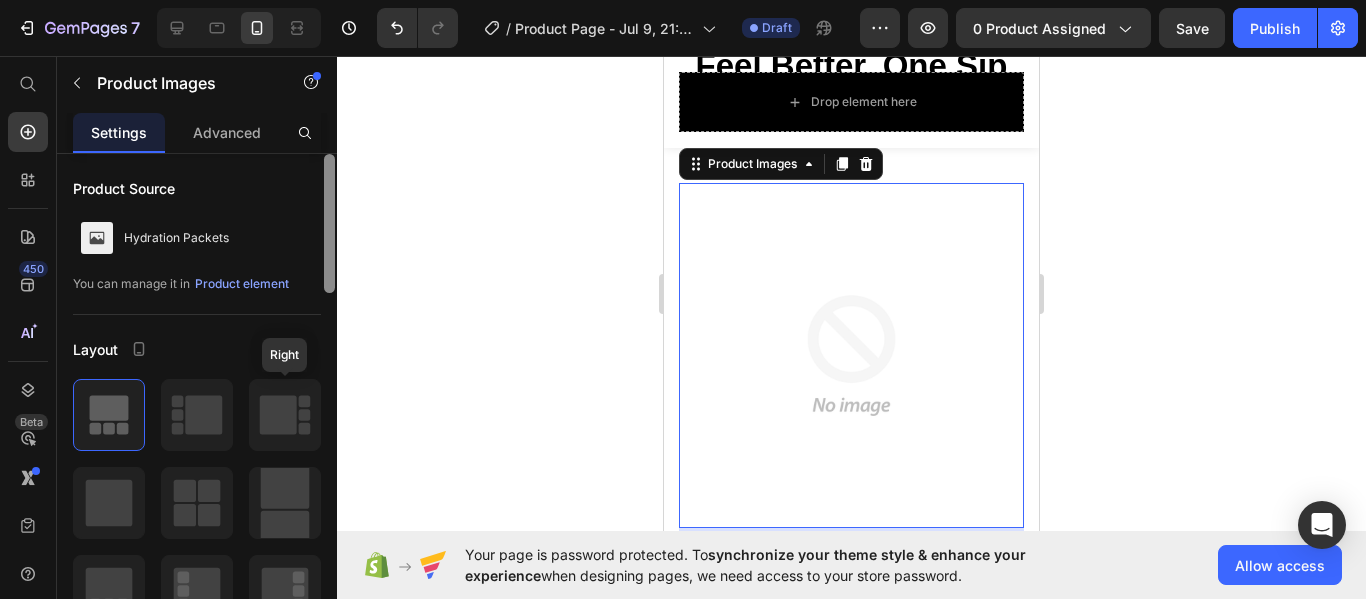 drag, startPoint x: 329, startPoint y: 268, endPoint x: 406, endPoint y: 152, distance: 139.23003 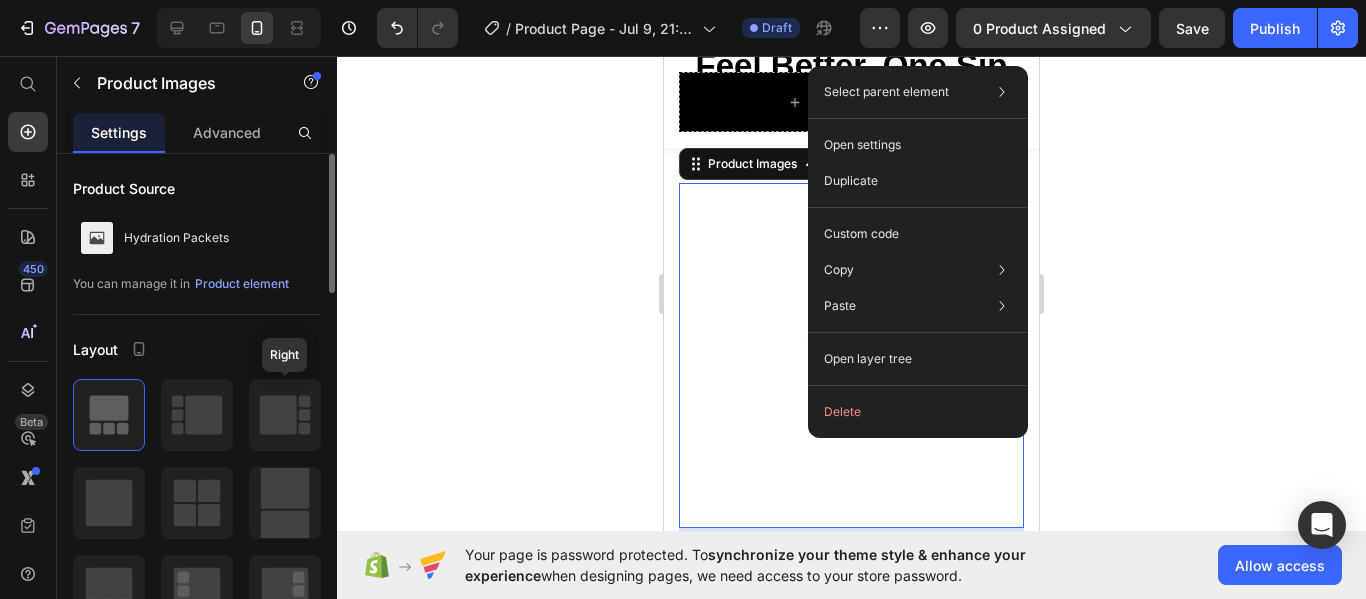 click at bounding box center (851, 355) 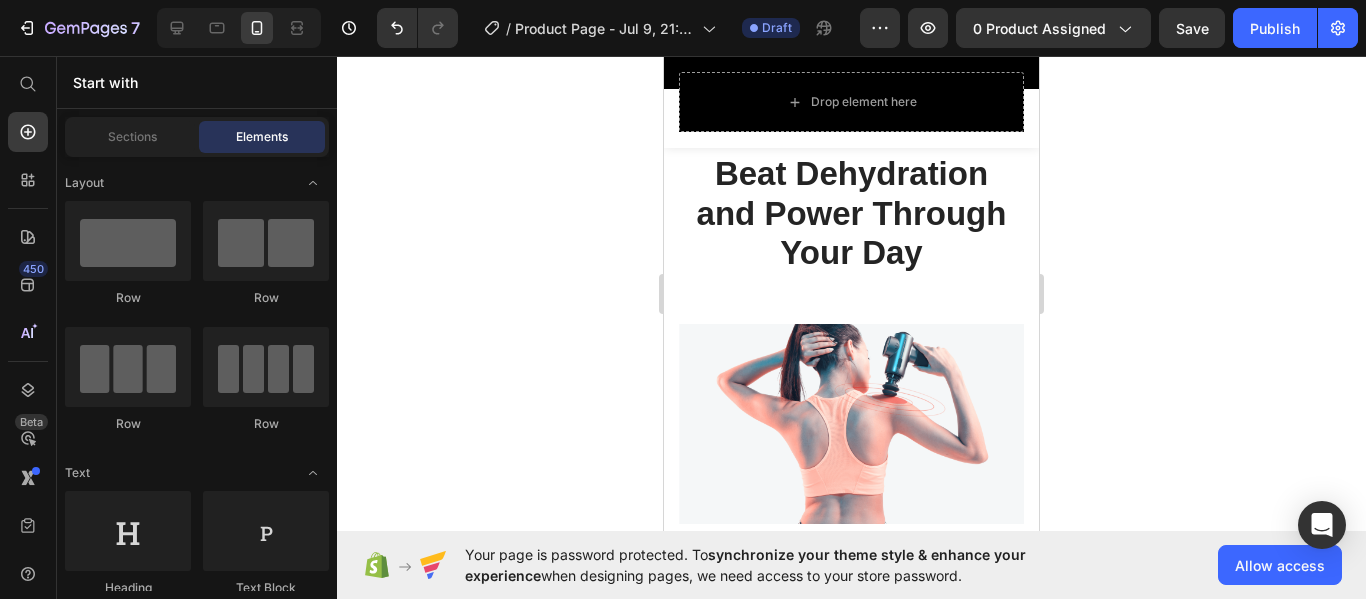 scroll, scrollTop: 2783, scrollLeft: 0, axis: vertical 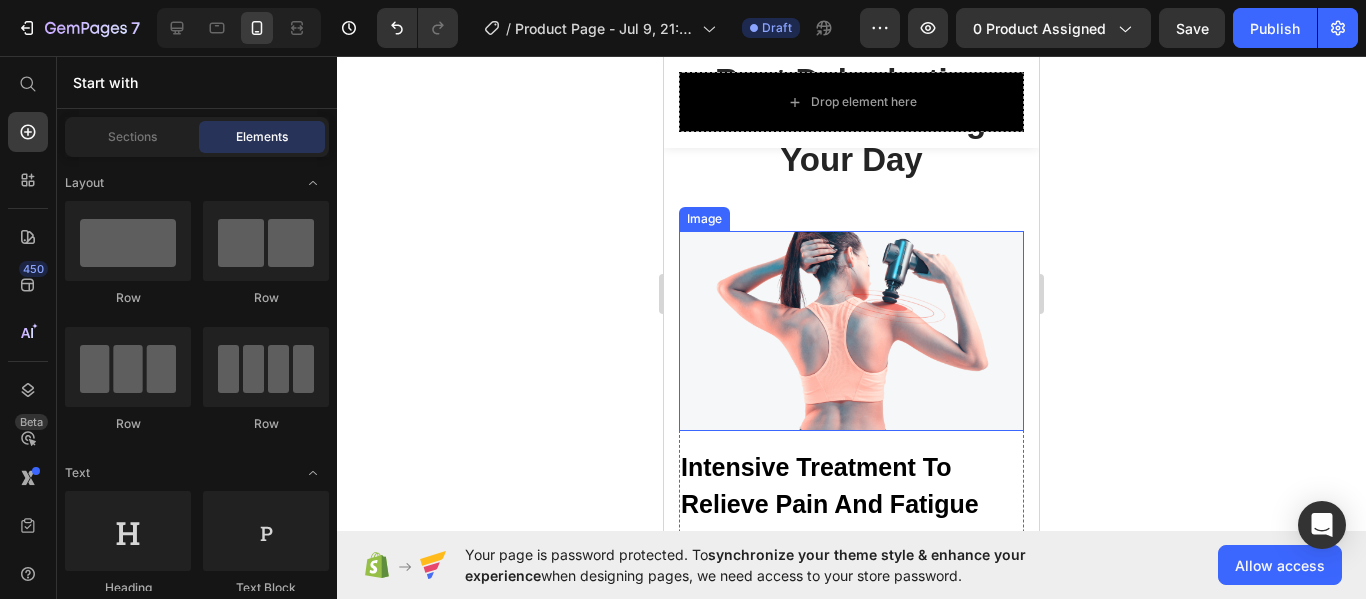 click at bounding box center (851, 331) 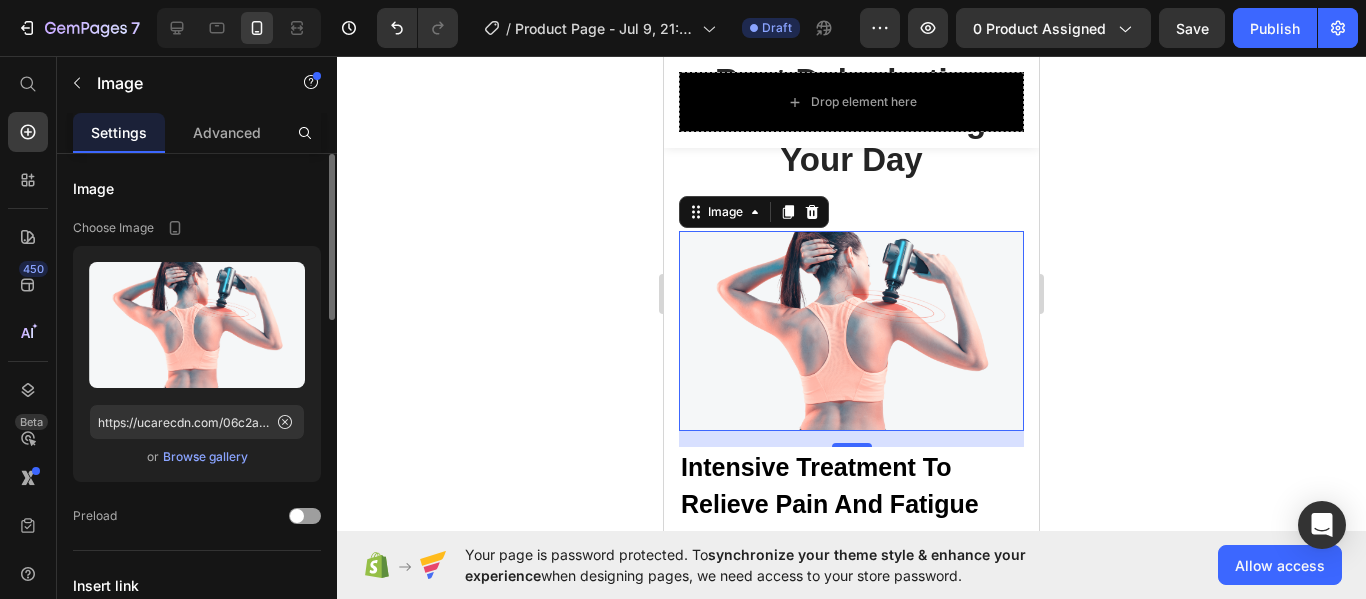 click on "Browse gallery" at bounding box center [205, 457] 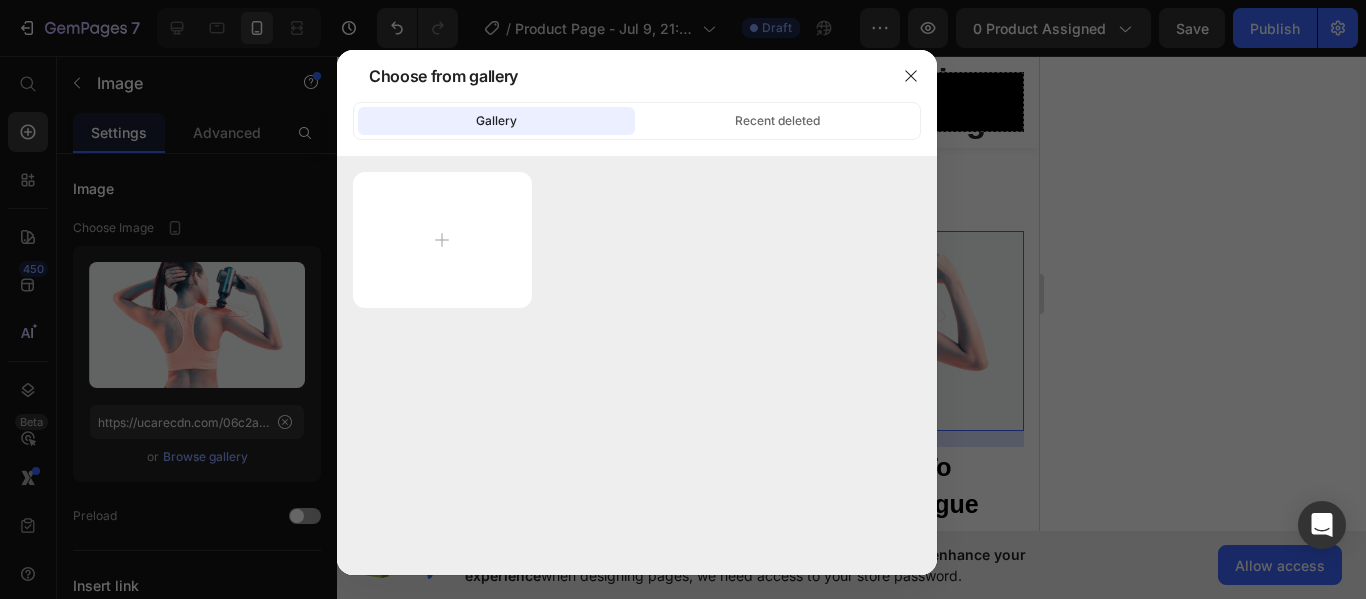 click on "Gallery" 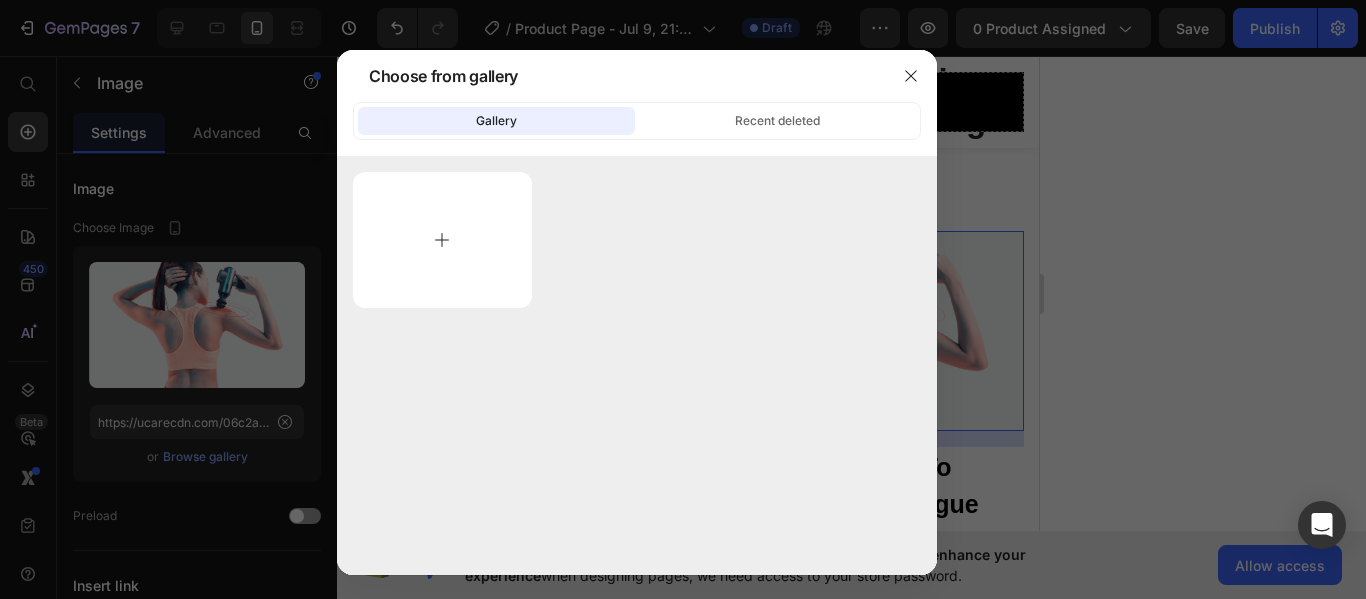 click at bounding box center [442, 240] 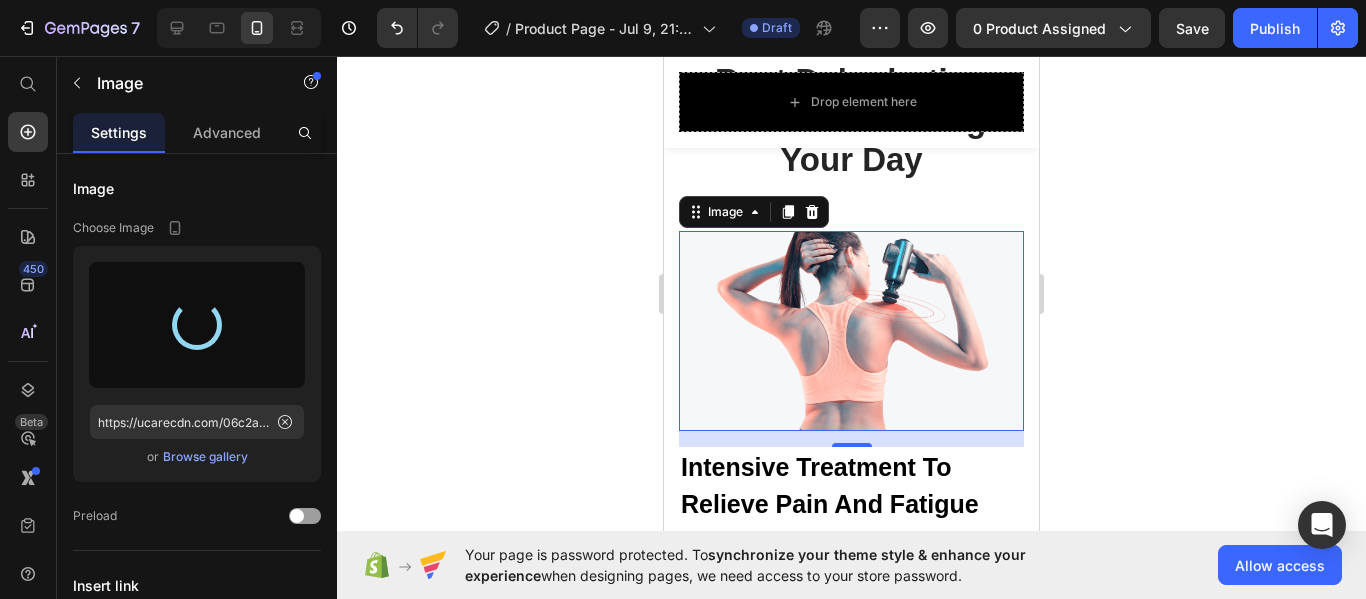 type on "https://cdn.shopify.com/s/files/1/0718/1536/4643/files/gempages_574734654205068063-99362e91-b403-4618-b575-72a29e8744b4.png" 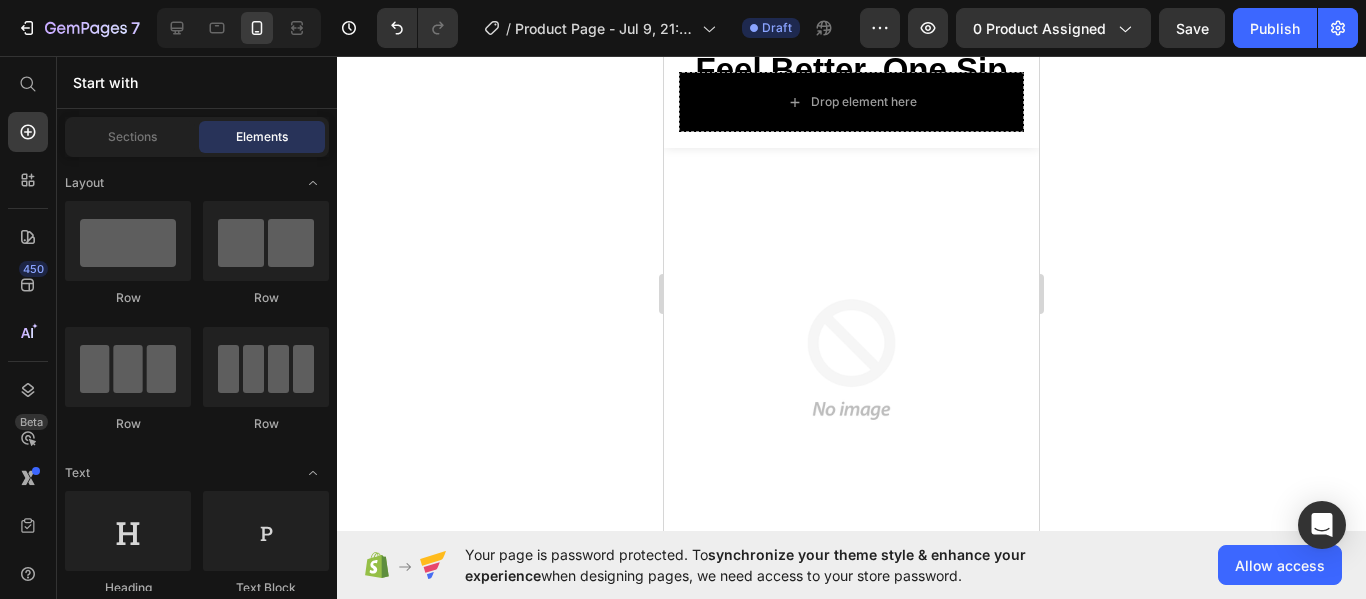 scroll, scrollTop: 0, scrollLeft: 0, axis: both 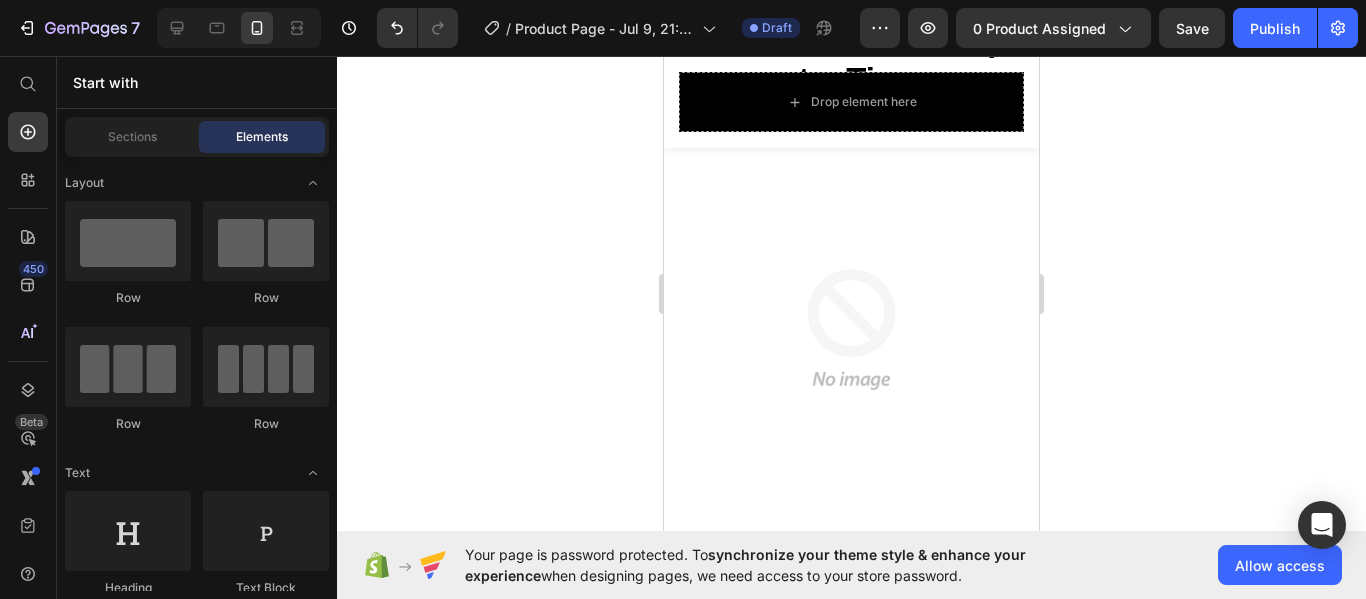 drag, startPoint x: 1031, startPoint y: 183, endPoint x: 1712, endPoint y: 149, distance: 681.8482 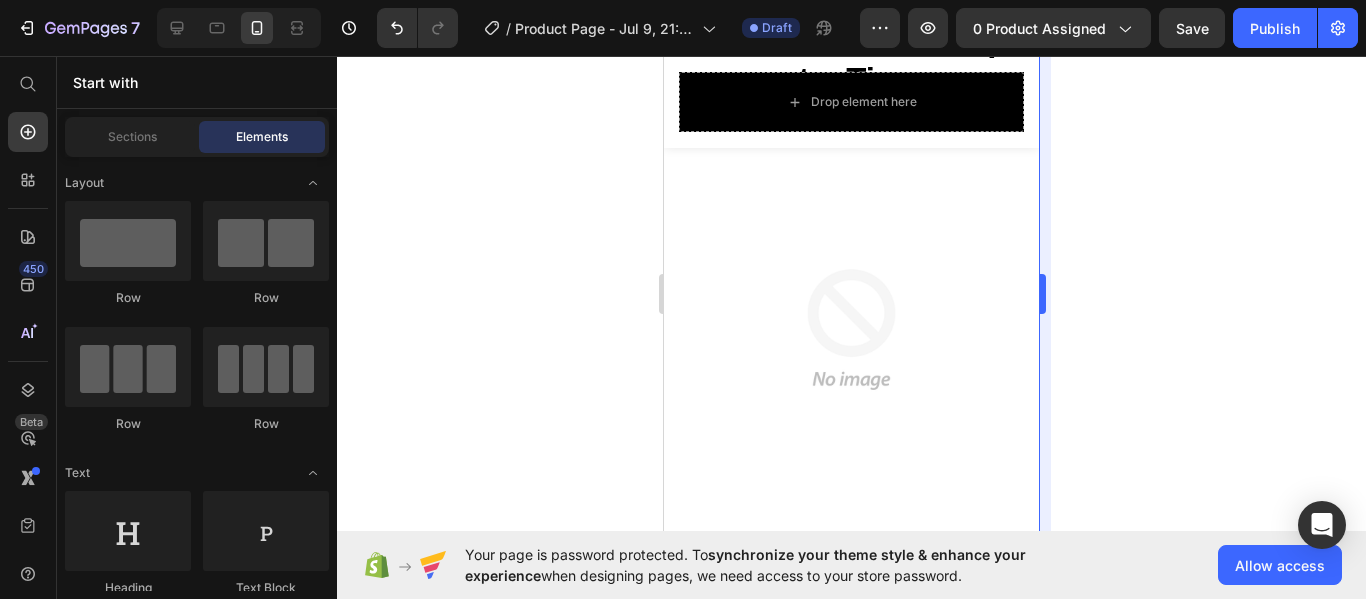 scroll, scrollTop: 264, scrollLeft: 0, axis: vertical 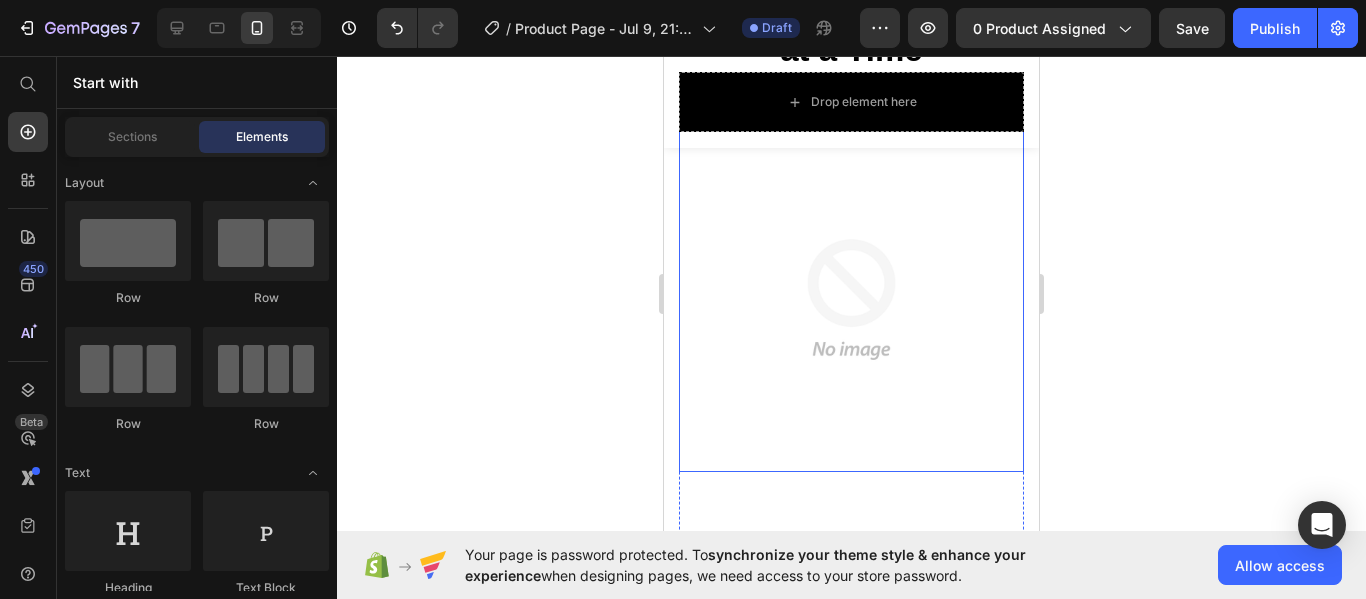 click at bounding box center (851, 299) 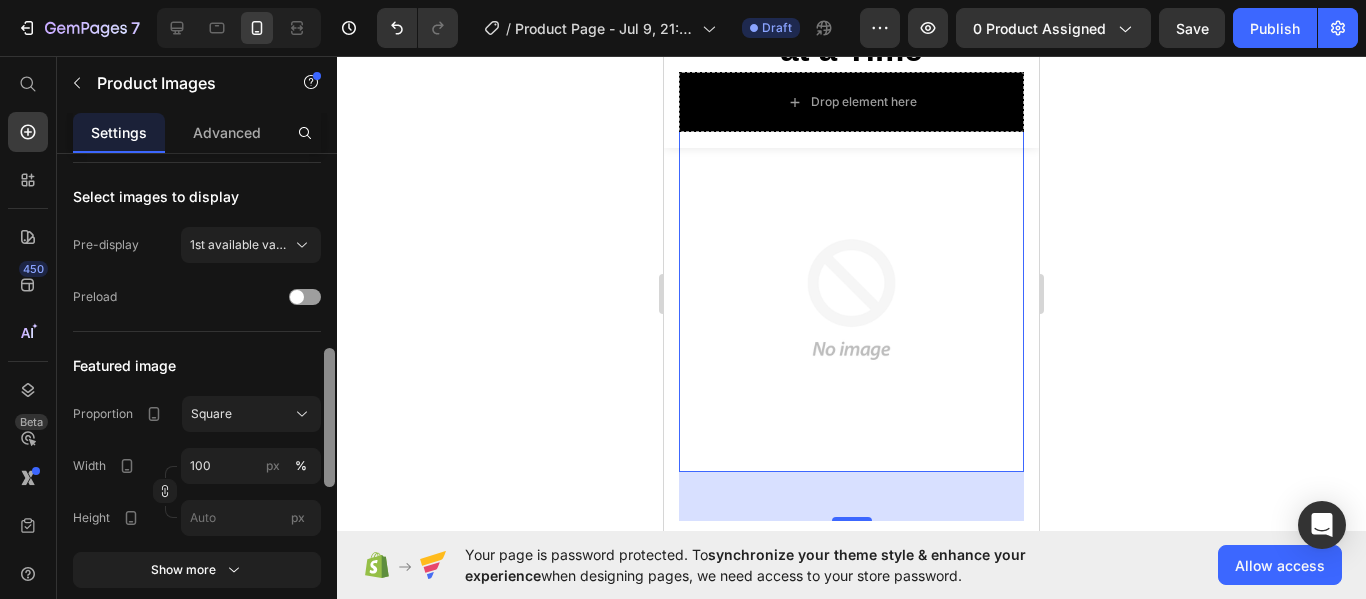scroll, scrollTop: 569, scrollLeft: 0, axis: vertical 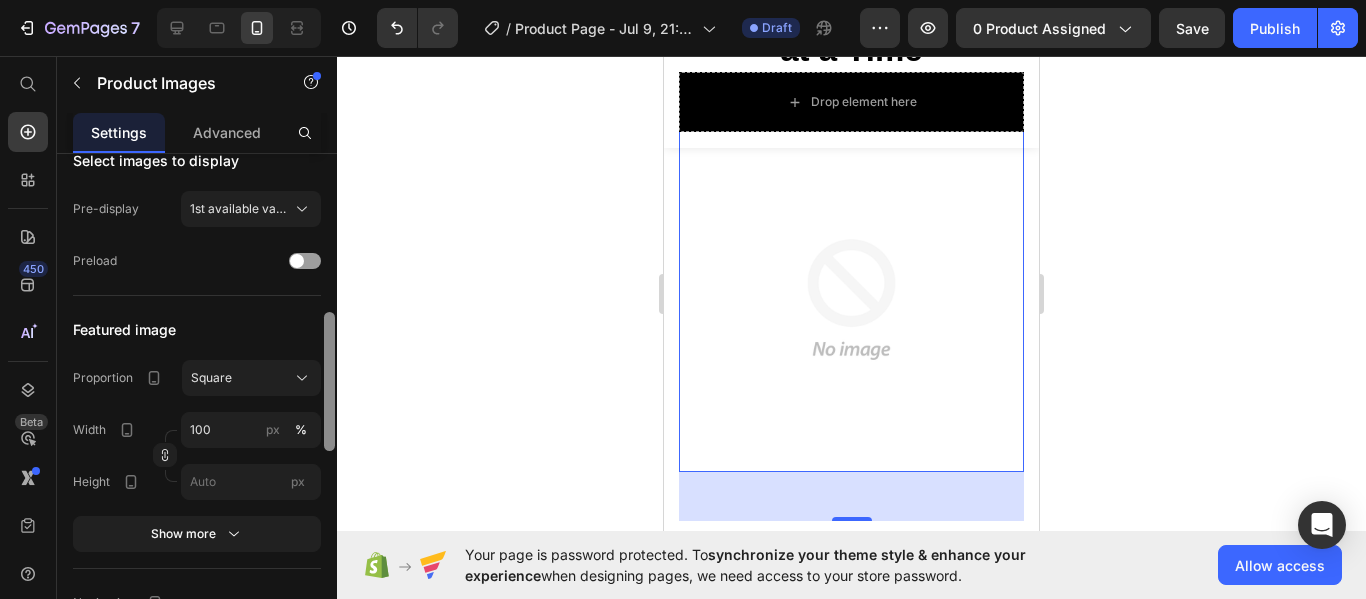 drag, startPoint x: 331, startPoint y: 272, endPoint x: 326, endPoint y: 430, distance: 158.0791 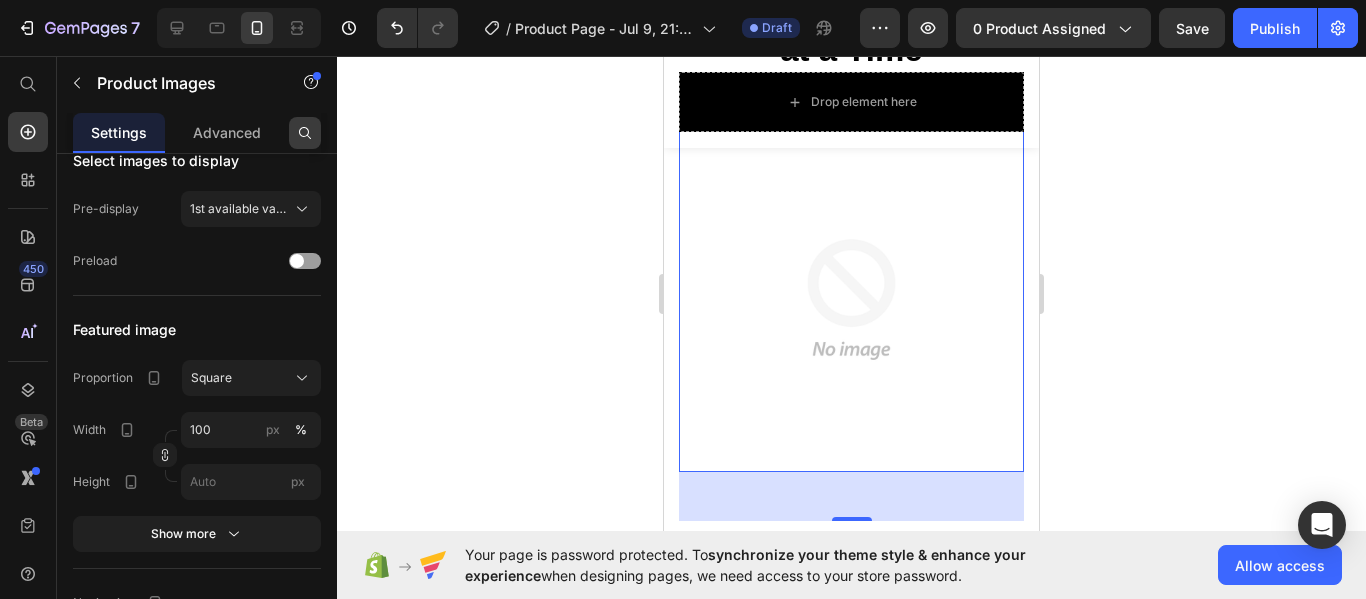 click 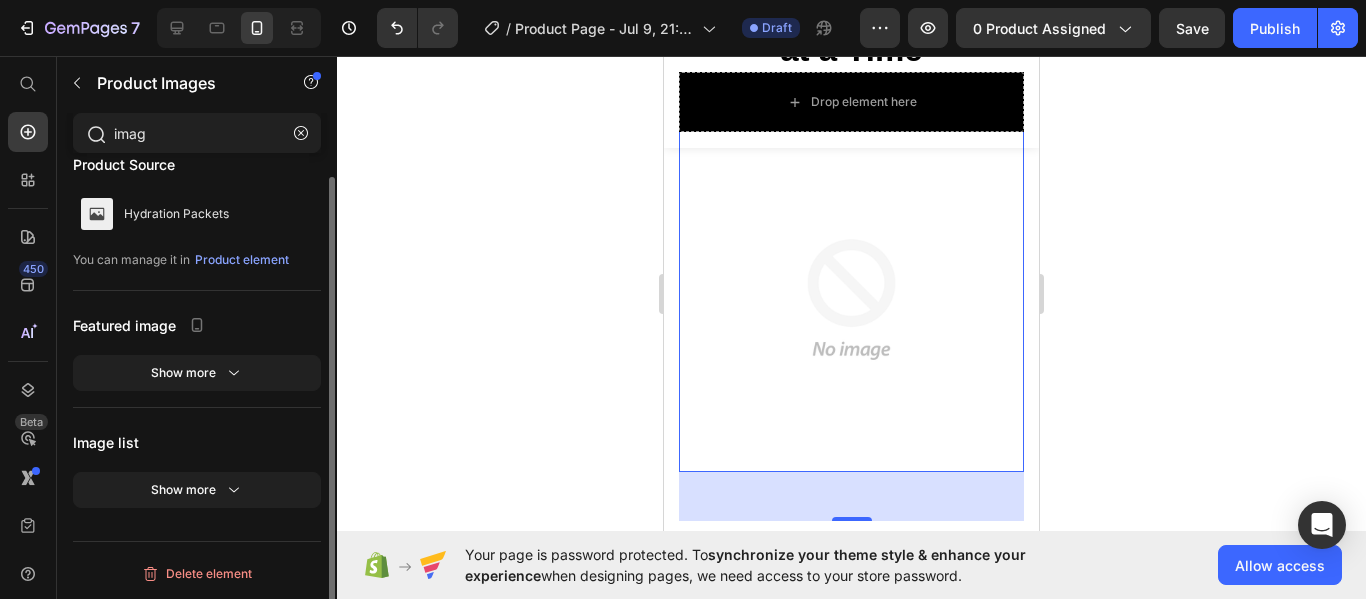 scroll, scrollTop: 24, scrollLeft: 0, axis: vertical 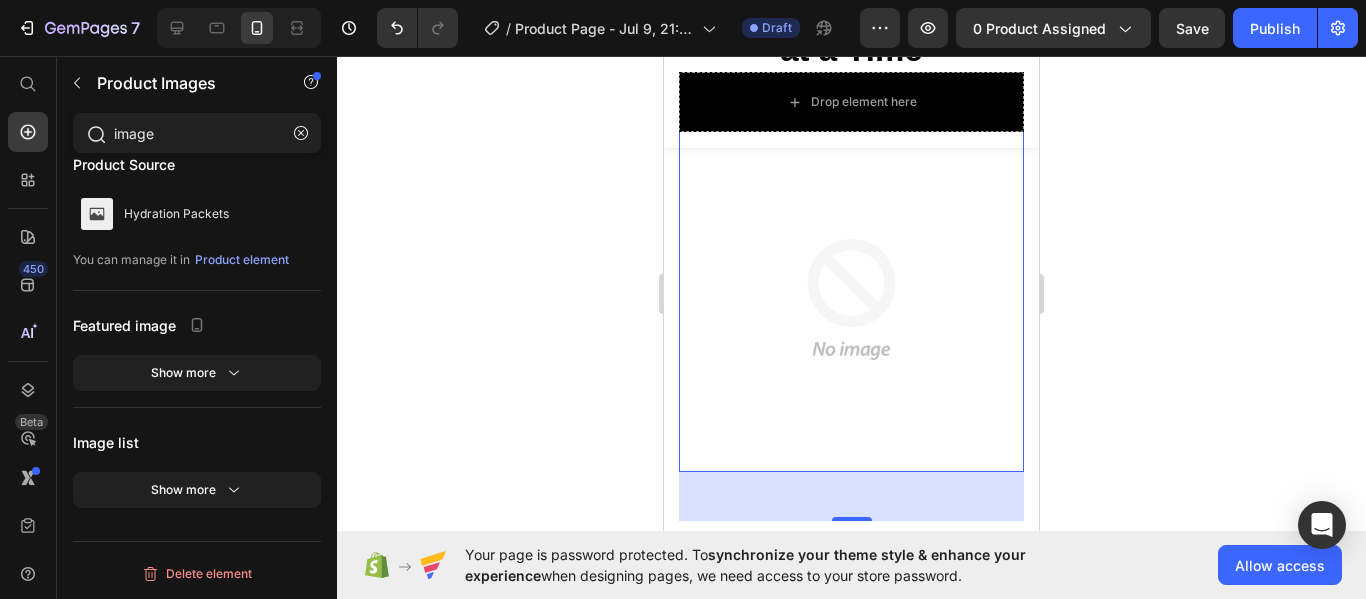 type on "image" 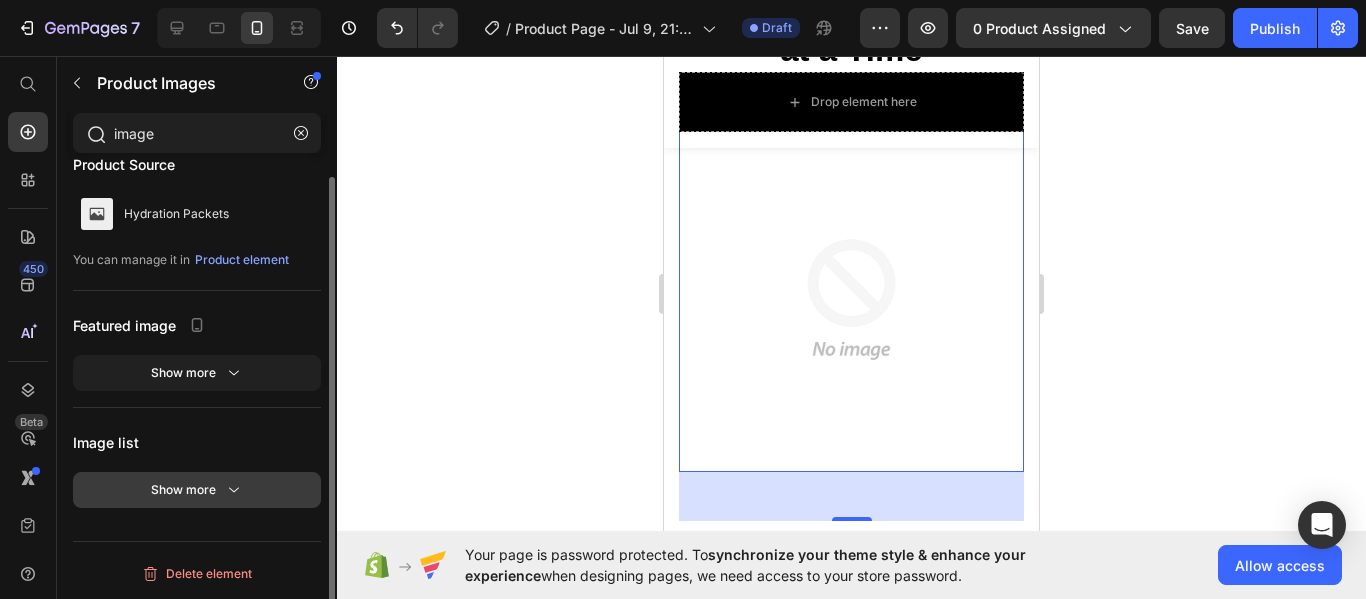 click on "Show more" at bounding box center (197, 490) 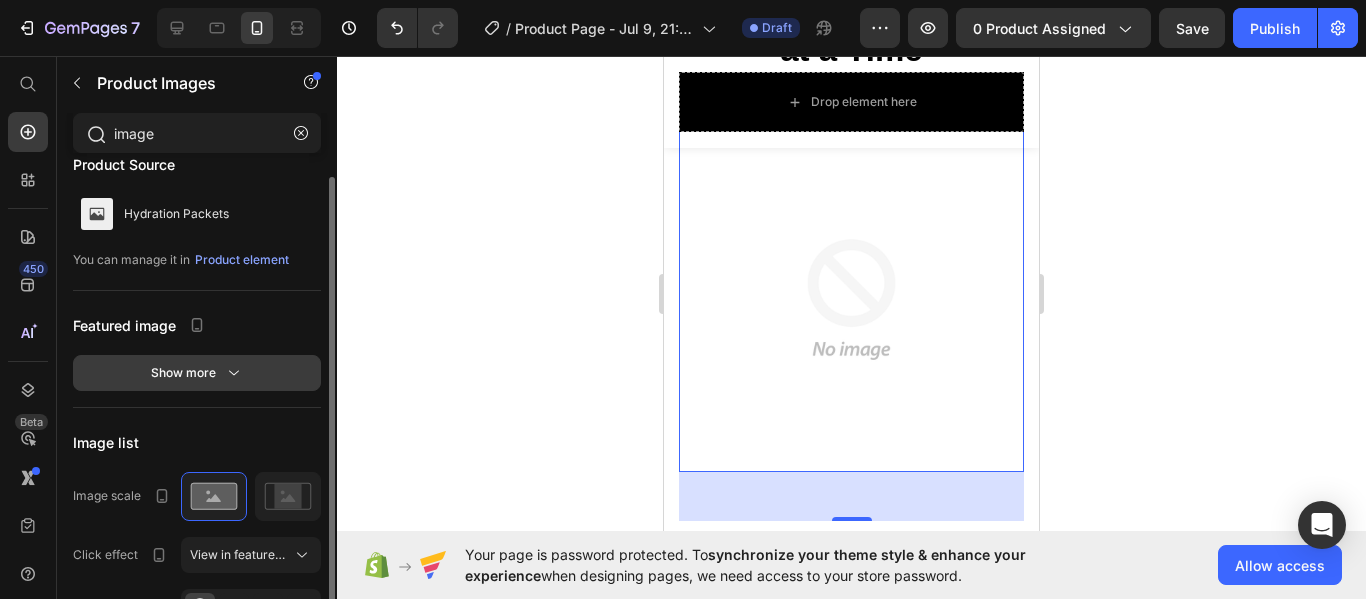 click 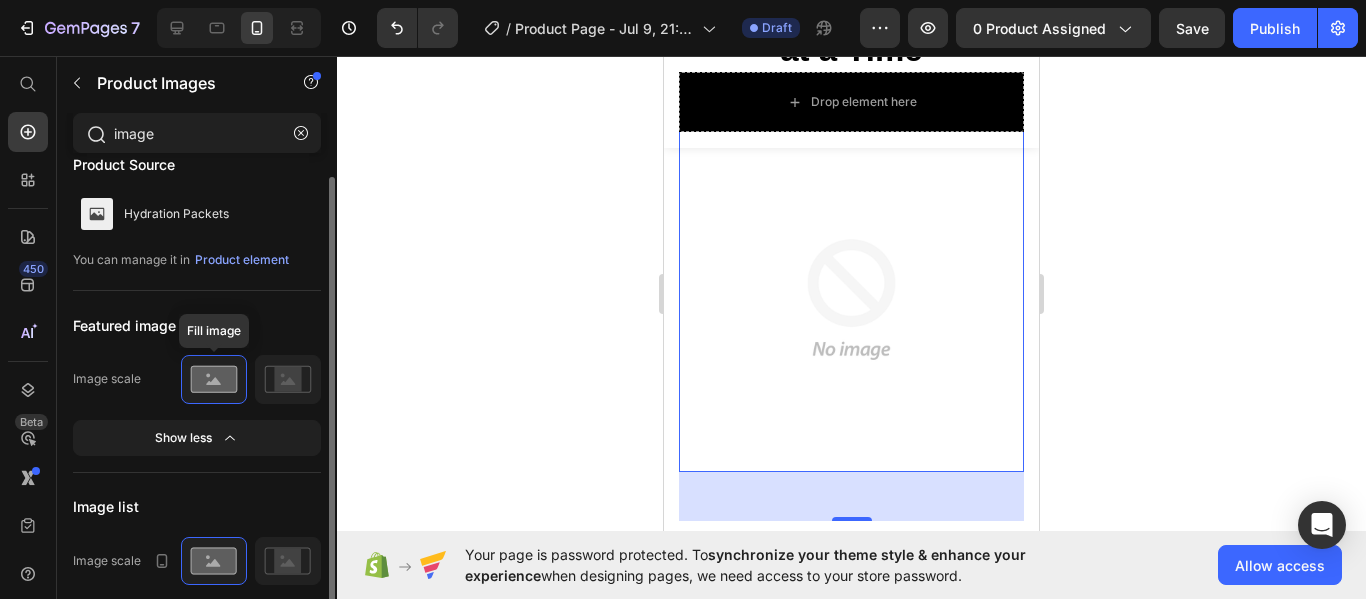click 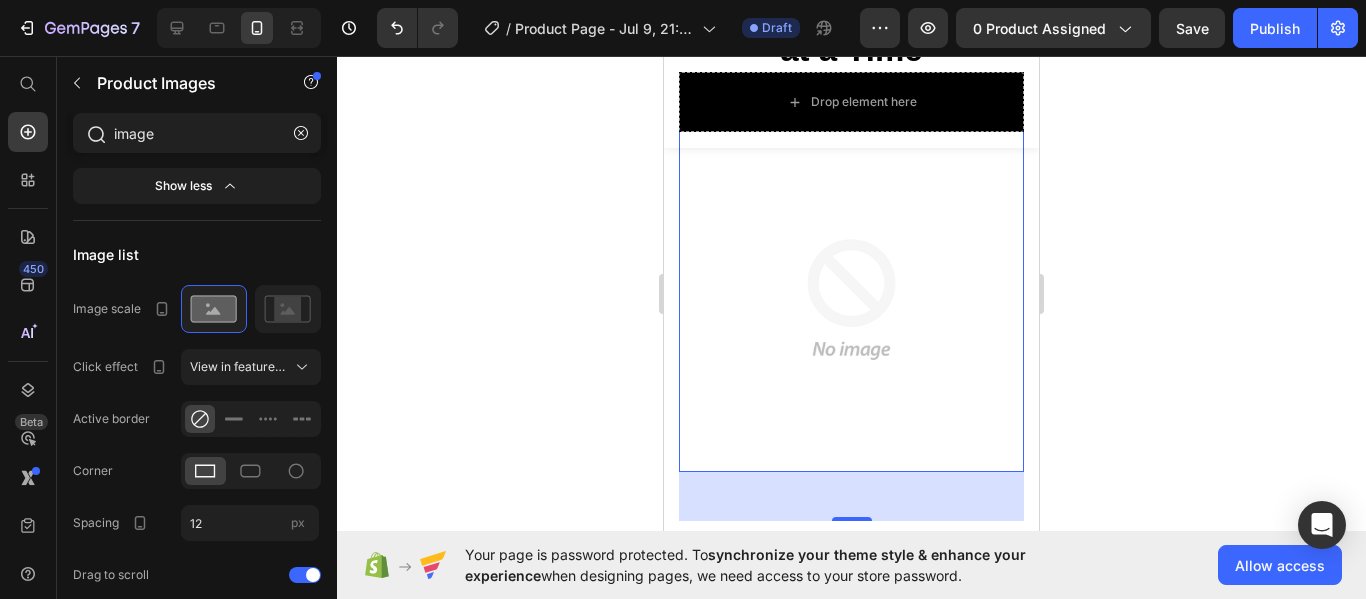 scroll, scrollTop: 0, scrollLeft: 0, axis: both 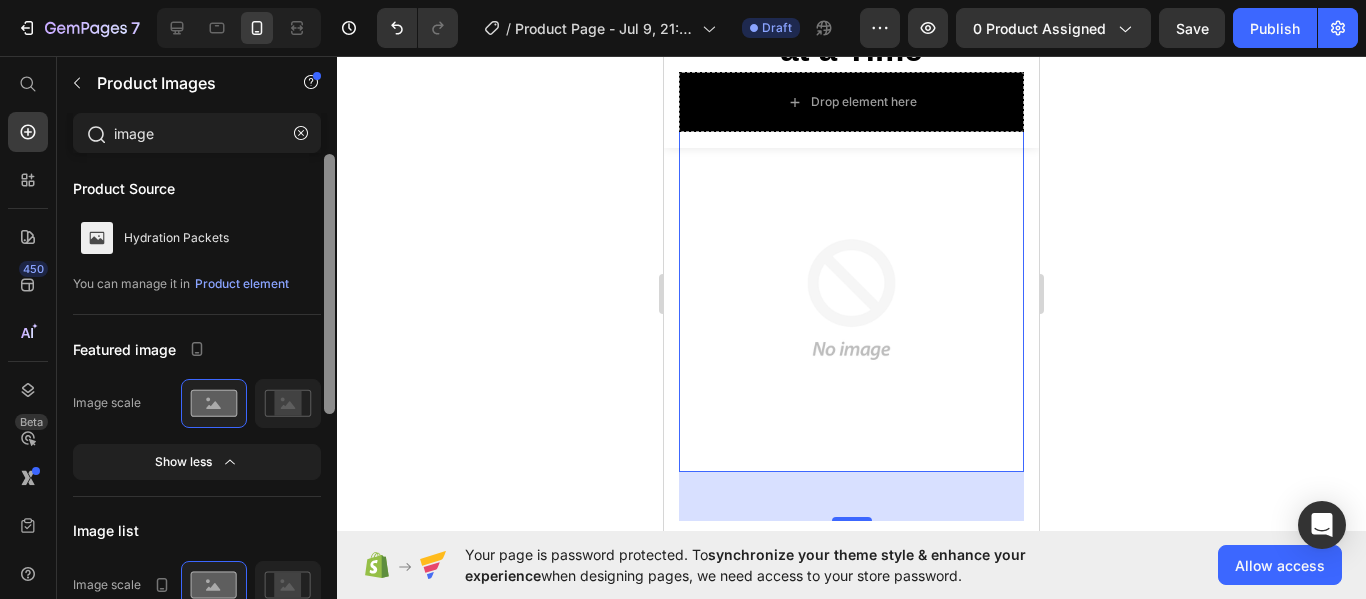 drag, startPoint x: 327, startPoint y: 281, endPoint x: 417, endPoint y: 224, distance: 106.531685 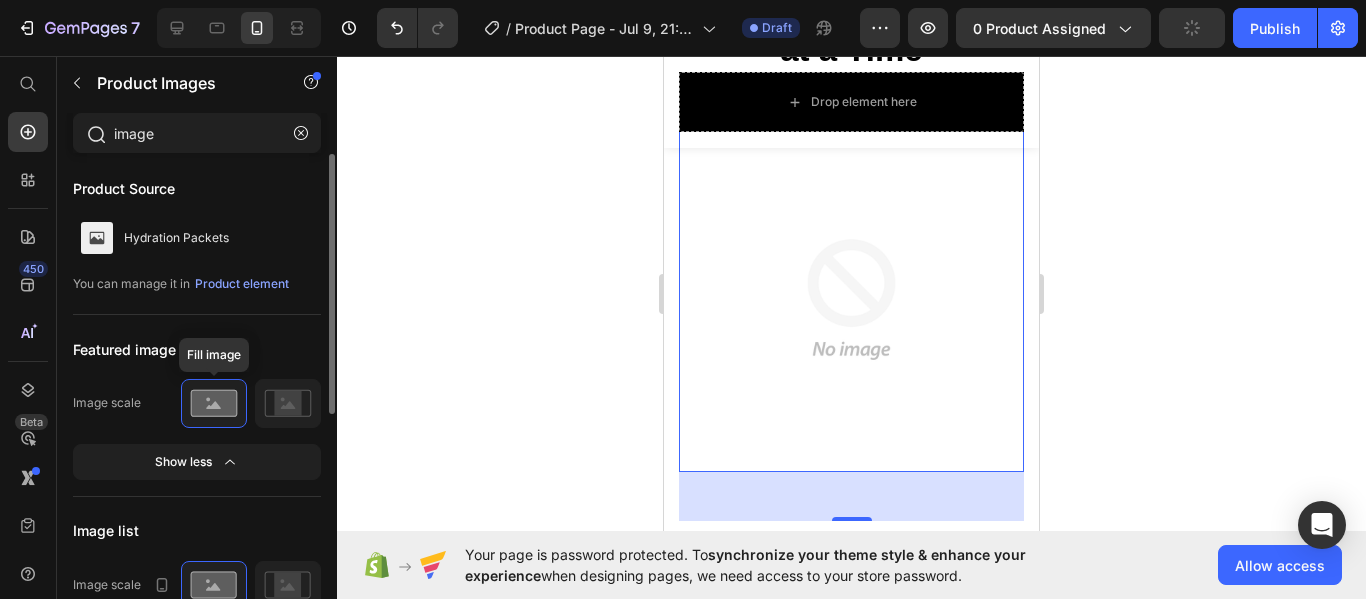 click 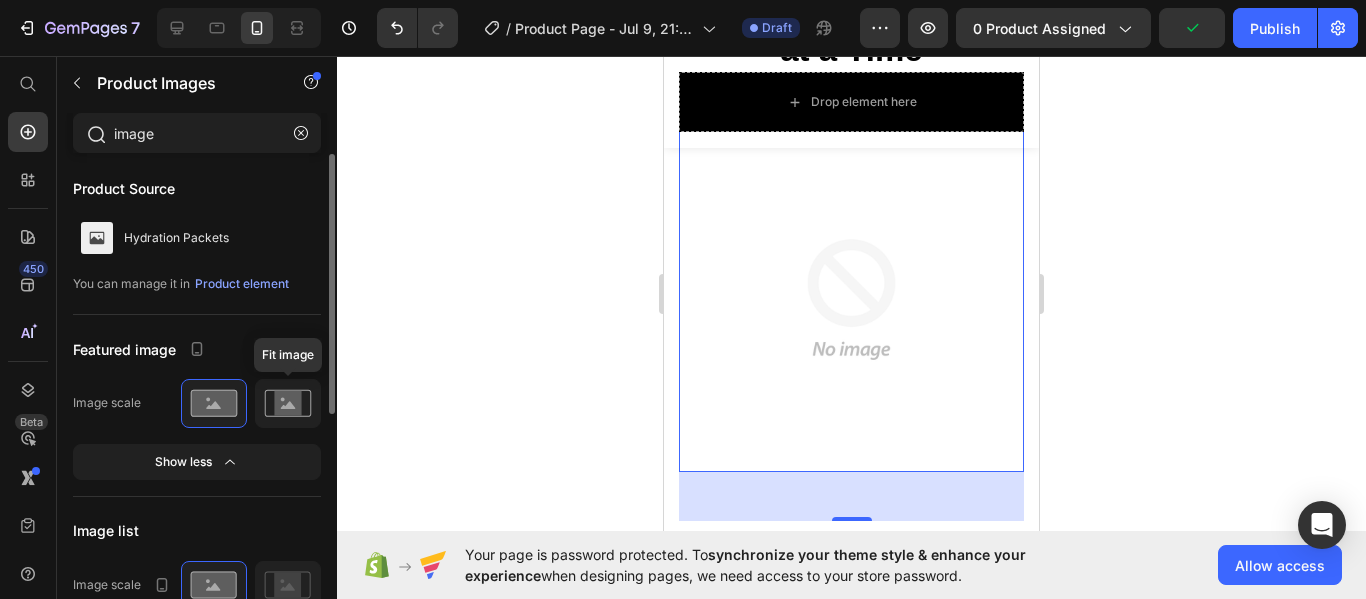 click 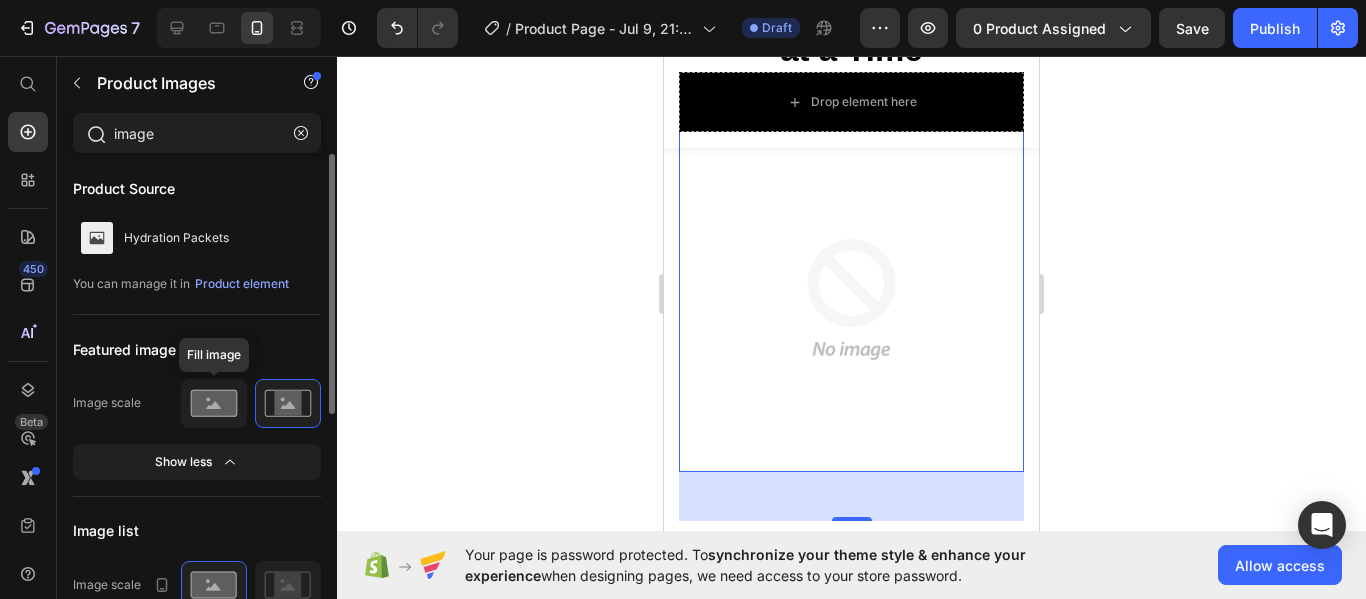 click 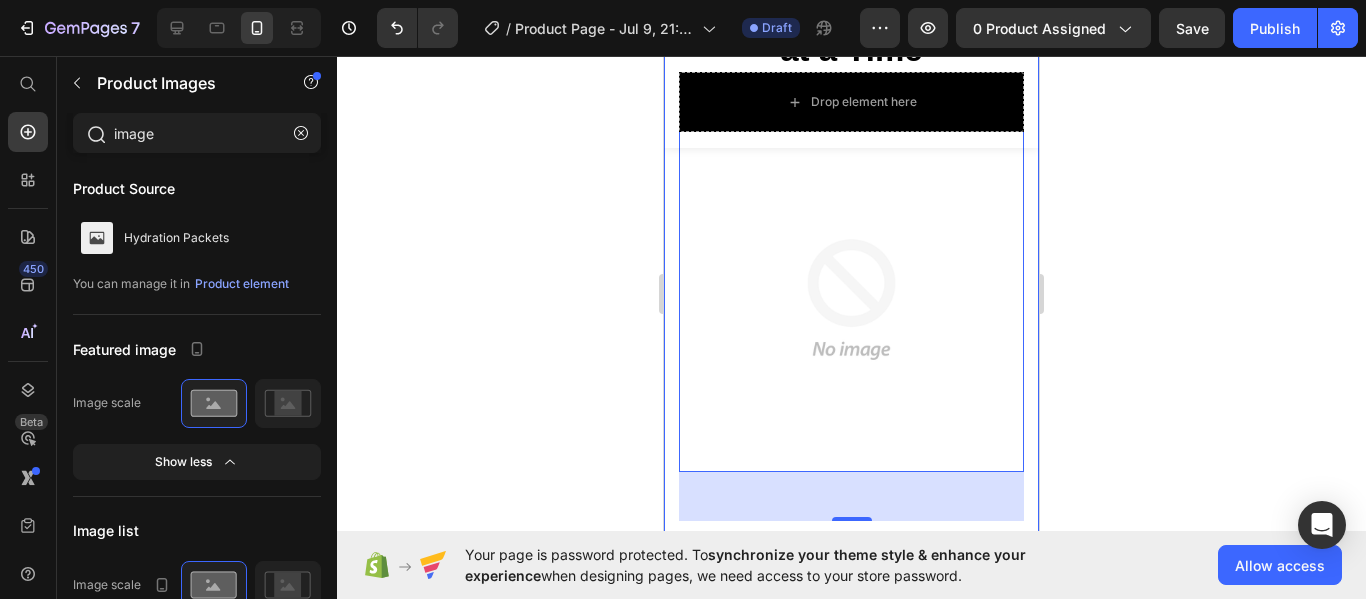 click on "Feel Better, One Sip at a Time Heading Row Product Images   49 Product Images Hydration Packets (P) Title For Muscle Pain Relief Recovery Text block                Icon                Icon                Icon                Icon                Icon Icon List Hoz (224 reviews) Text block Row                Title Line $35.00 (P) Price $60.00 (P) Price Row Save 42% . Only on Mother’s Day! (P) Tag Row This product does not have a description (P) Description Image 12H+ work time Text block Row Image 6 Massage heads  Text block Row Image 4 Speed options Text block Row Row Image Only 7 left in stock! Text block 60 people have bought this item within the last hour! Text block Row 1 (P) Quantity add to cart (P) Cart Button Row buy it now (P) Dynamic Checkout
Specifications
What's in the box?
How to use Accordion Product Section 2" at bounding box center (851, 993) 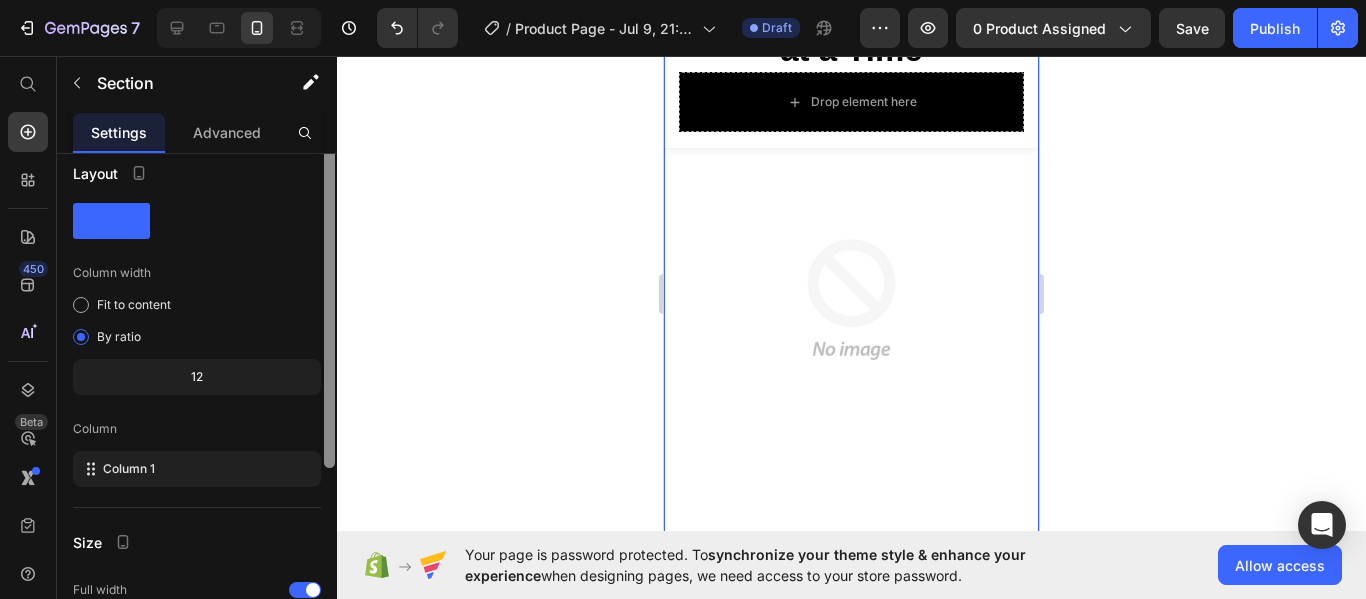 scroll, scrollTop: 0, scrollLeft: 0, axis: both 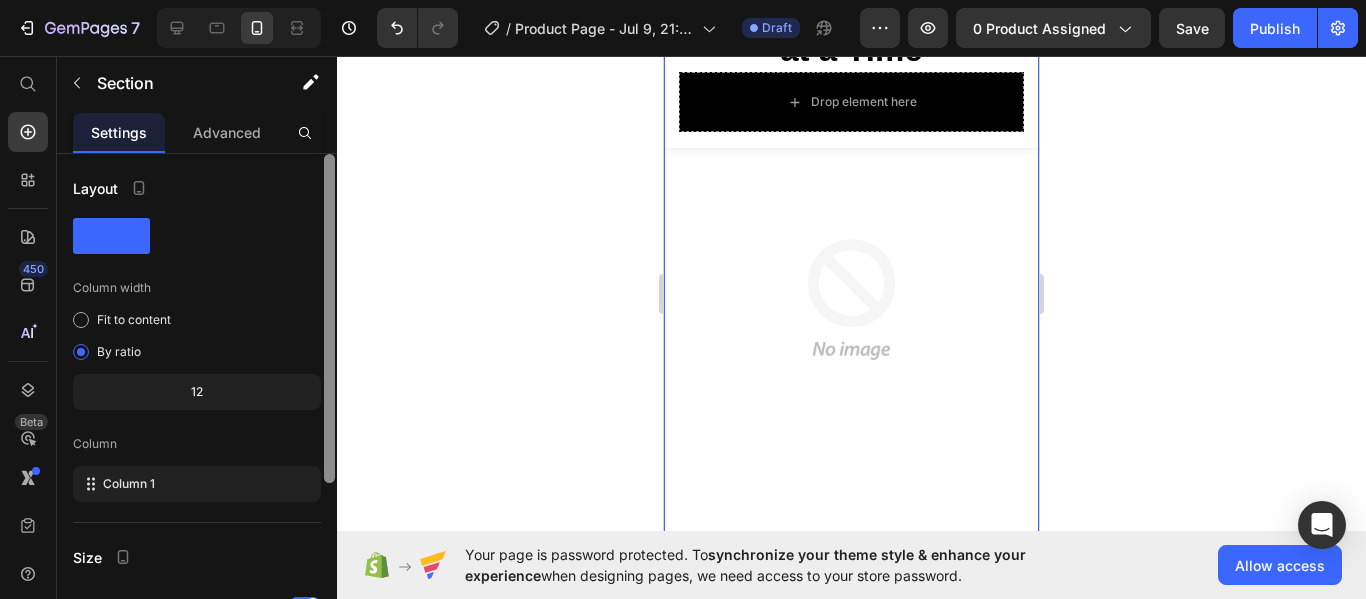 drag, startPoint x: 332, startPoint y: 315, endPoint x: 355, endPoint y: 173, distance: 143.85062 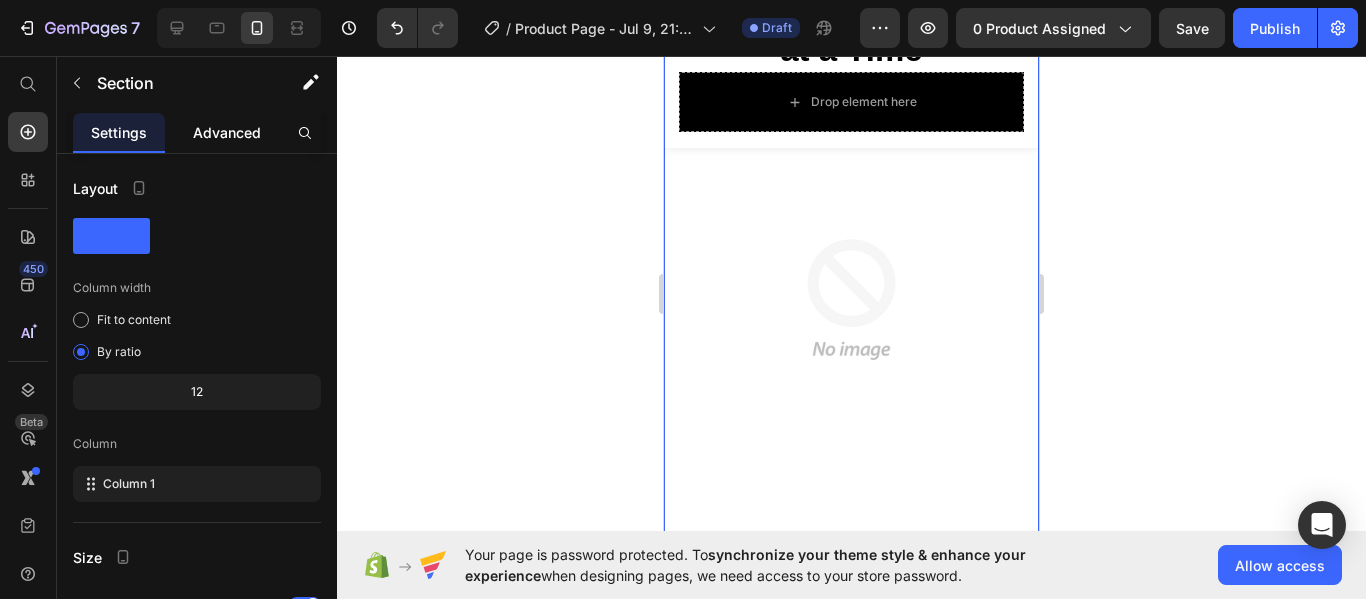 click on "Advanced" at bounding box center (227, 132) 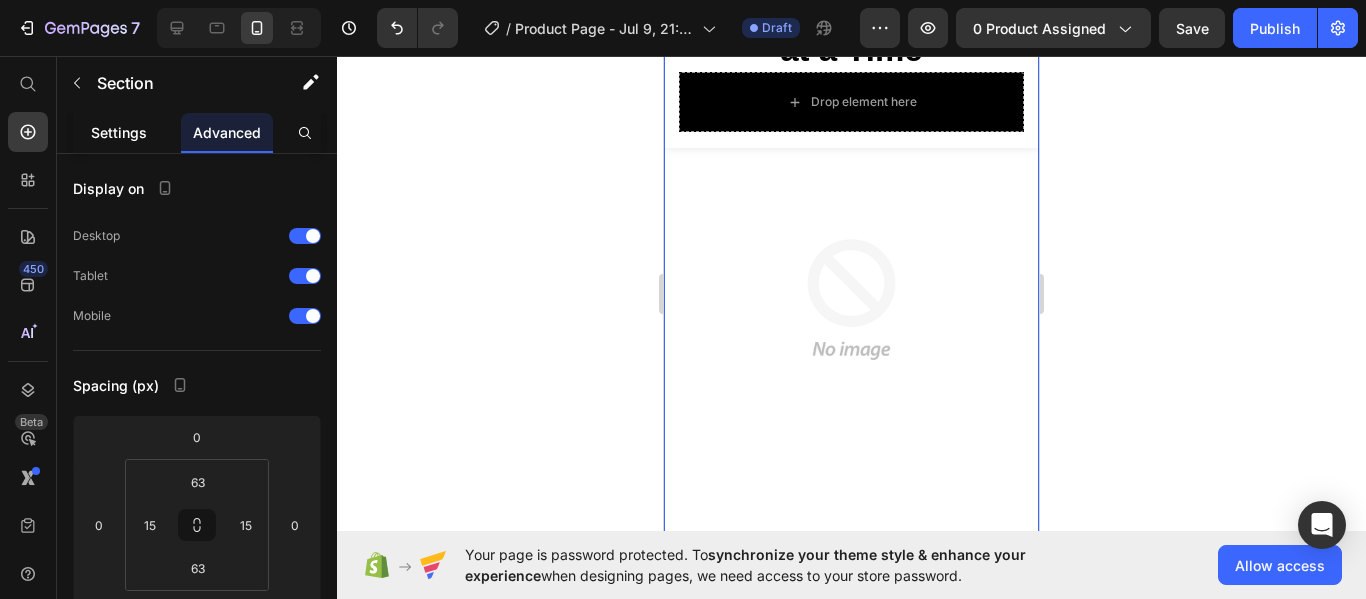 click on "Settings" at bounding box center [119, 132] 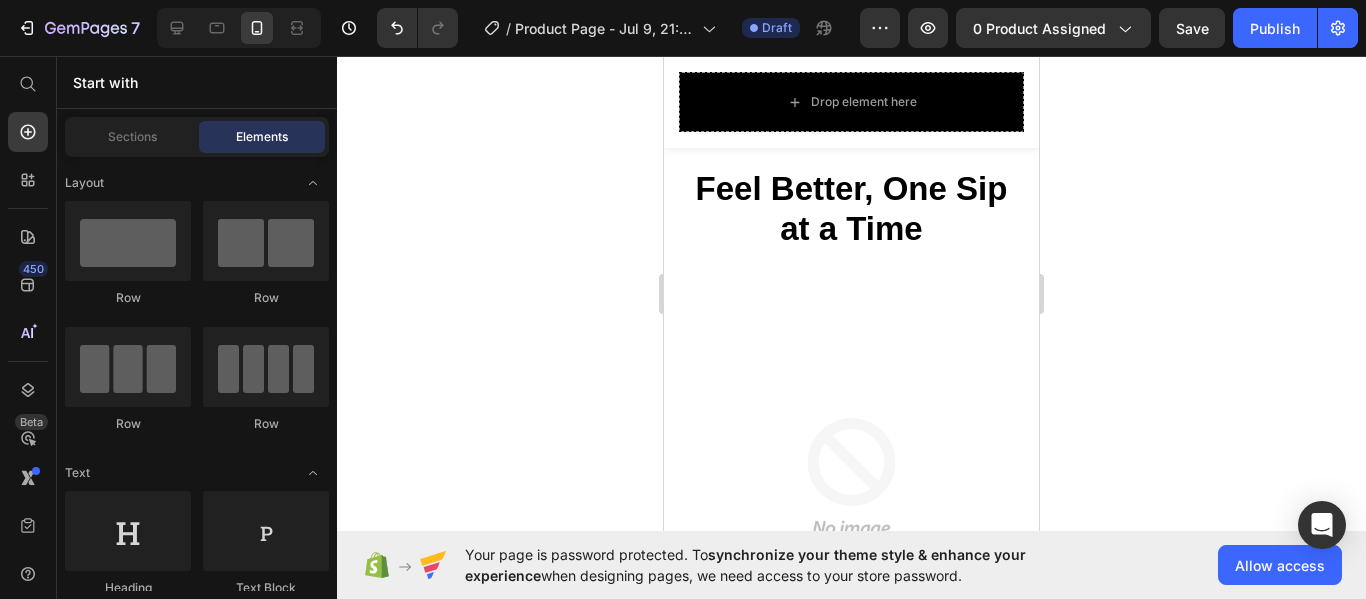 scroll, scrollTop: 145, scrollLeft: 0, axis: vertical 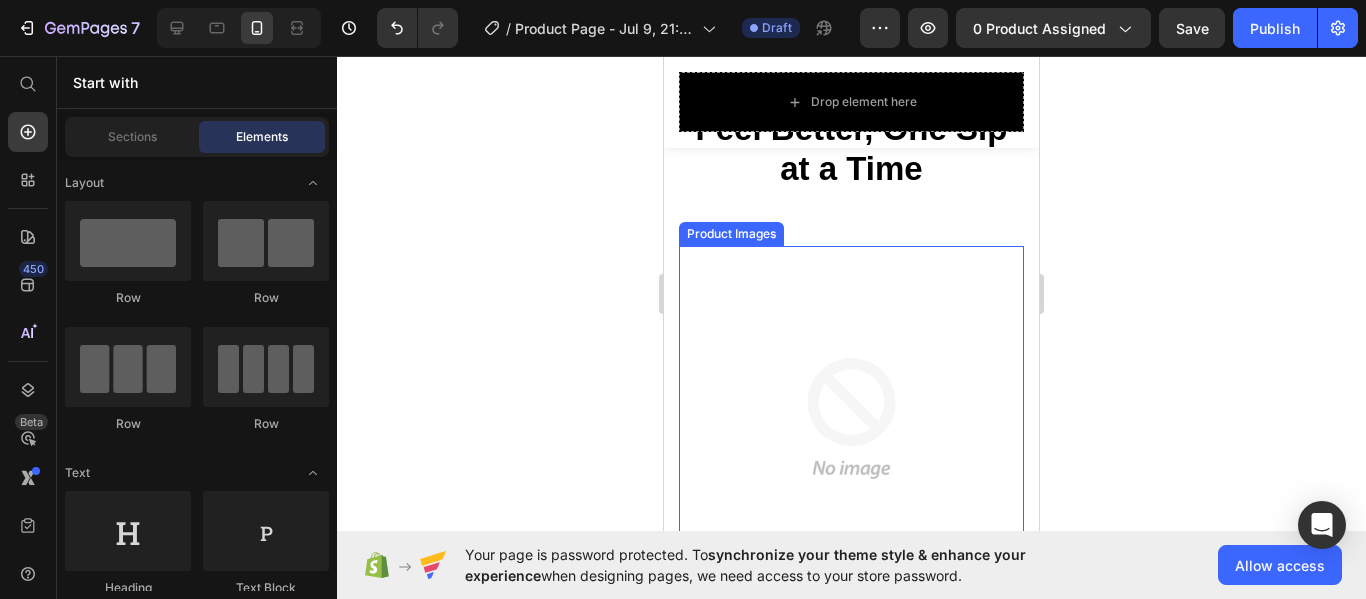 click on "Product Images" at bounding box center (731, 234) 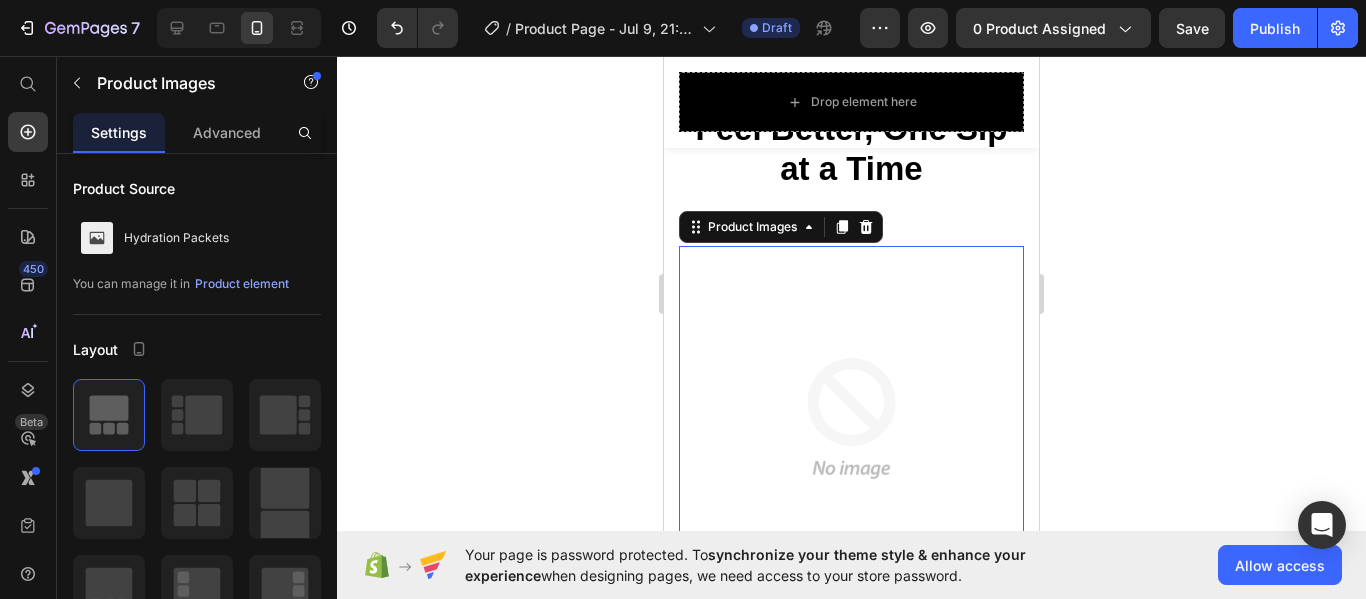 click at bounding box center (851, 418) 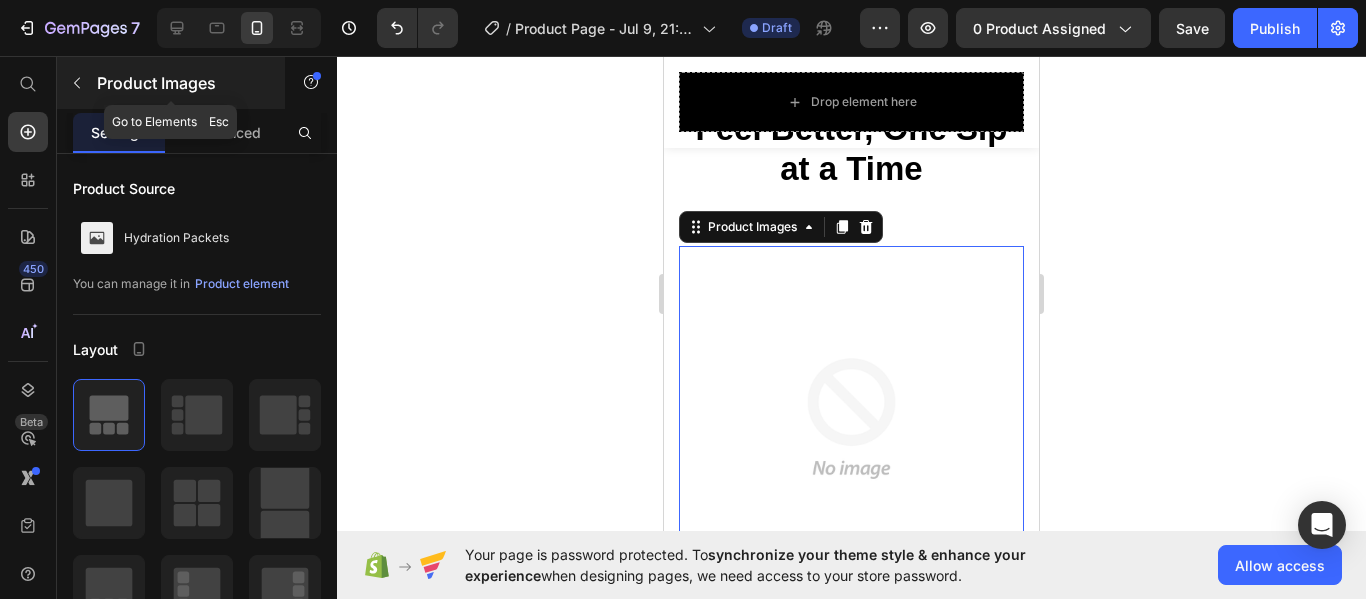 click 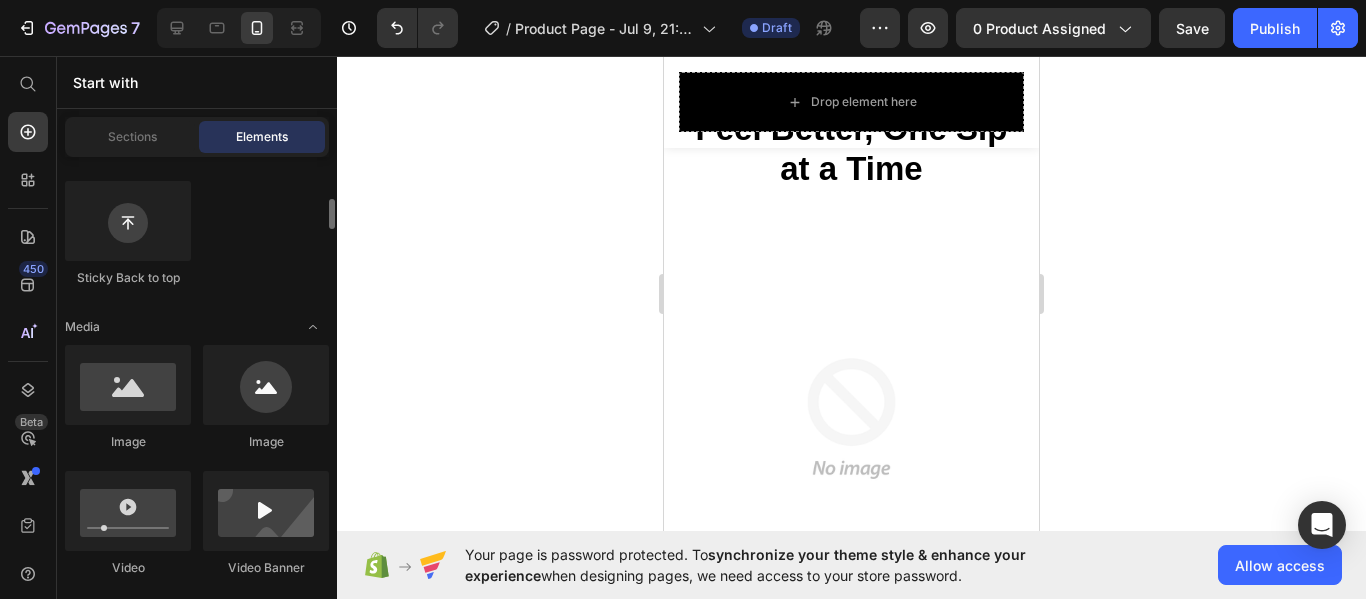 scroll, scrollTop: 630, scrollLeft: 0, axis: vertical 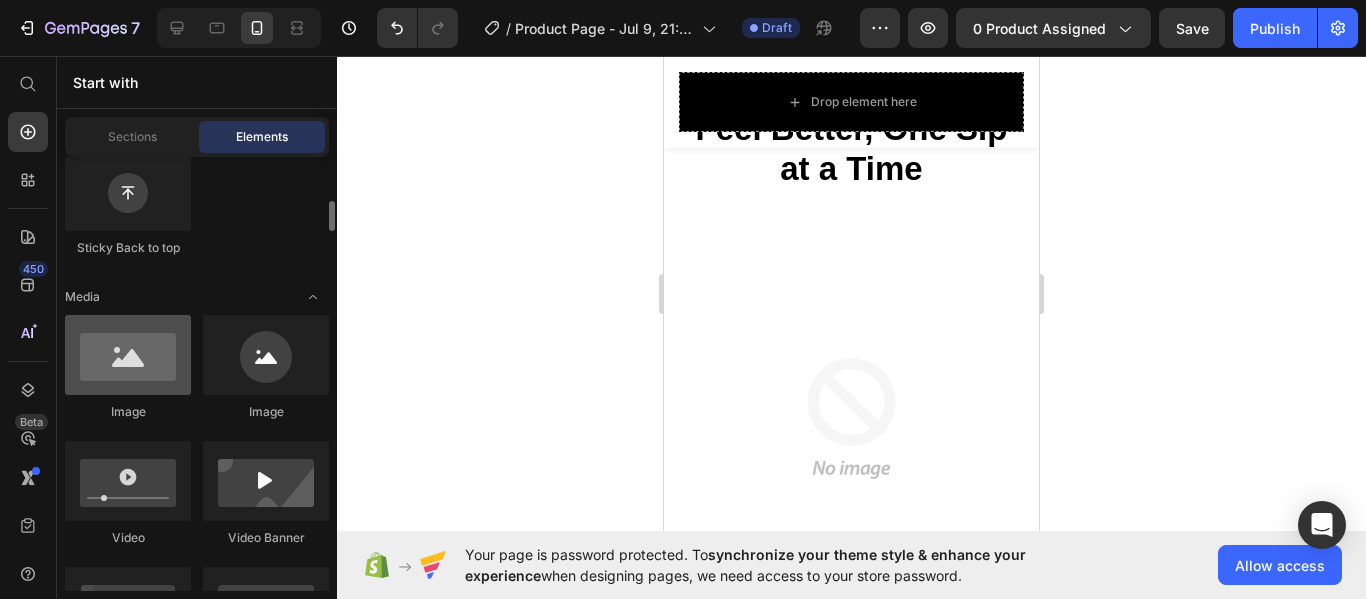 click at bounding box center [128, 355] 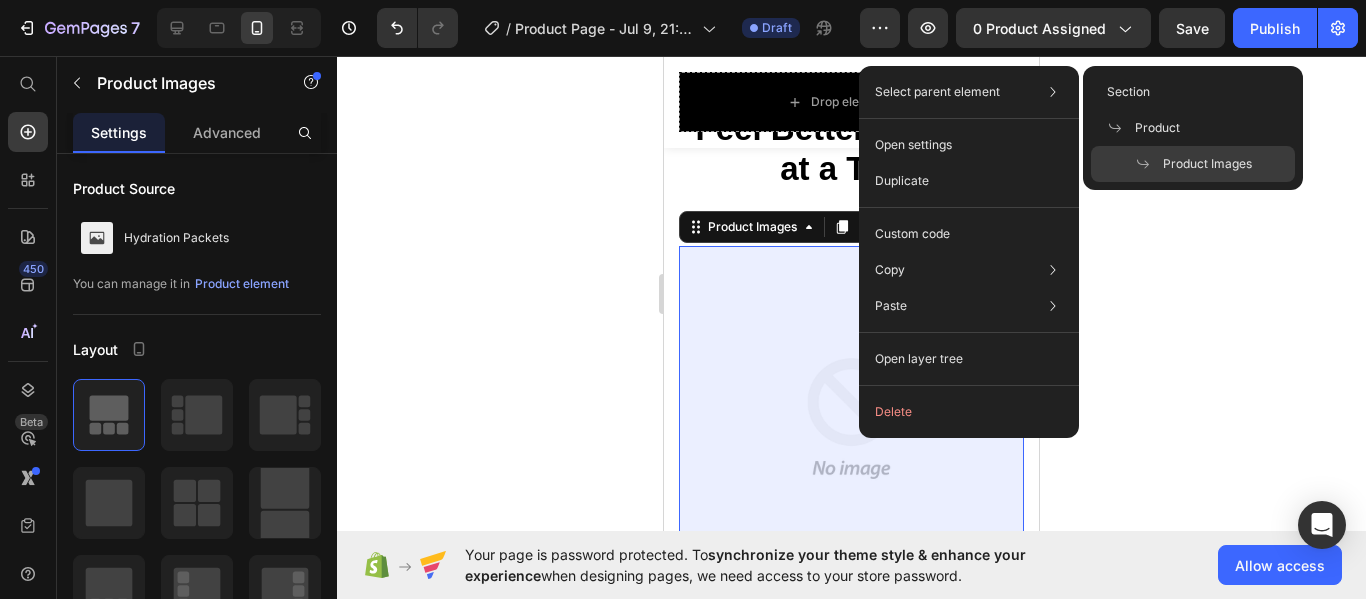 click on "Product Images" at bounding box center [1207, 164] 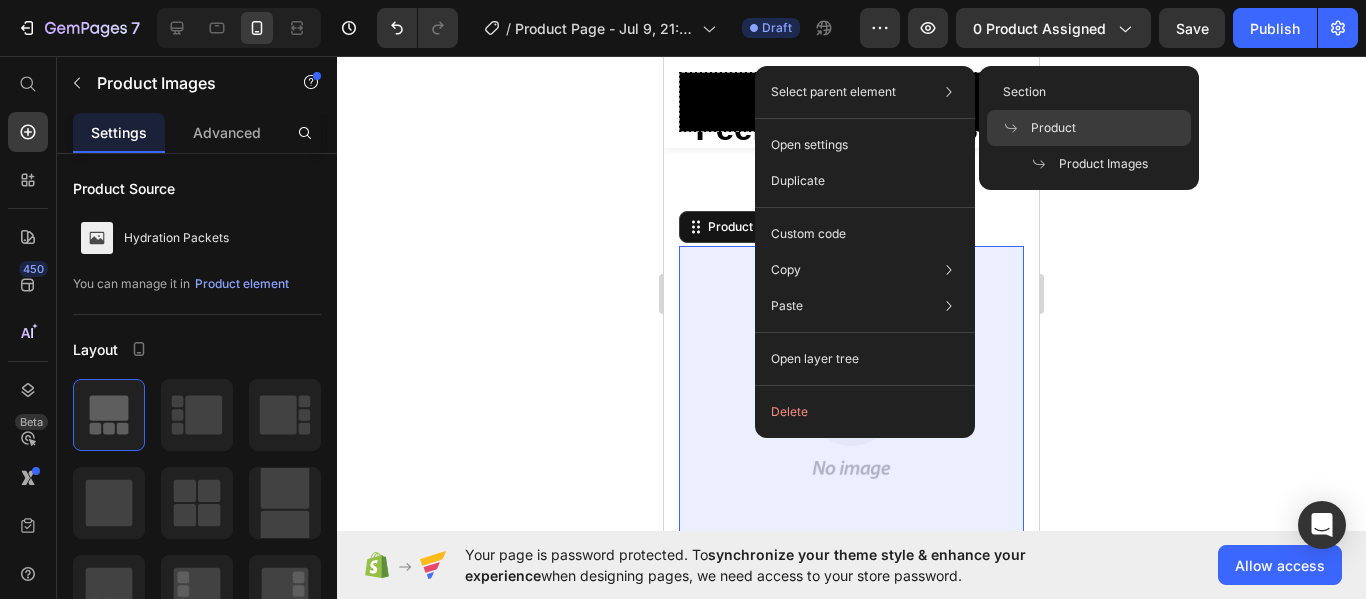 click on "Product" at bounding box center [1053, 128] 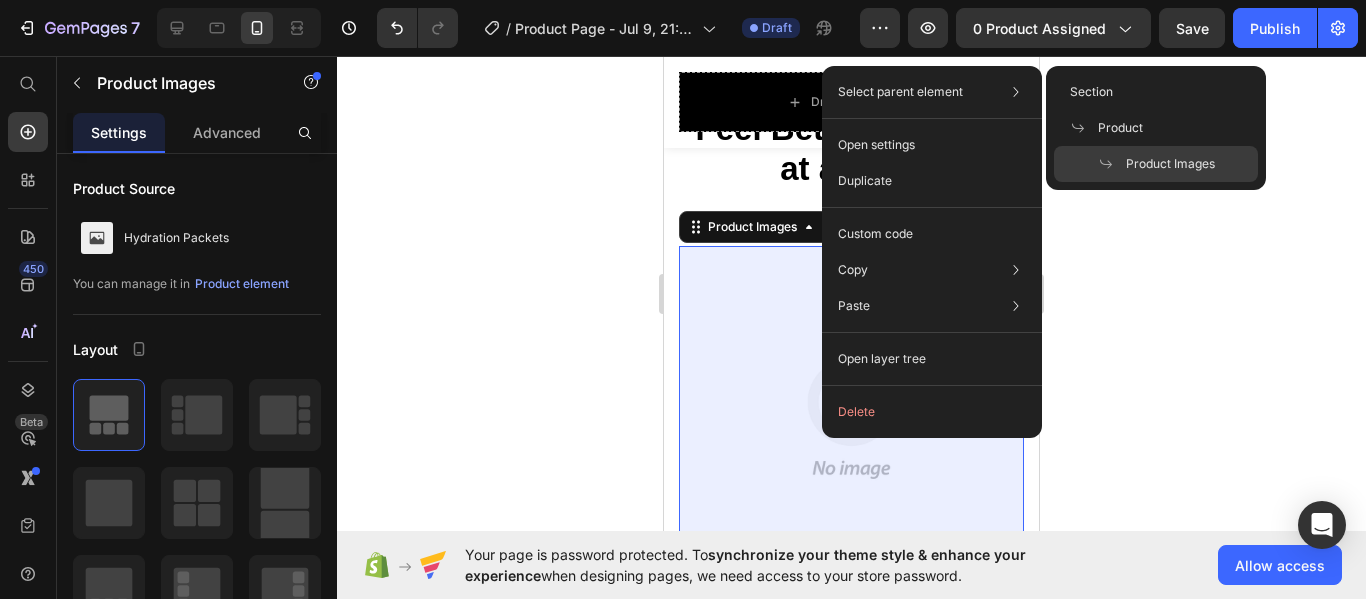 click on "Product Images" at bounding box center (1170, 164) 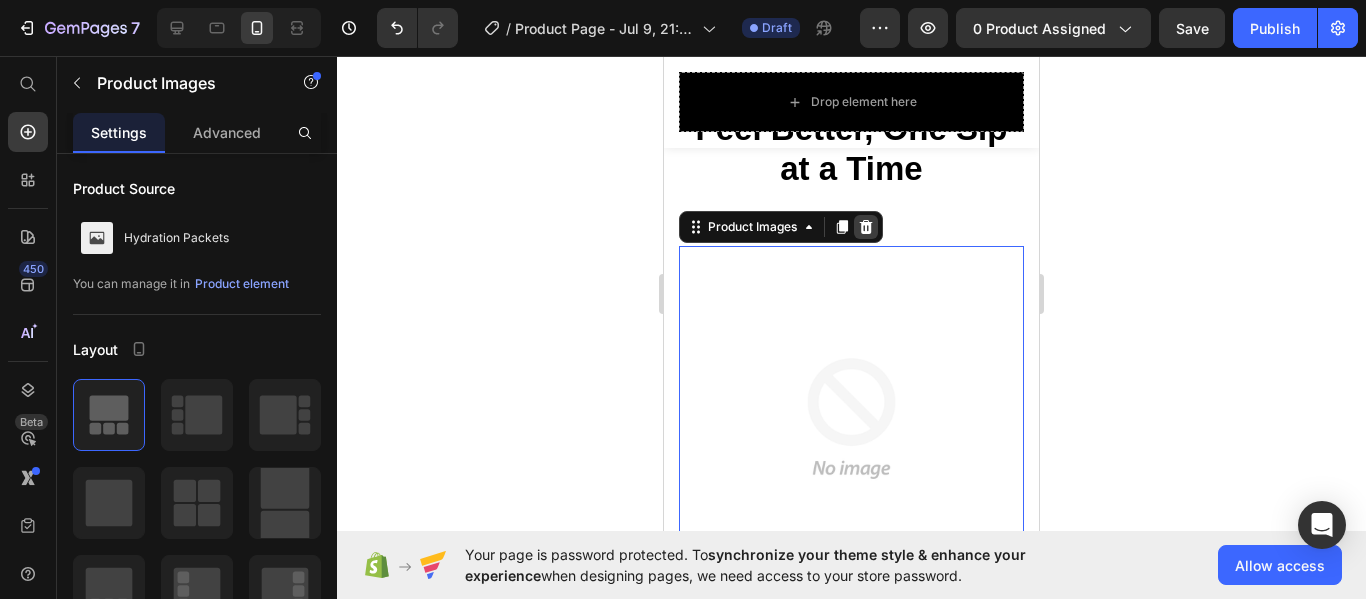 click 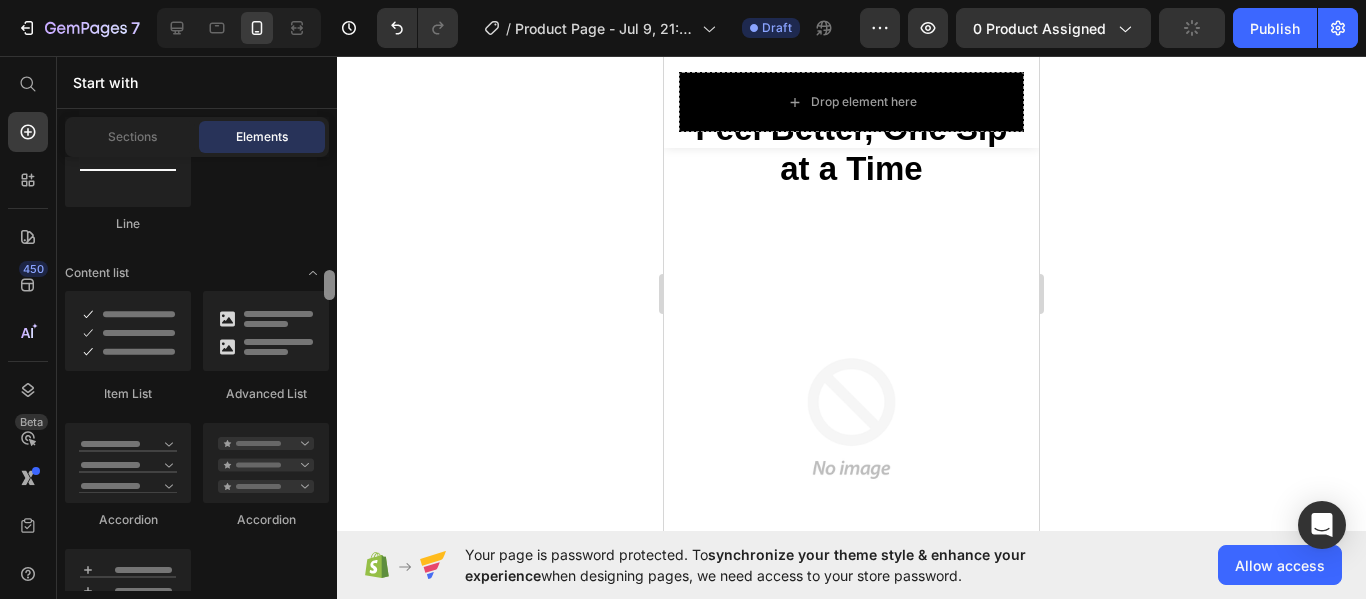 drag, startPoint x: 331, startPoint y: 214, endPoint x: 331, endPoint y: 284, distance: 70 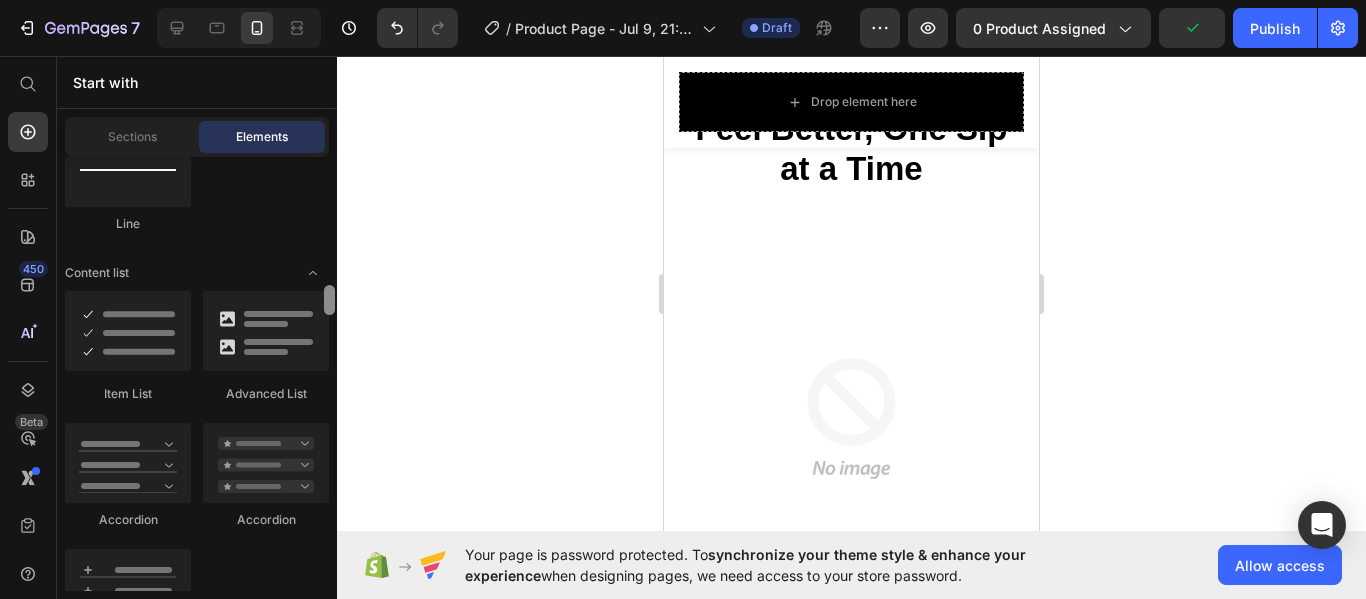 scroll, scrollTop: 1626, scrollLeft: 0, axis: vertical 